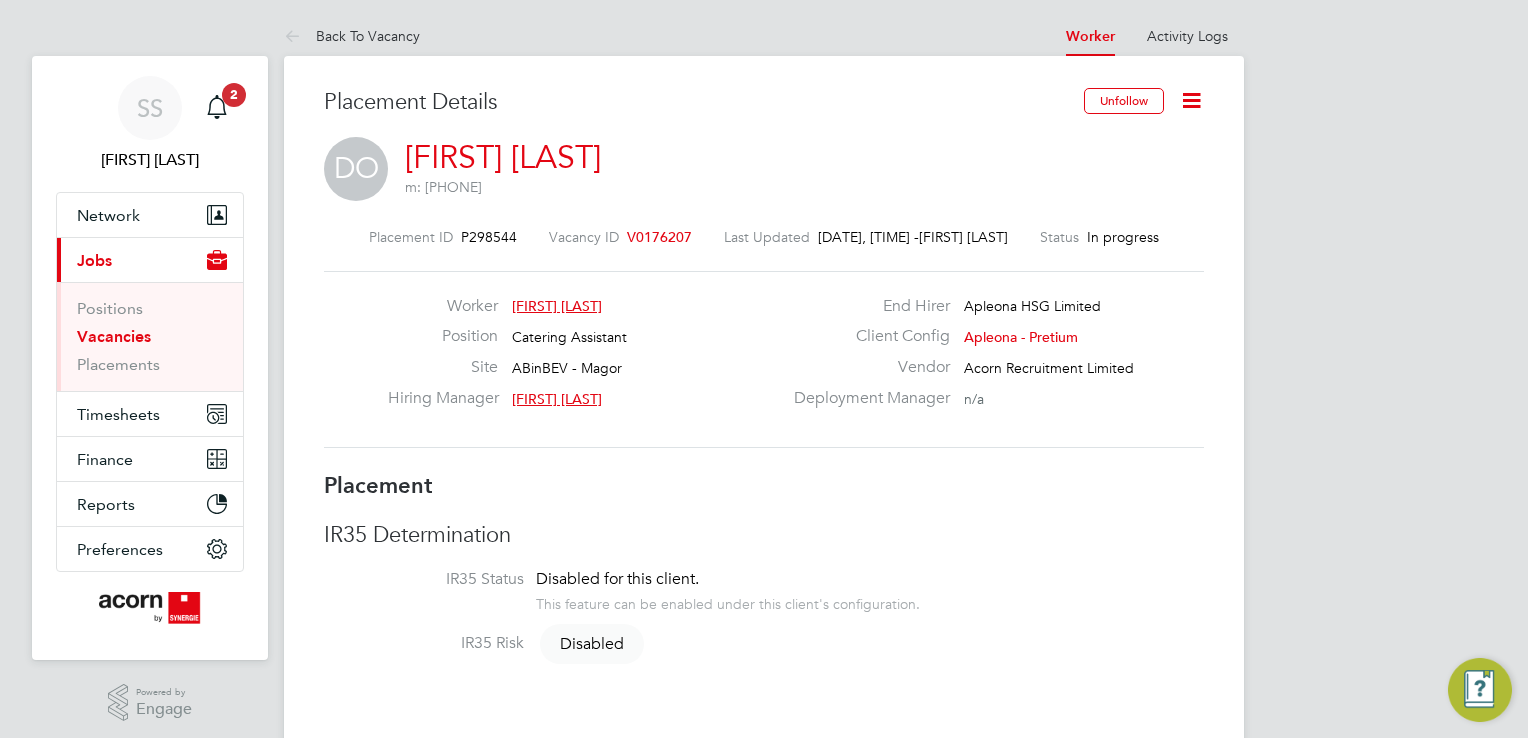 scroll, scrollTop: 0, scrollLeft: 0, axis: both 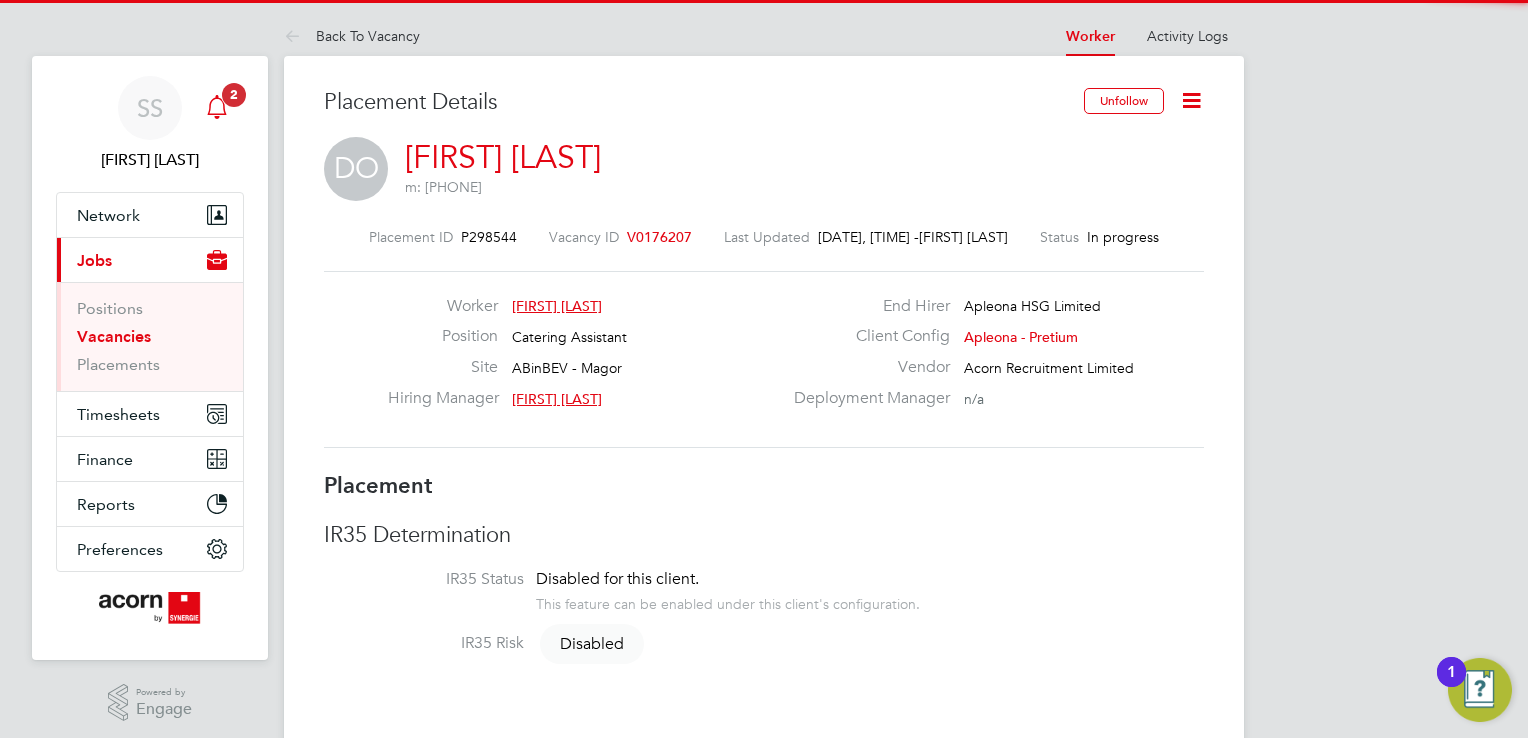 click at bounding box center (217, 108) 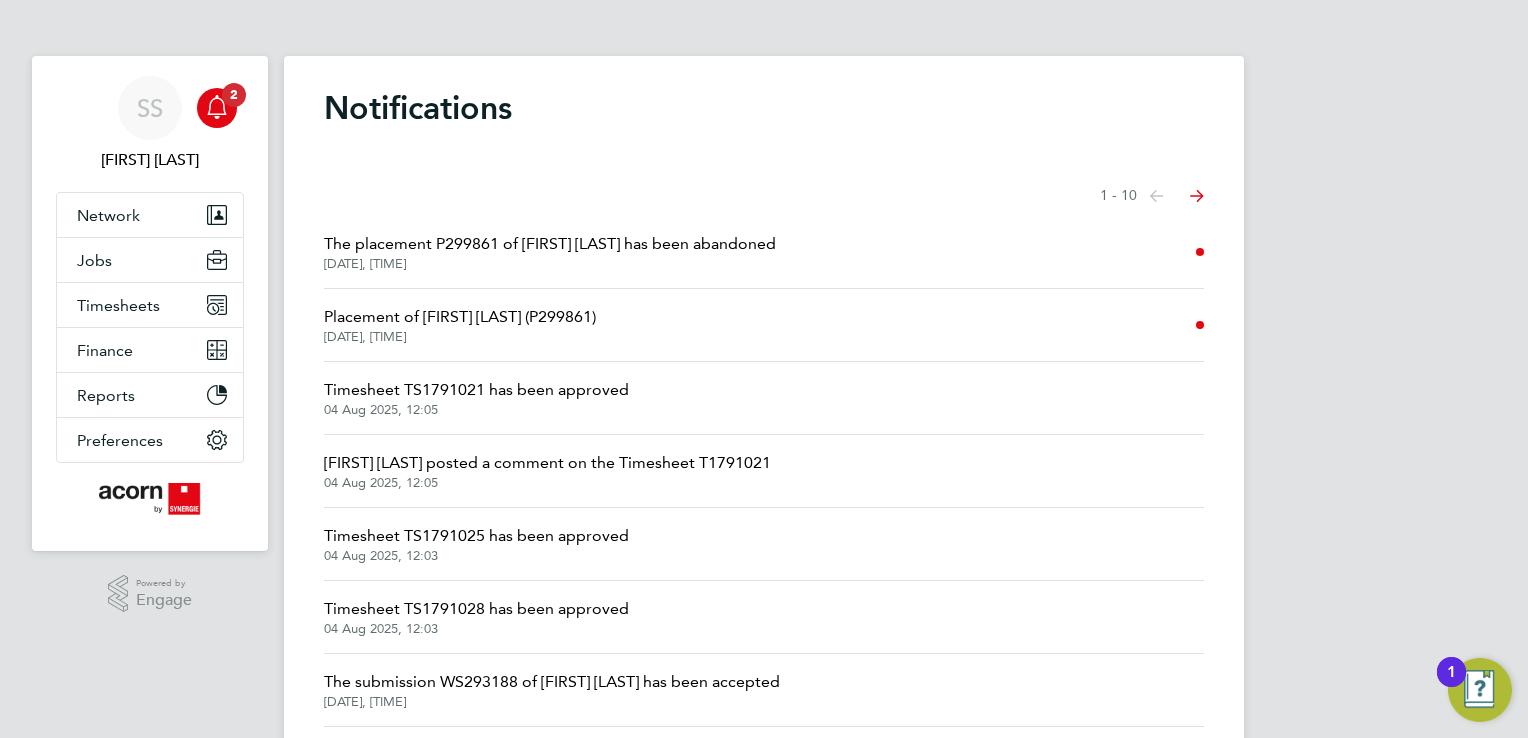 click on "07 Aug 2025, 11:44" 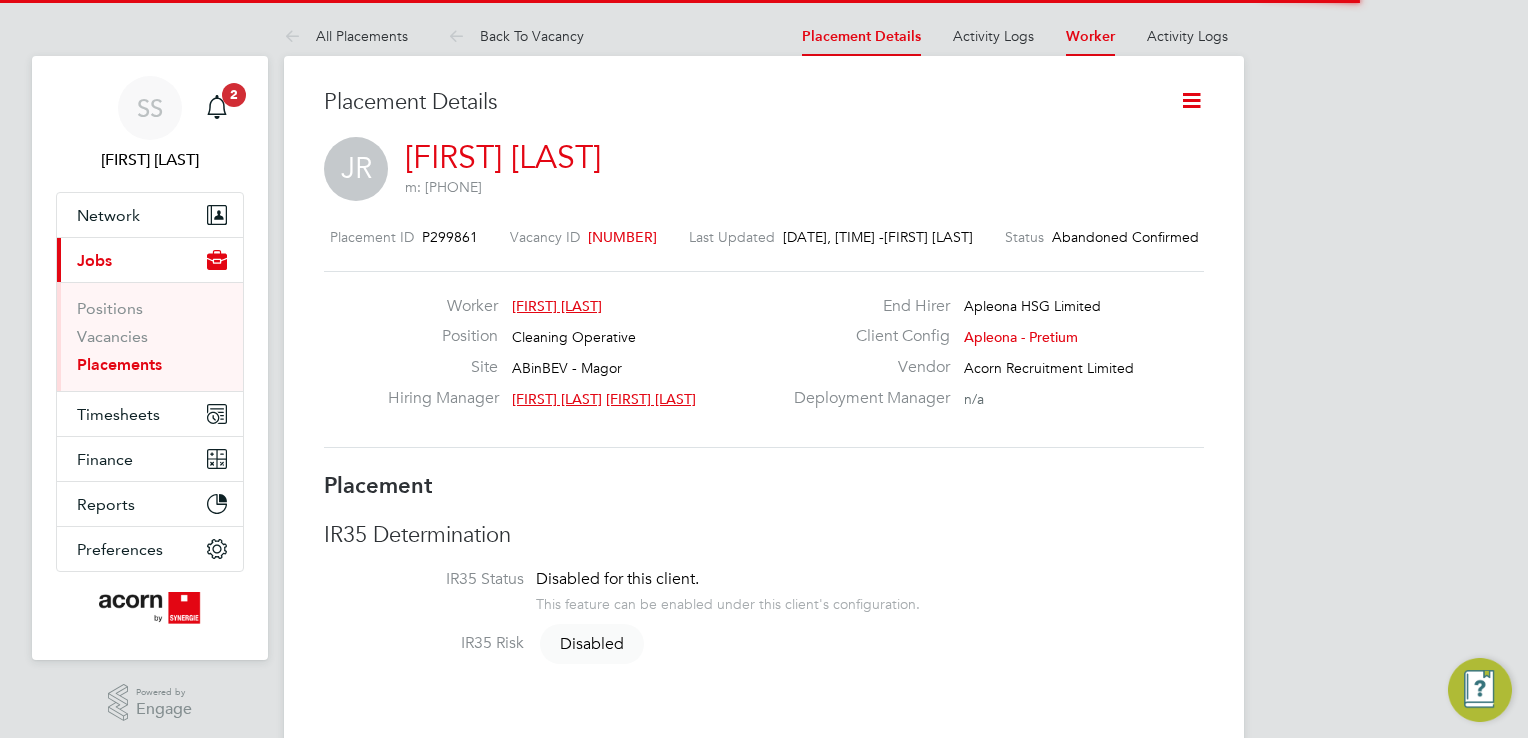 scroll, scrollTop: 9, scrollLeft: 9, axis: both 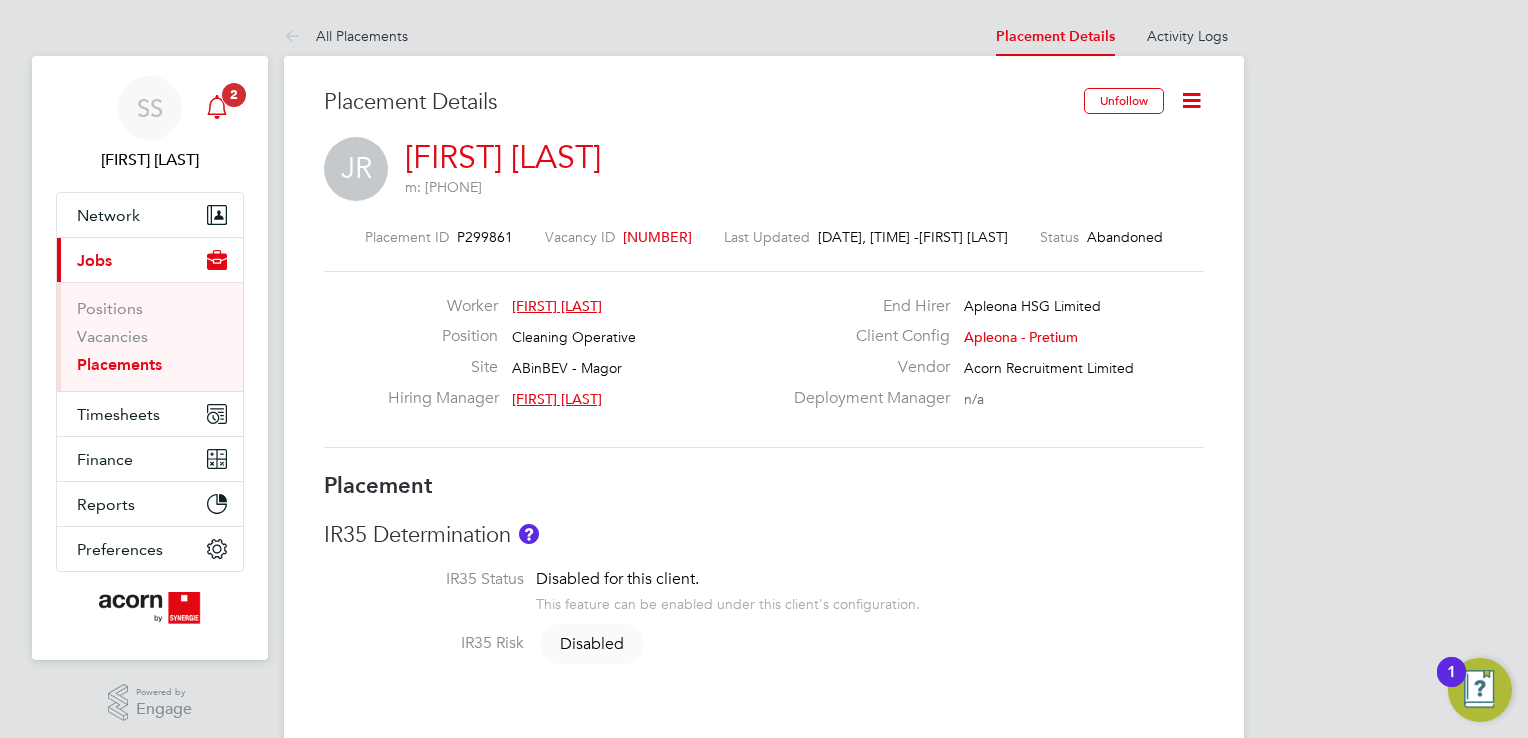 click on "2" at bounding box center [234, 95] 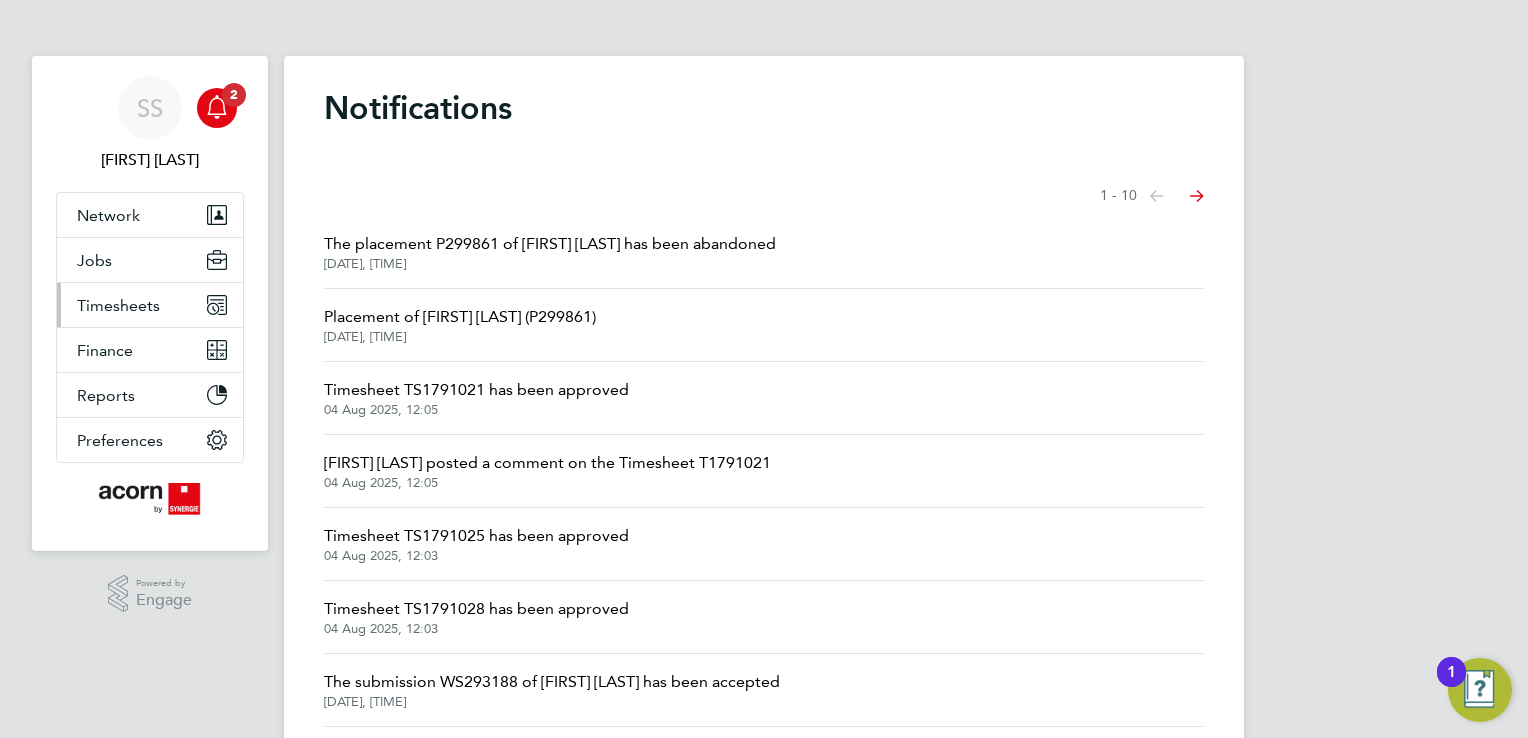 click on "Timesheets" at bounding box center [118, 305] 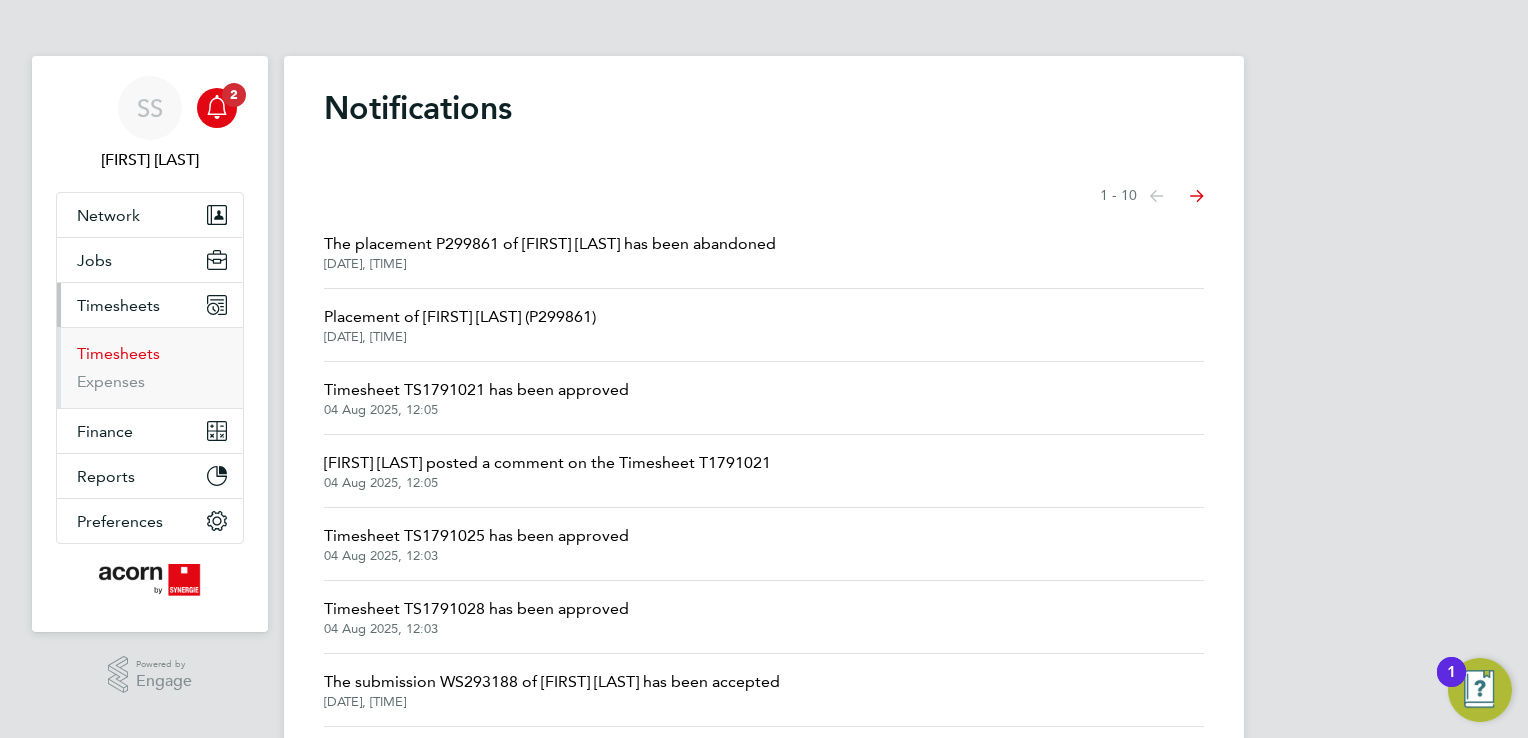 click on "Timesheets" at bounding box center [118, 353] 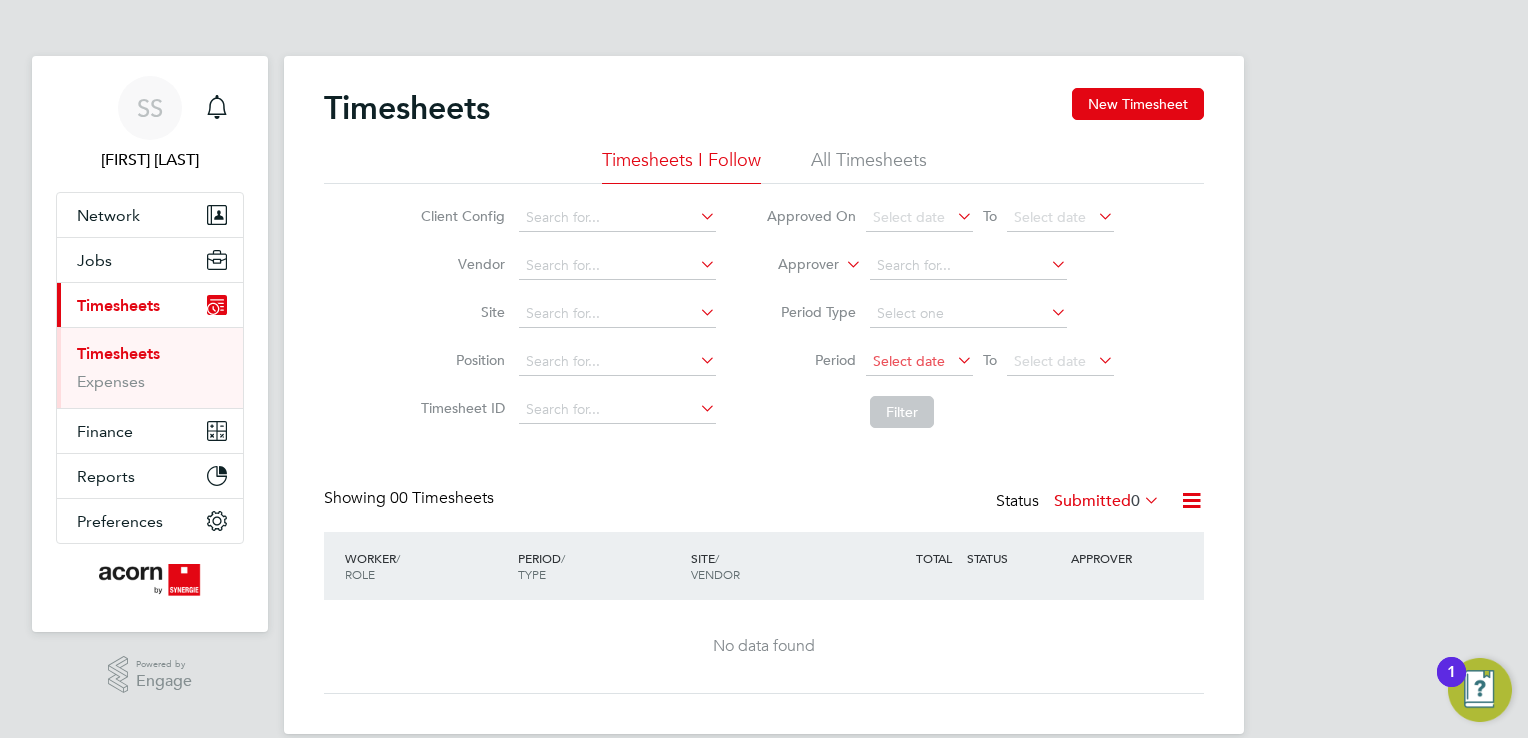 click on "Select date" 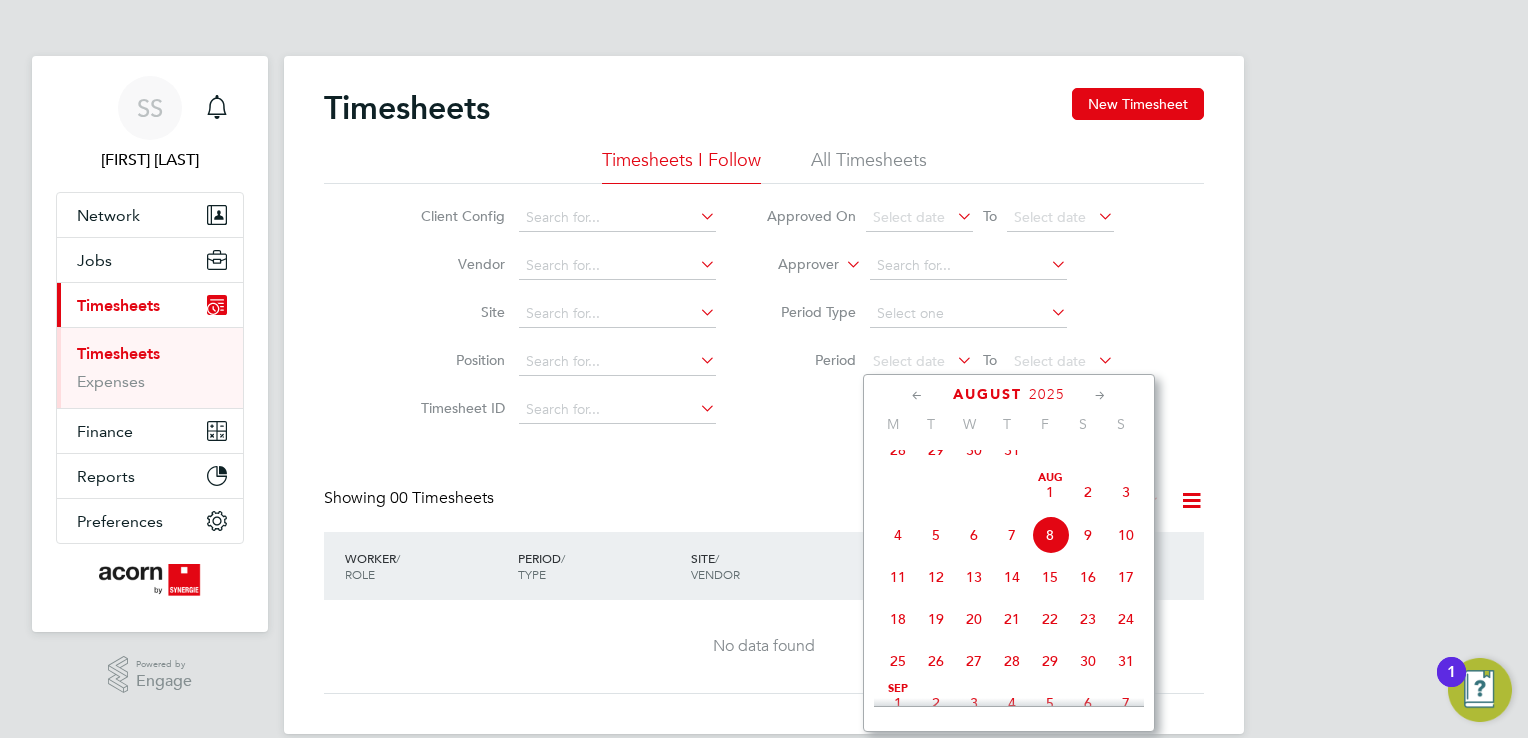 click on "4" 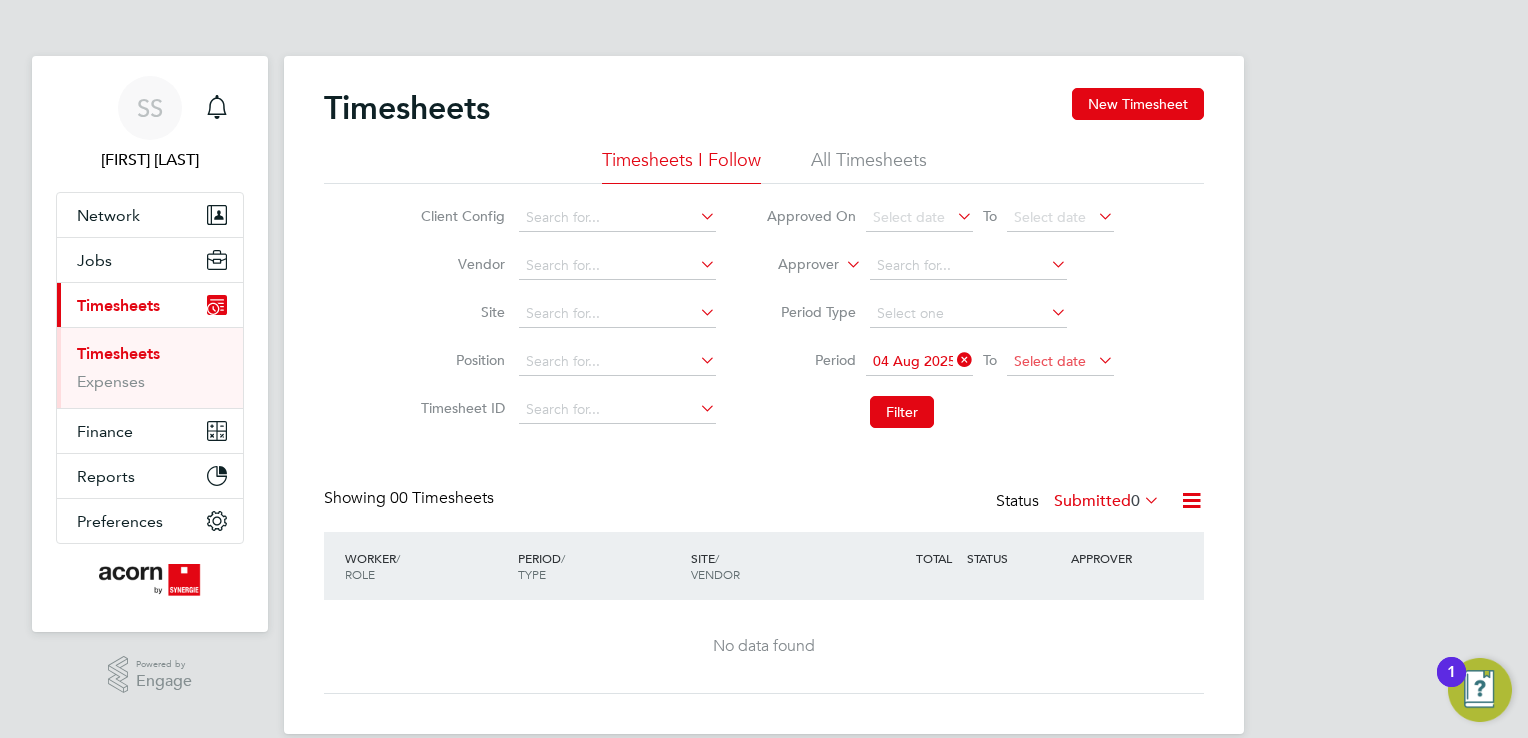 click on "Select date" 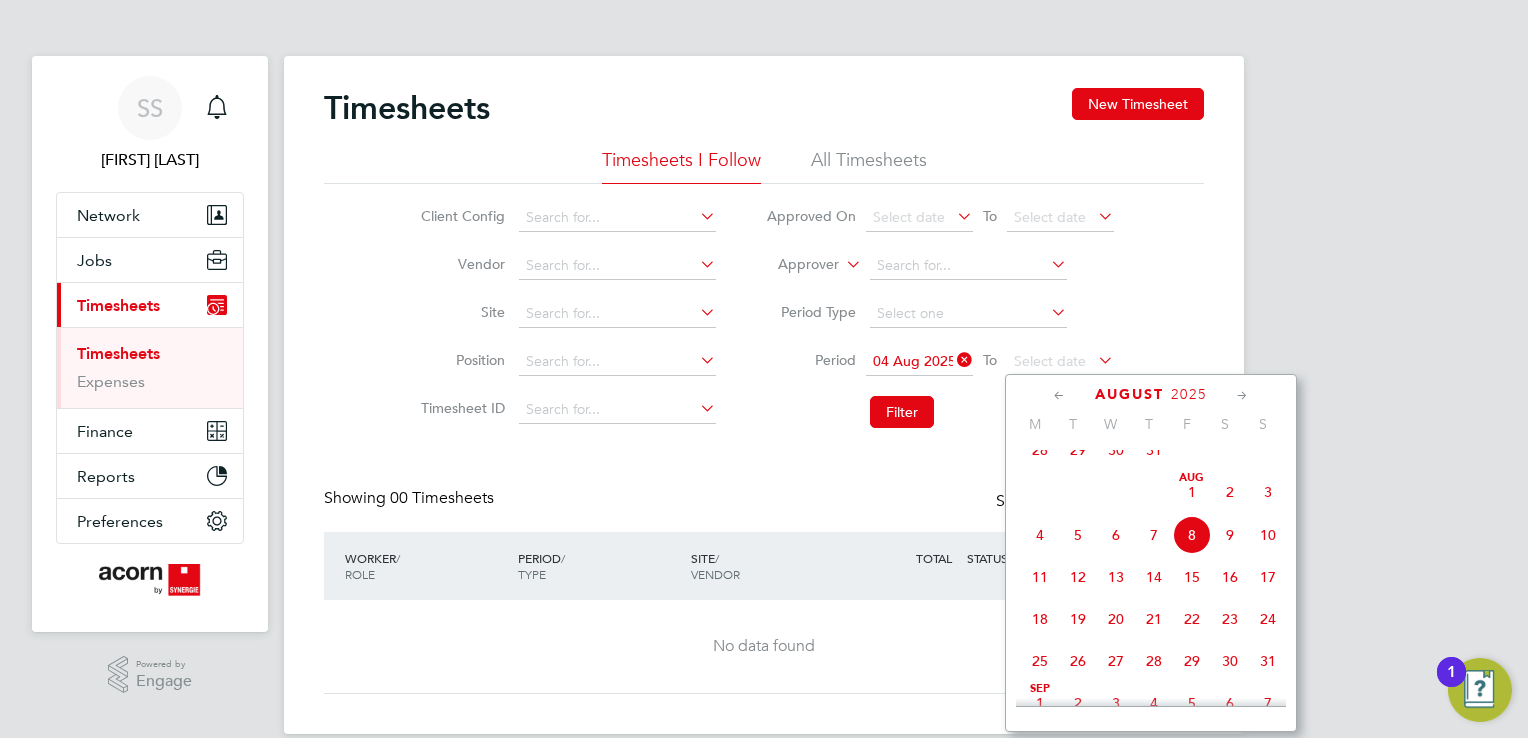 click on "8" 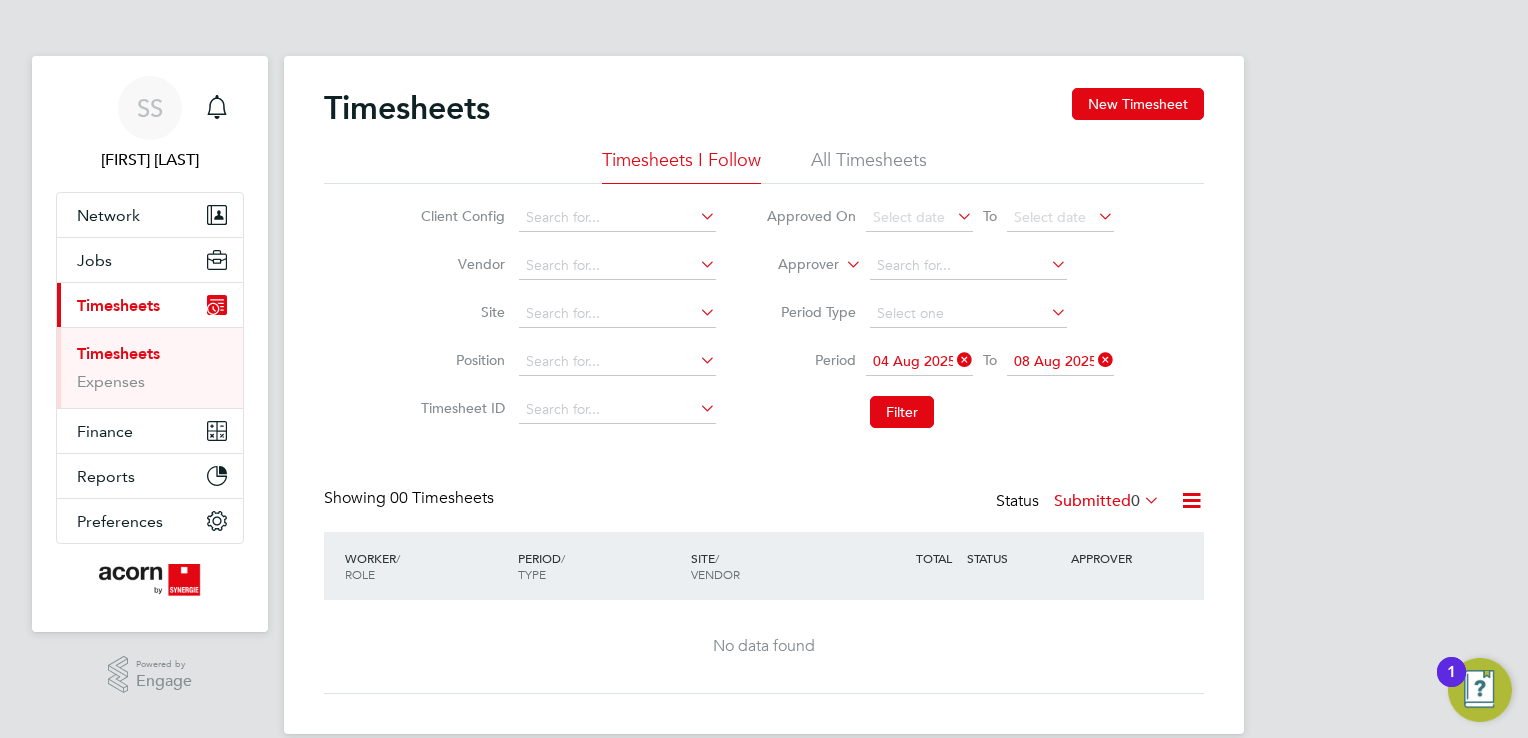 click on "04 Aug 2025" 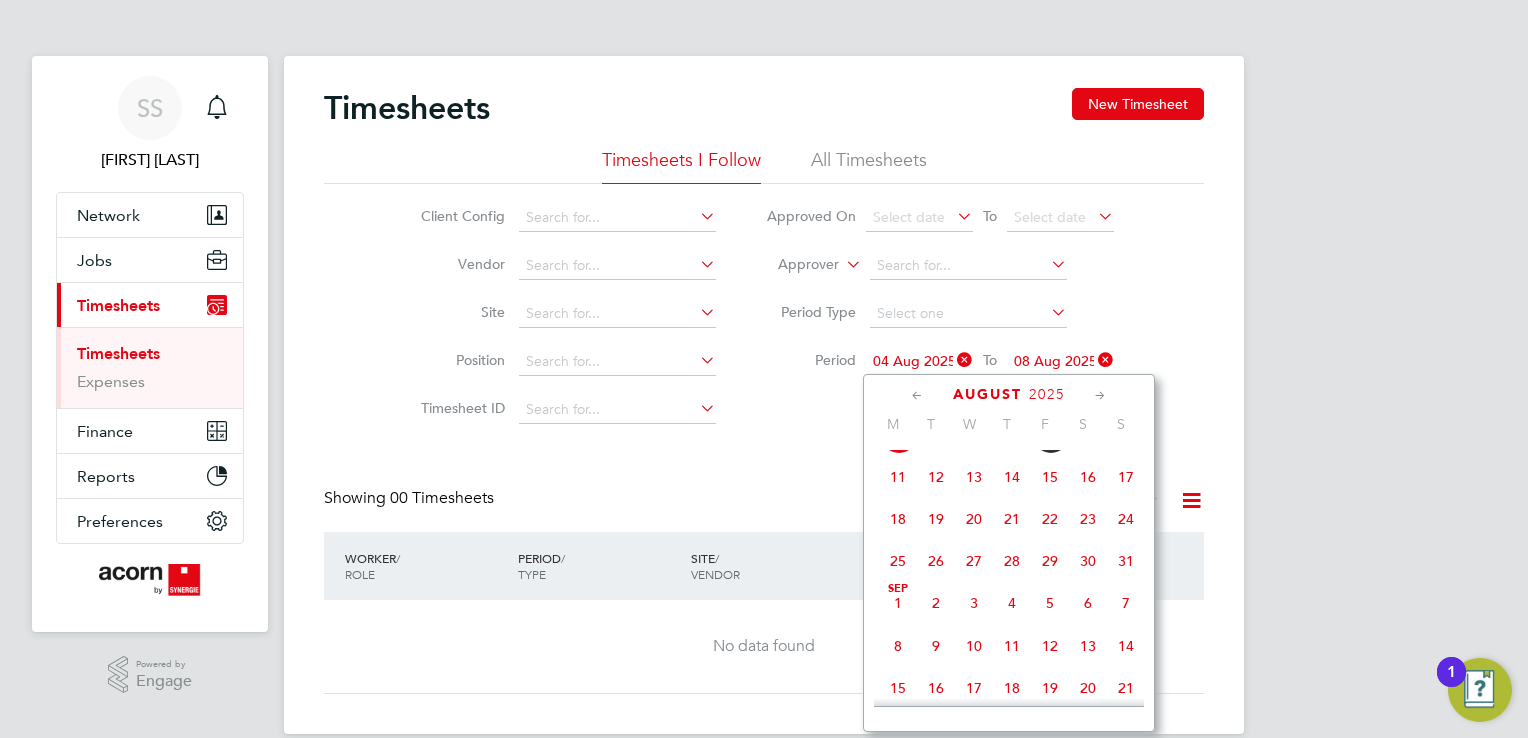 click on "4" 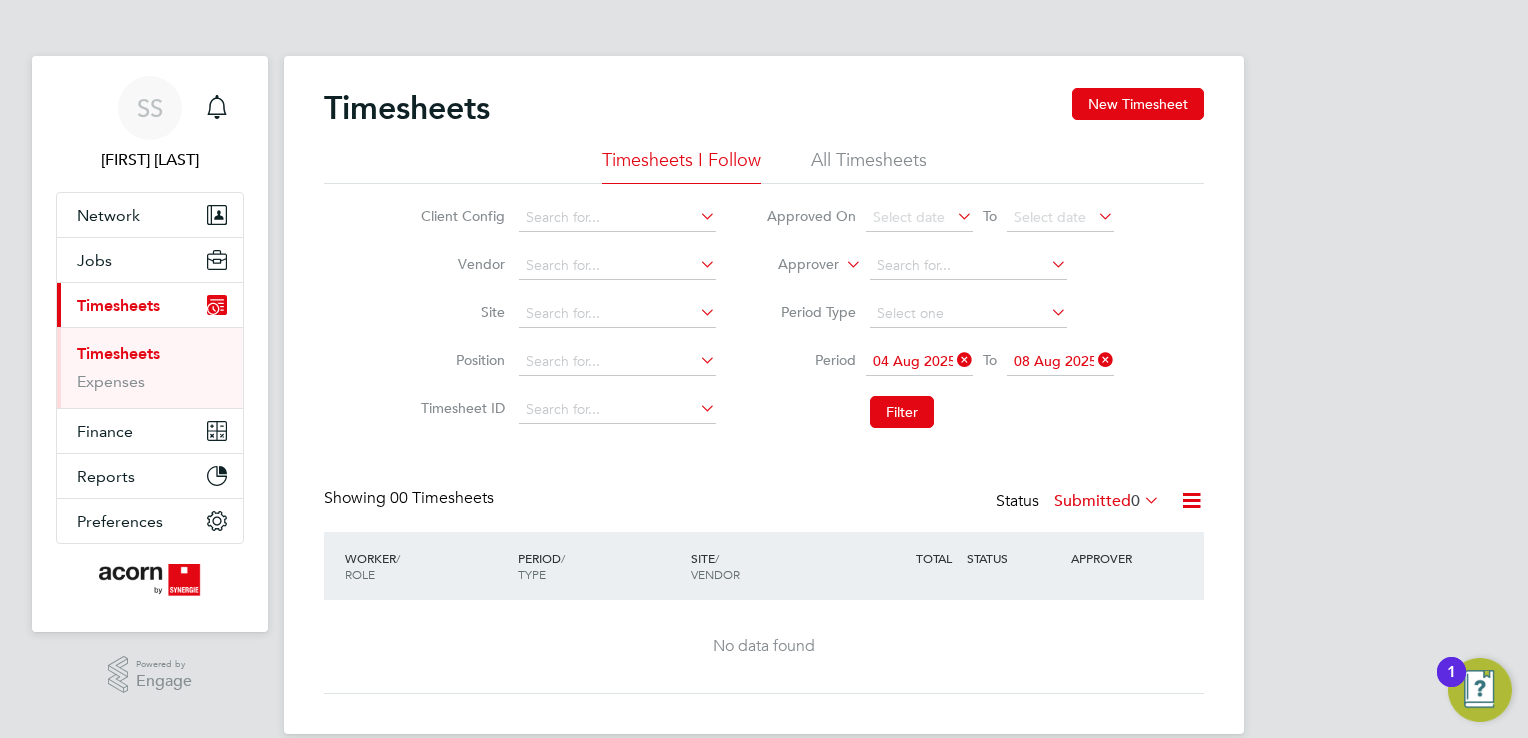 click on "08 Aug 2025" 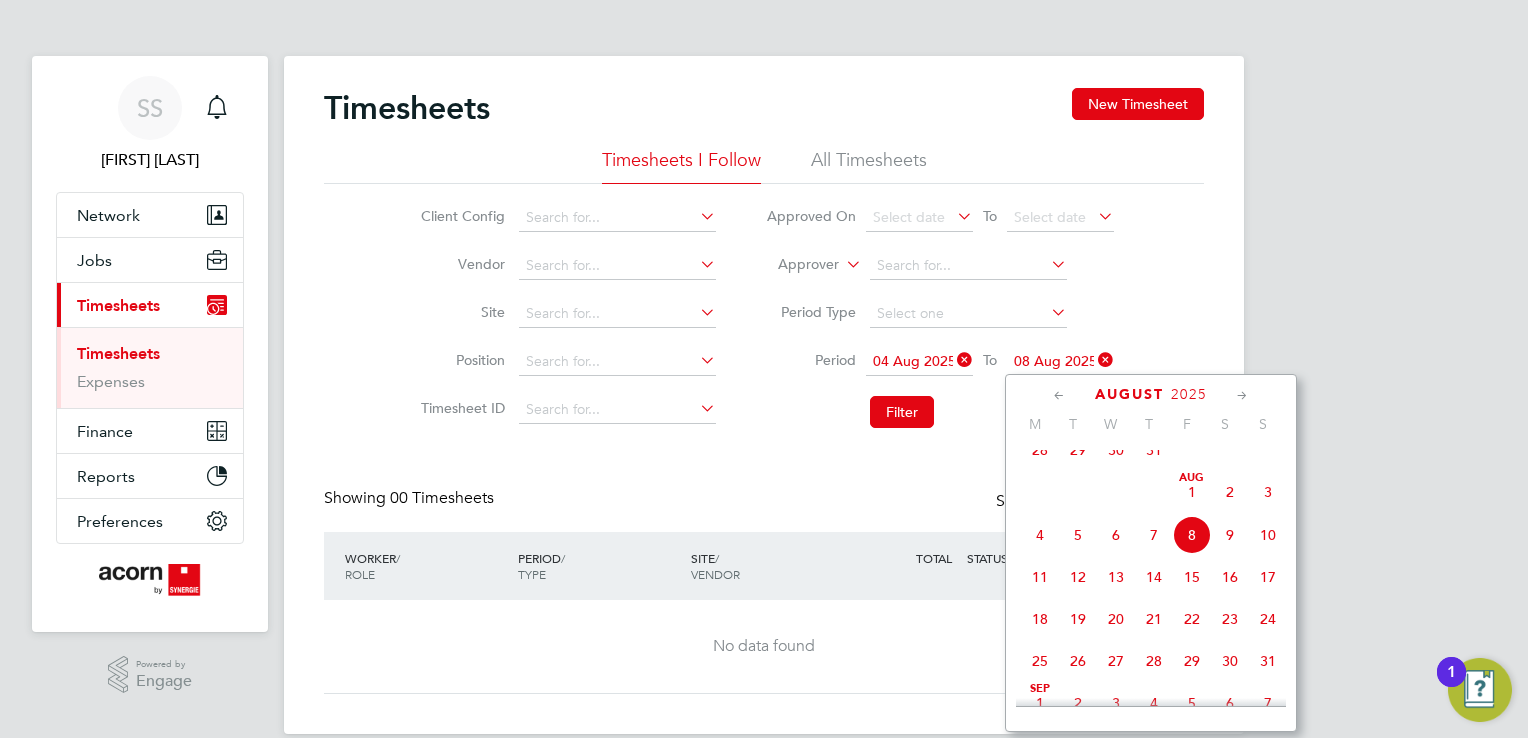 click on "8" 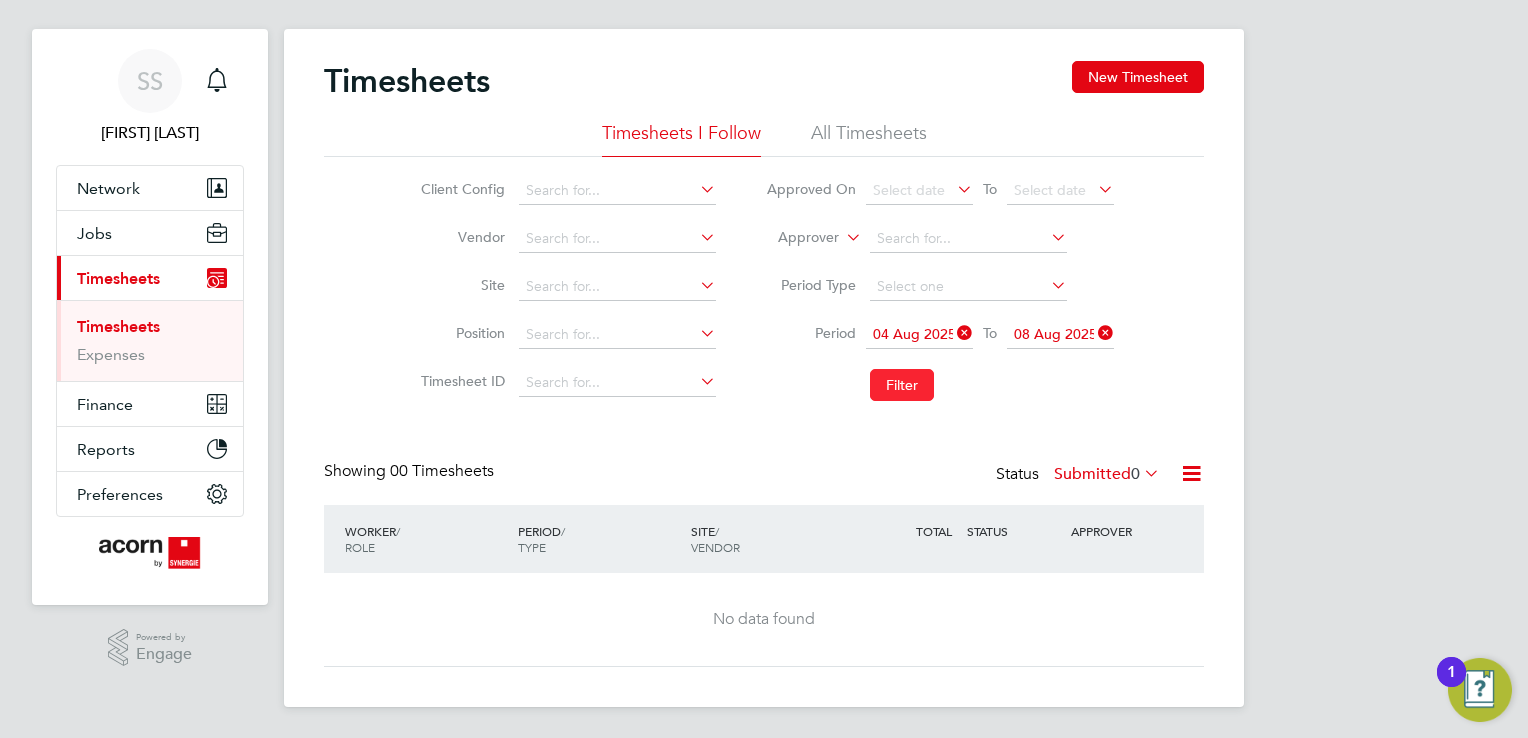 click on "Filter" 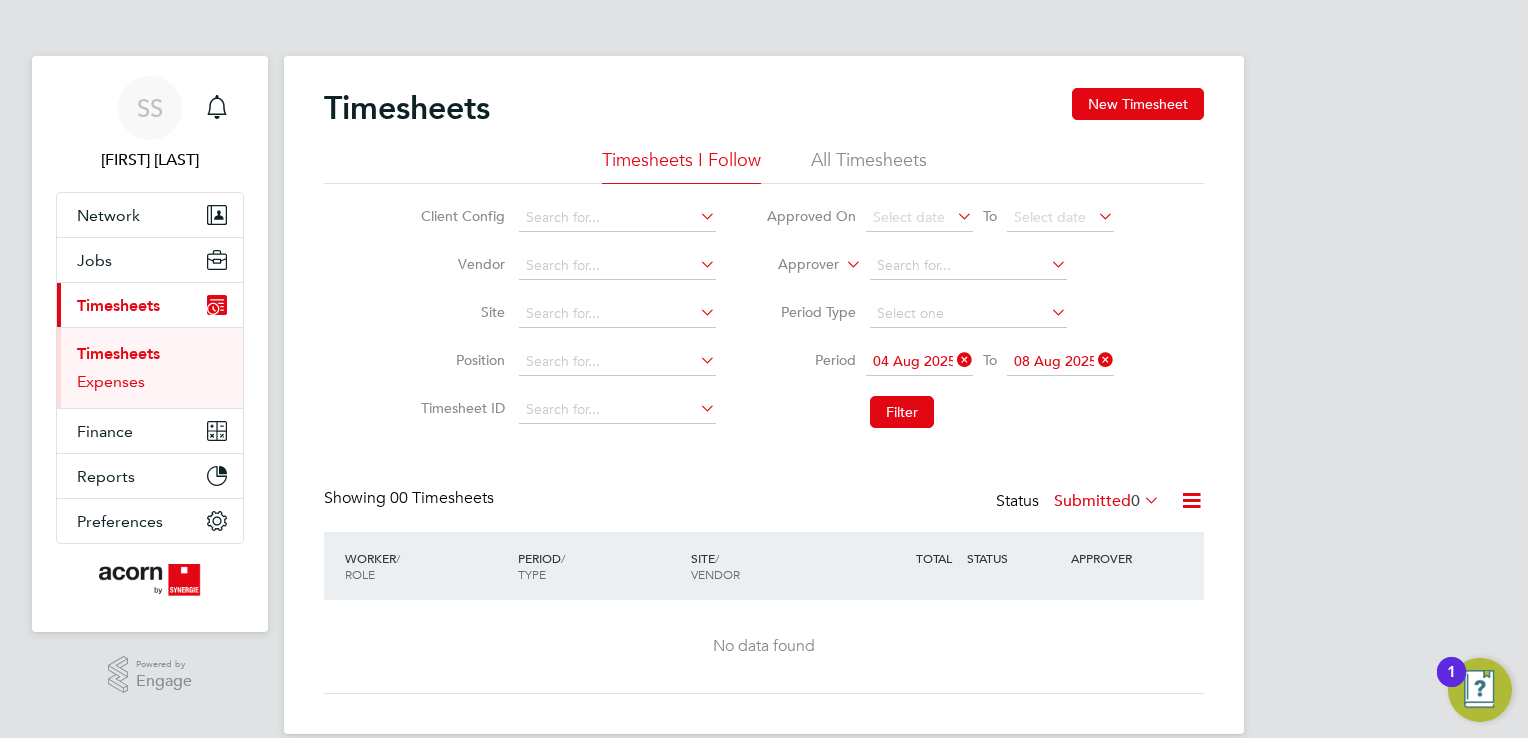 click on "Expenses" at bounding box center [111, 381] 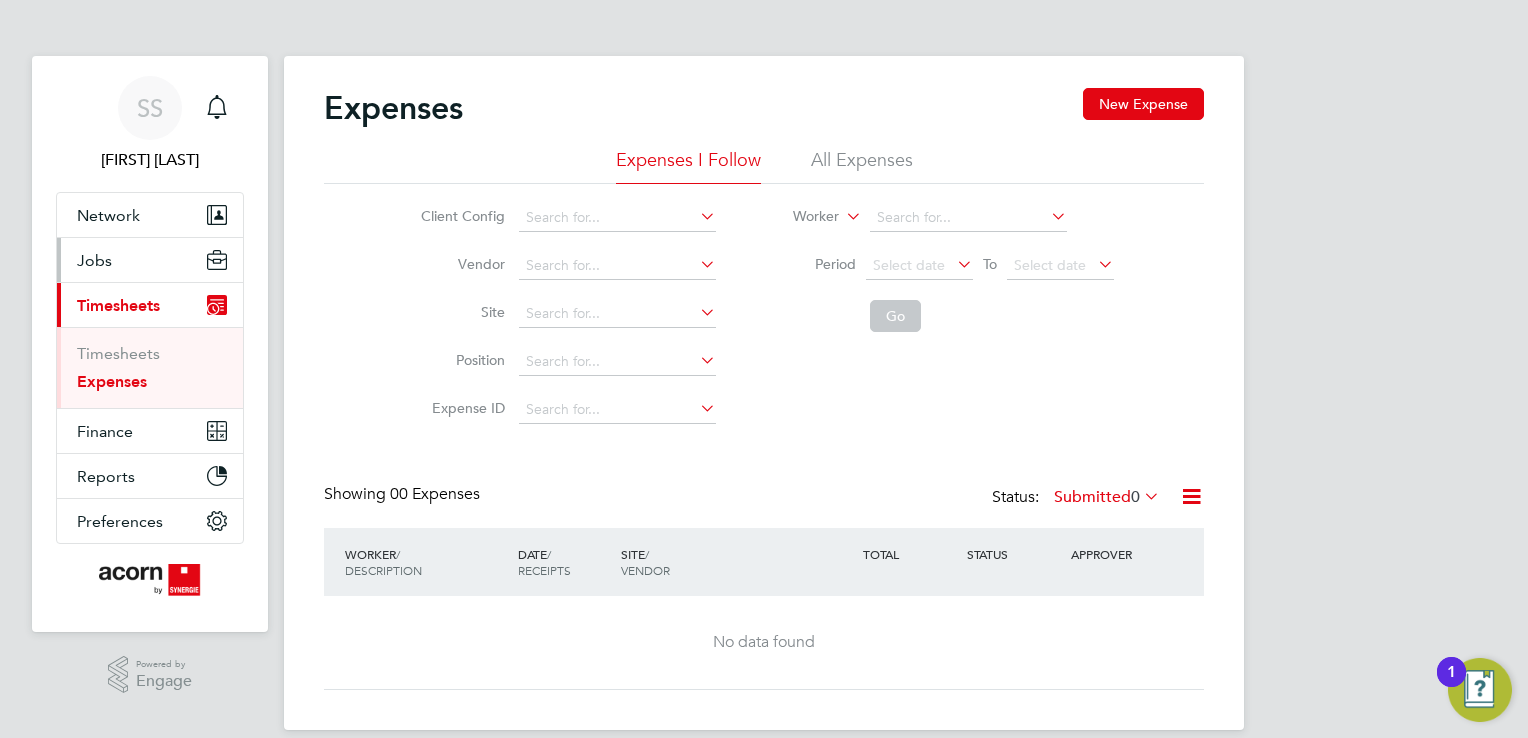 click on "Jobs" at bounding box center [150, 260] 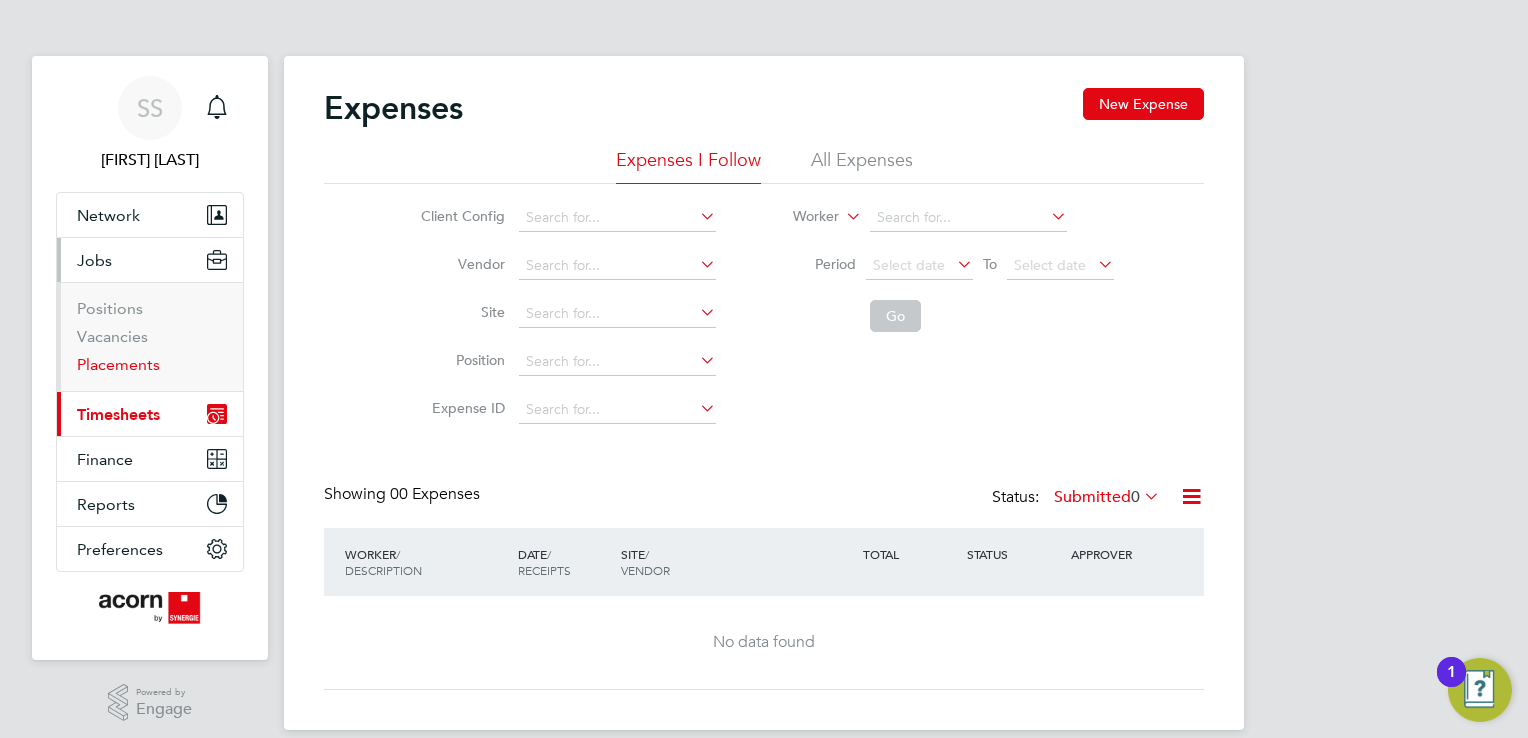 click on "Placements" at bounding box center (118, 364) 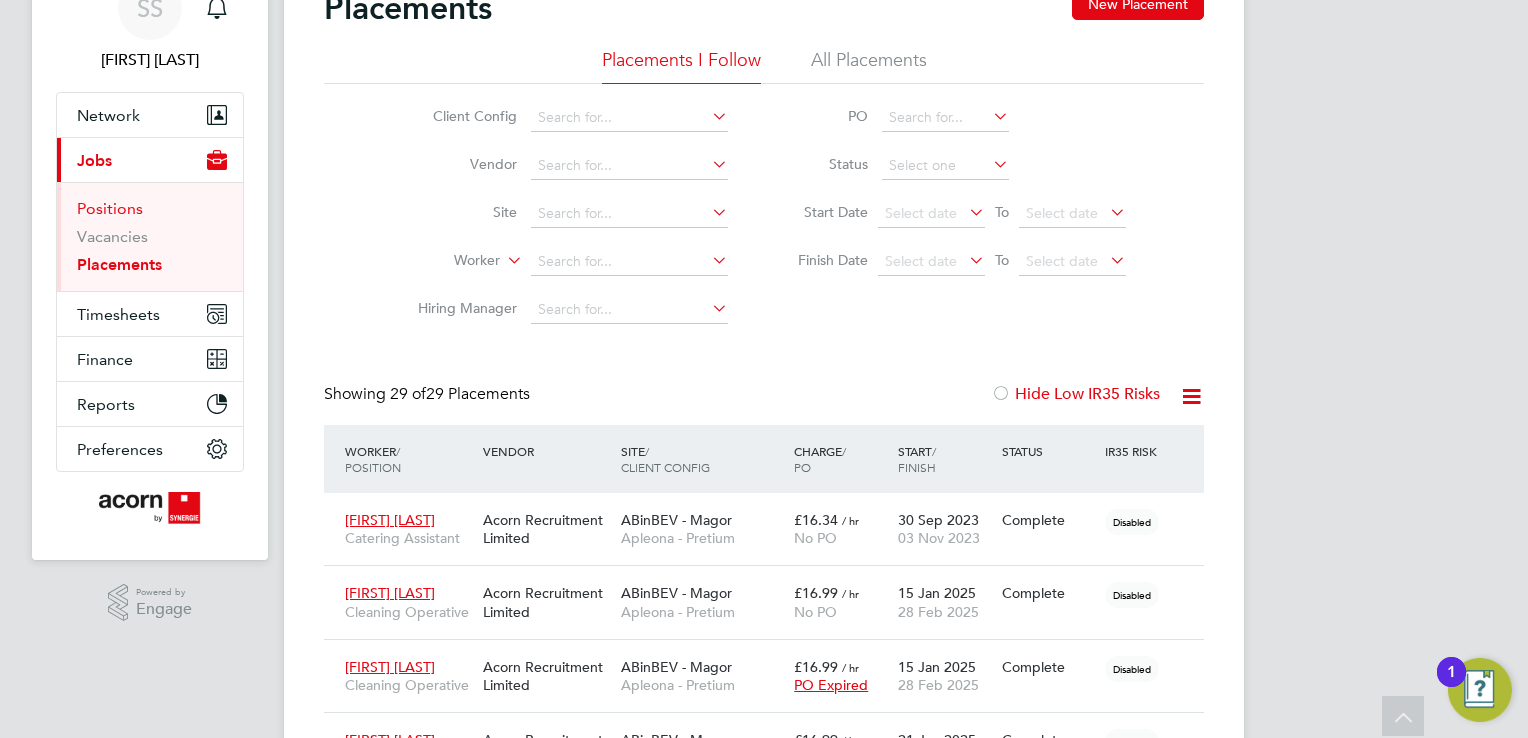 click on "Positions" at bounding box center (110, 208) 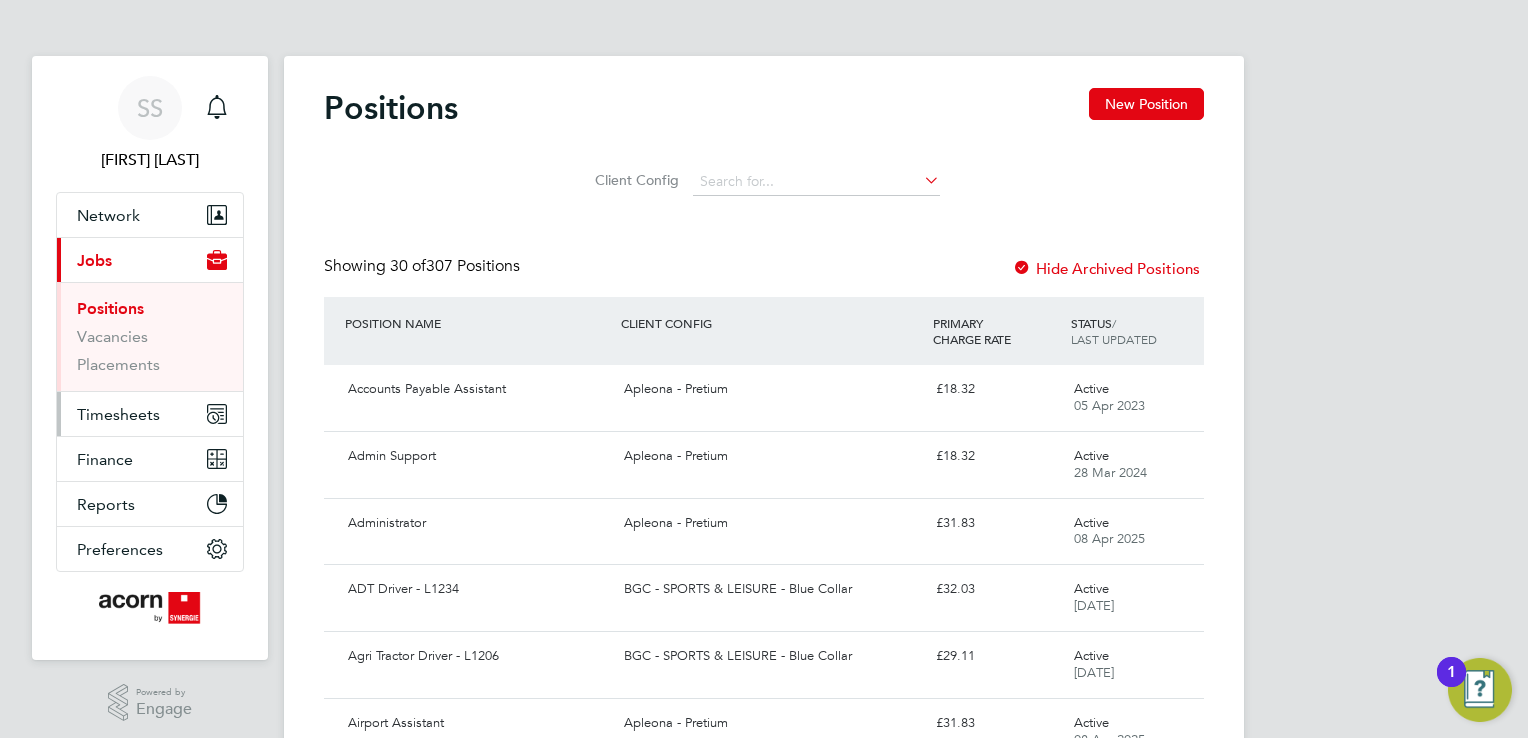 click on "Timesheets" at bounding box center (118, 414) 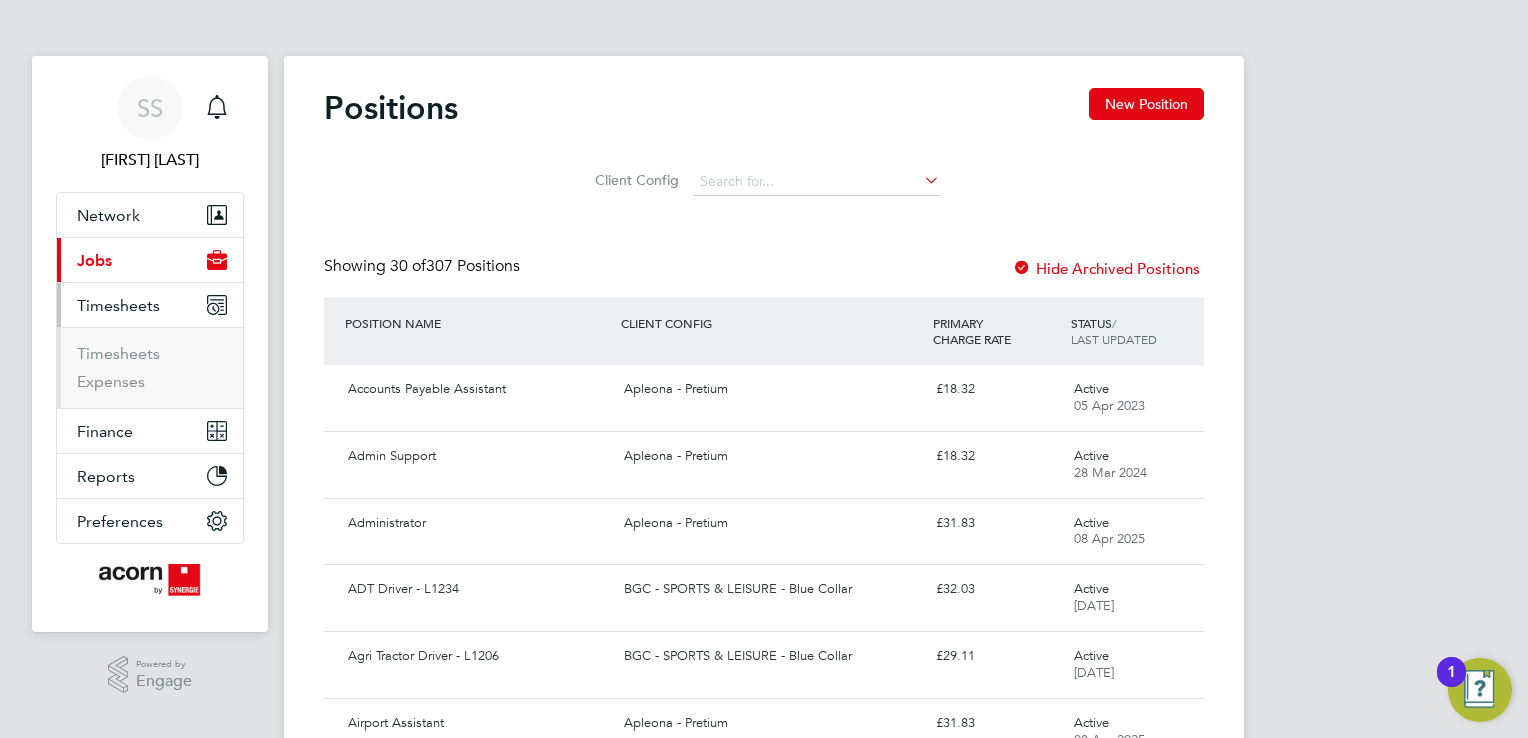 click on "Timesheets" at bounding box center (150, 305) 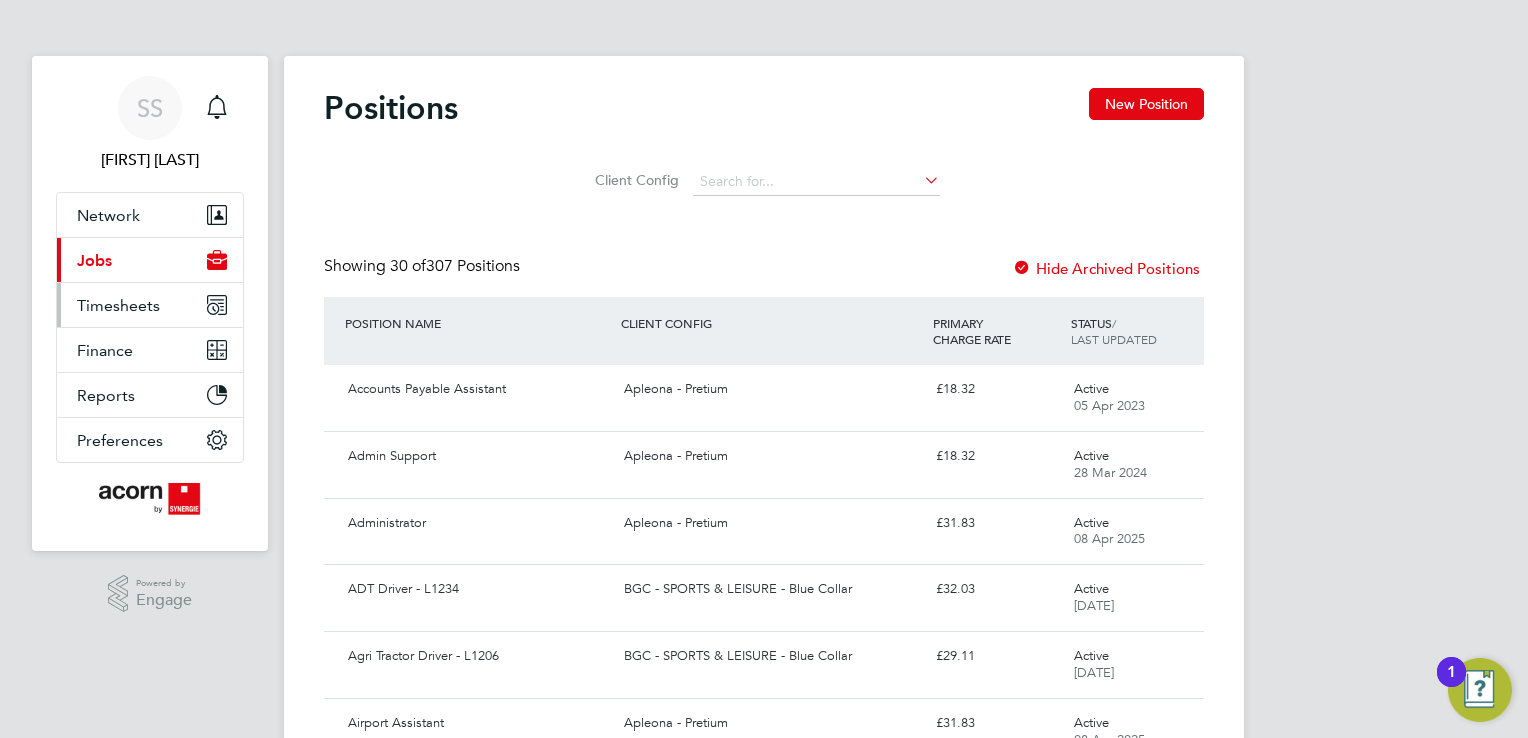 click on "Timesheets" at bounding box center (118, 305) 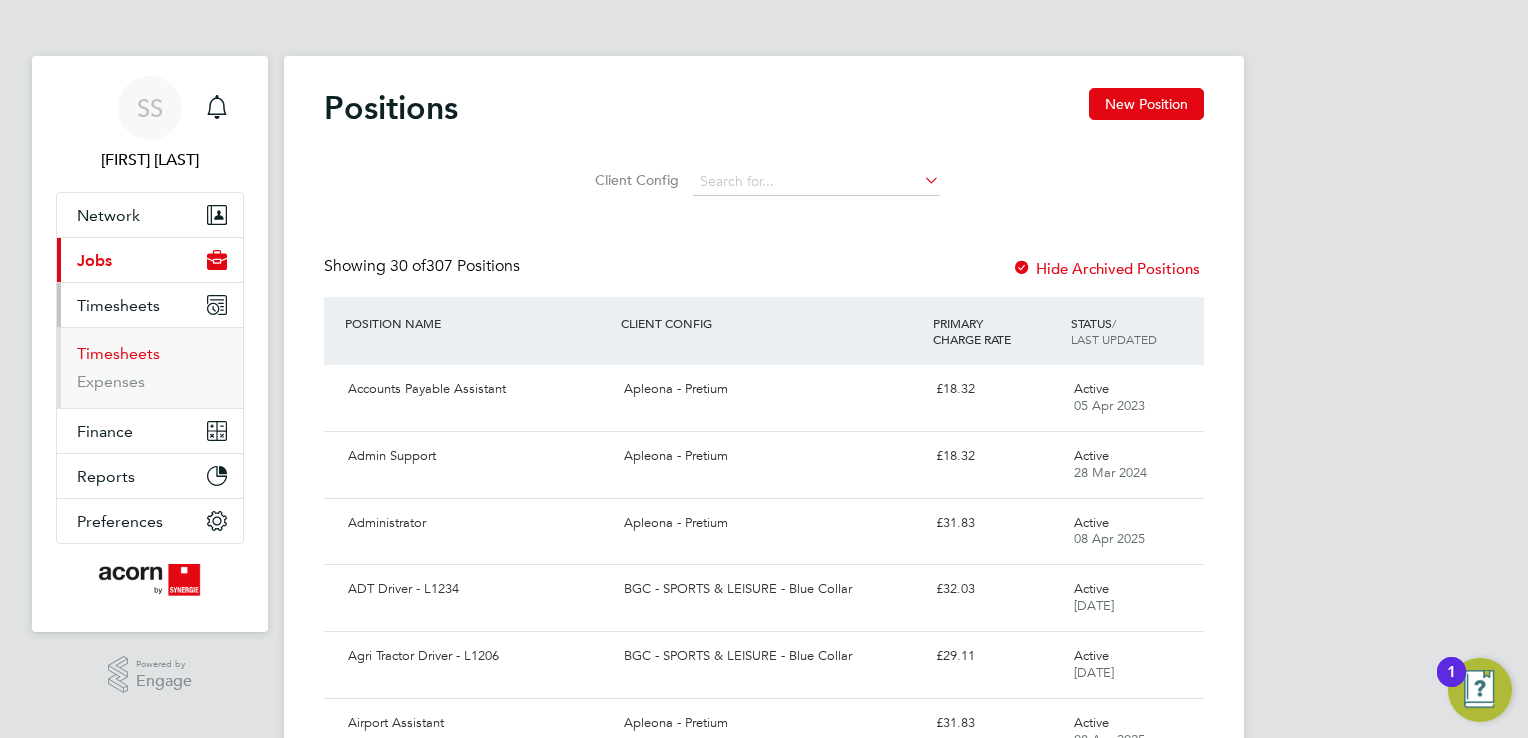 click on "Timesheets" at bounding box center (118, 353) 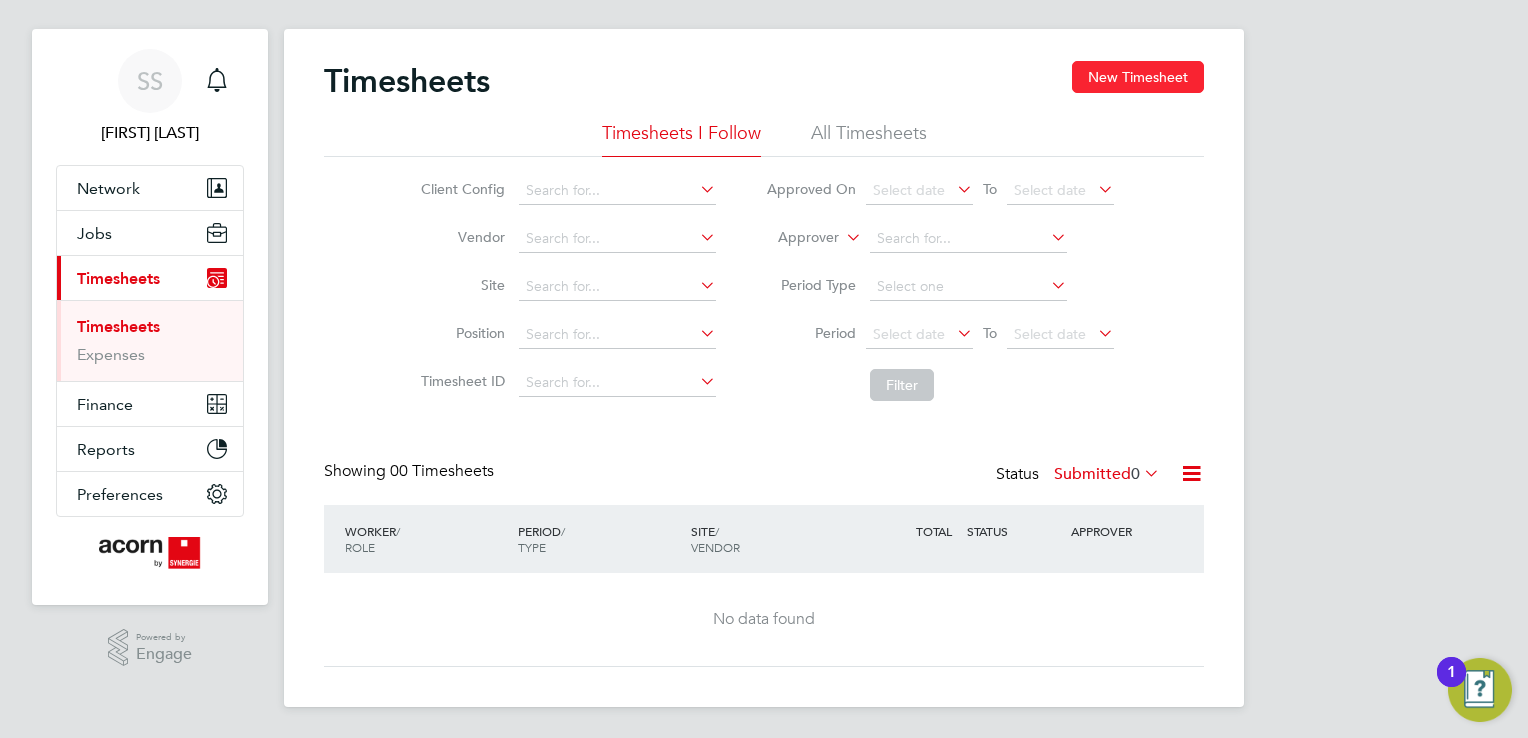 click on "New Timesheet" 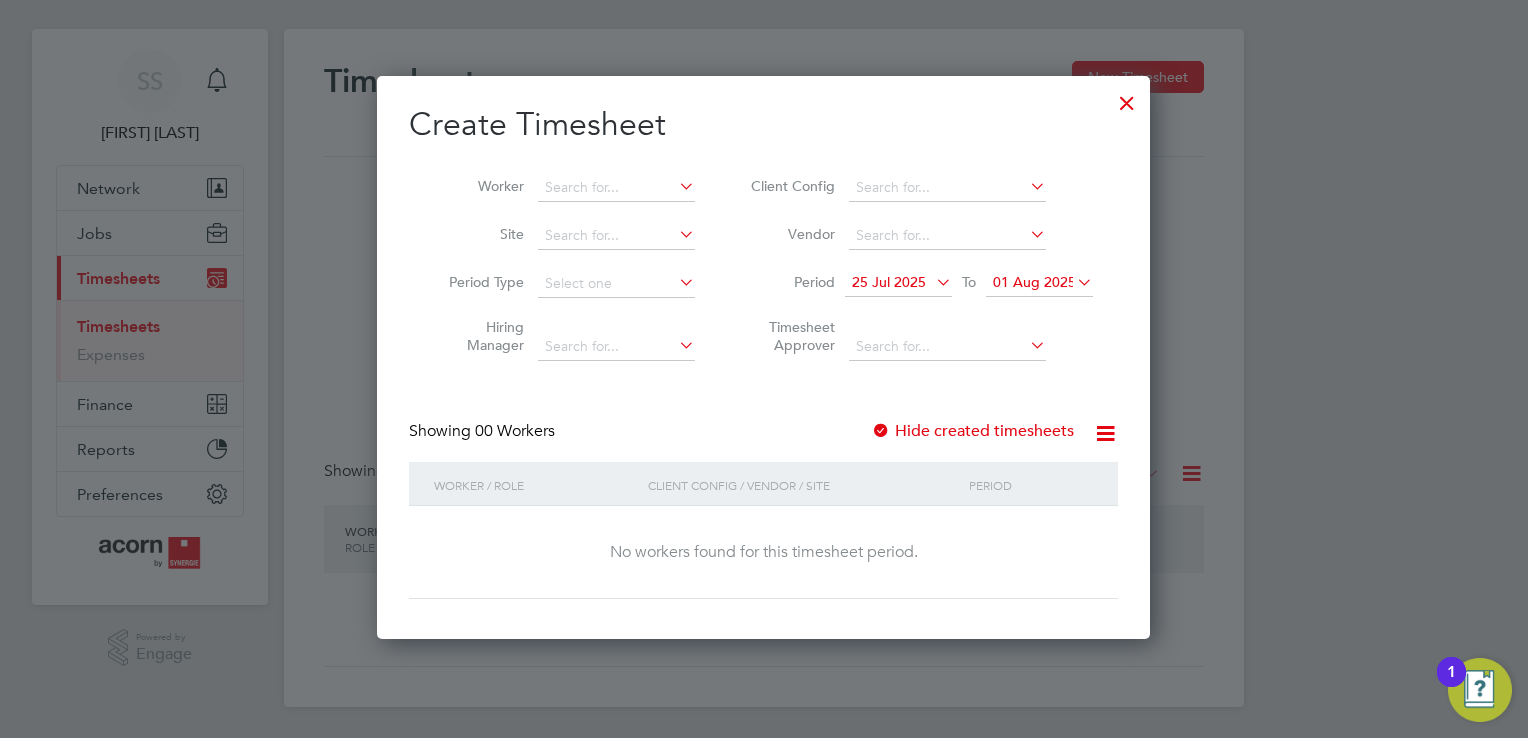 click on "25 Jul 2025" at bounding box center [889, 282] 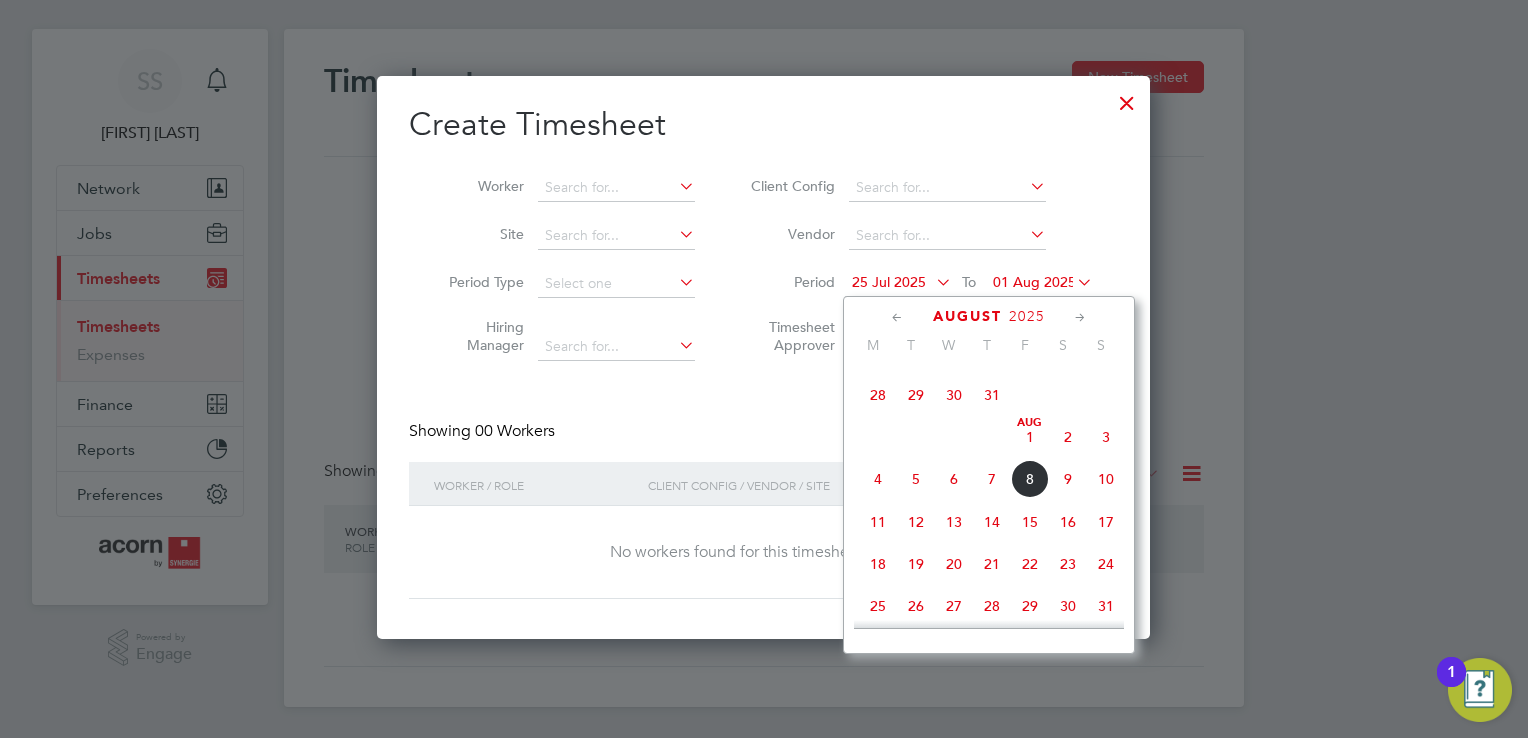 click on "4" 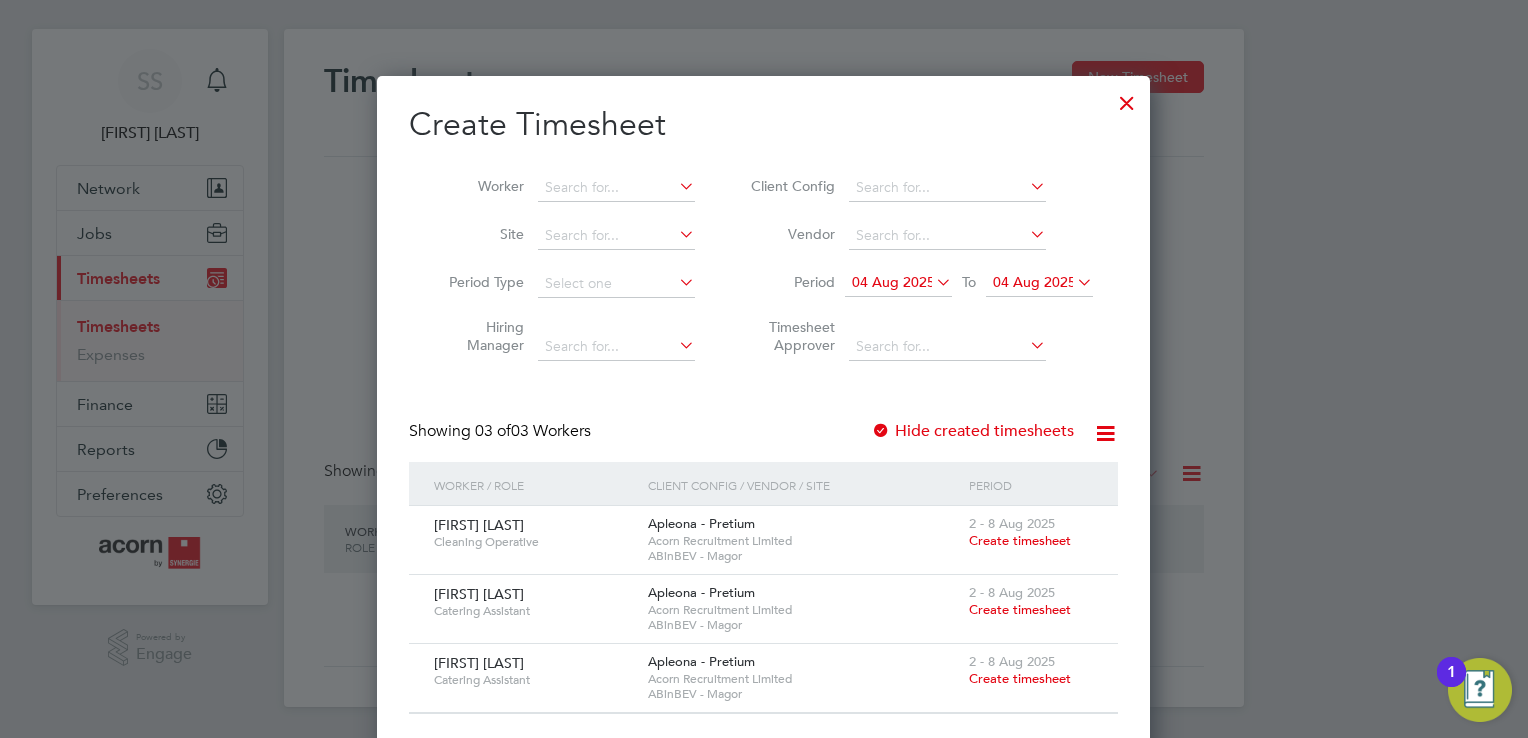 click at bounding box center (1073, 282) 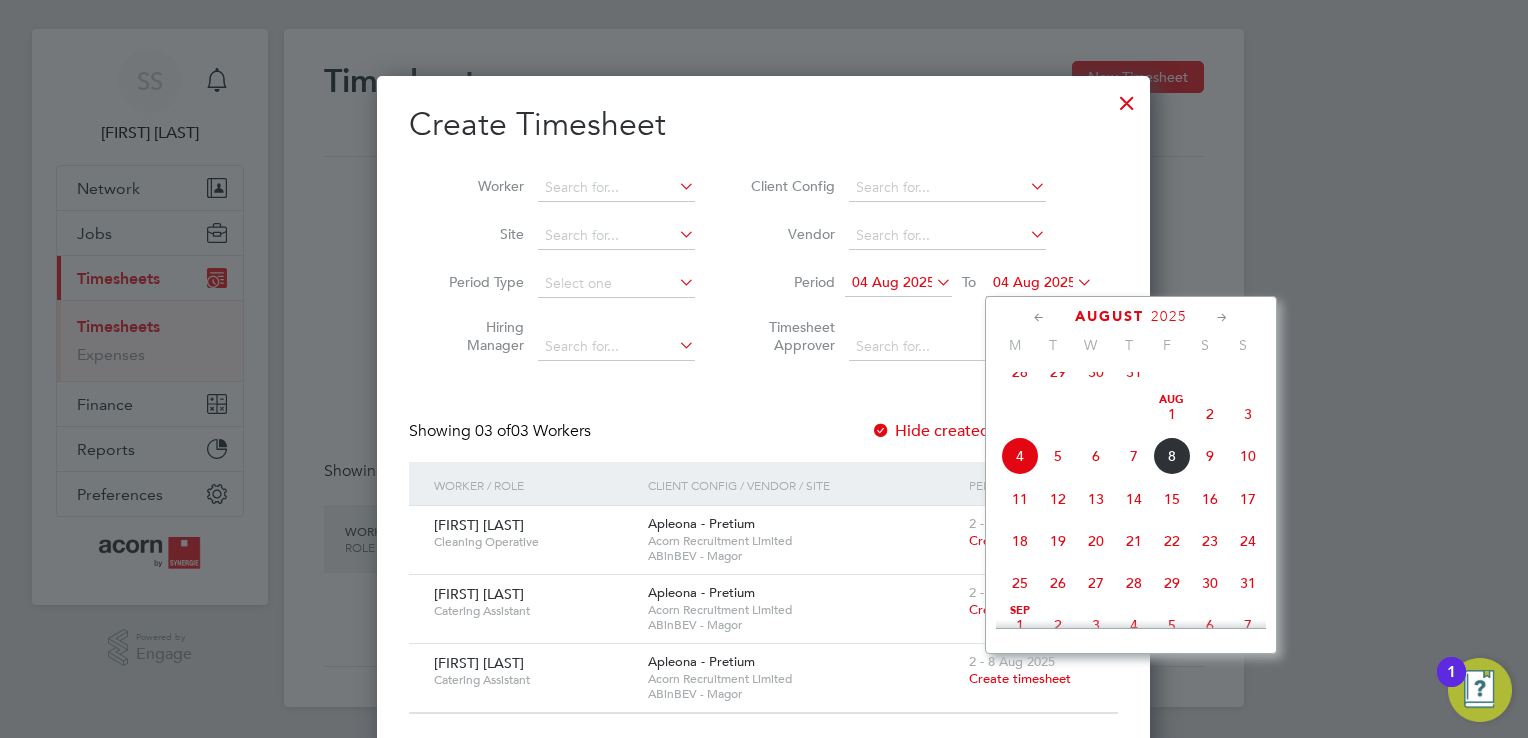 click on "8" 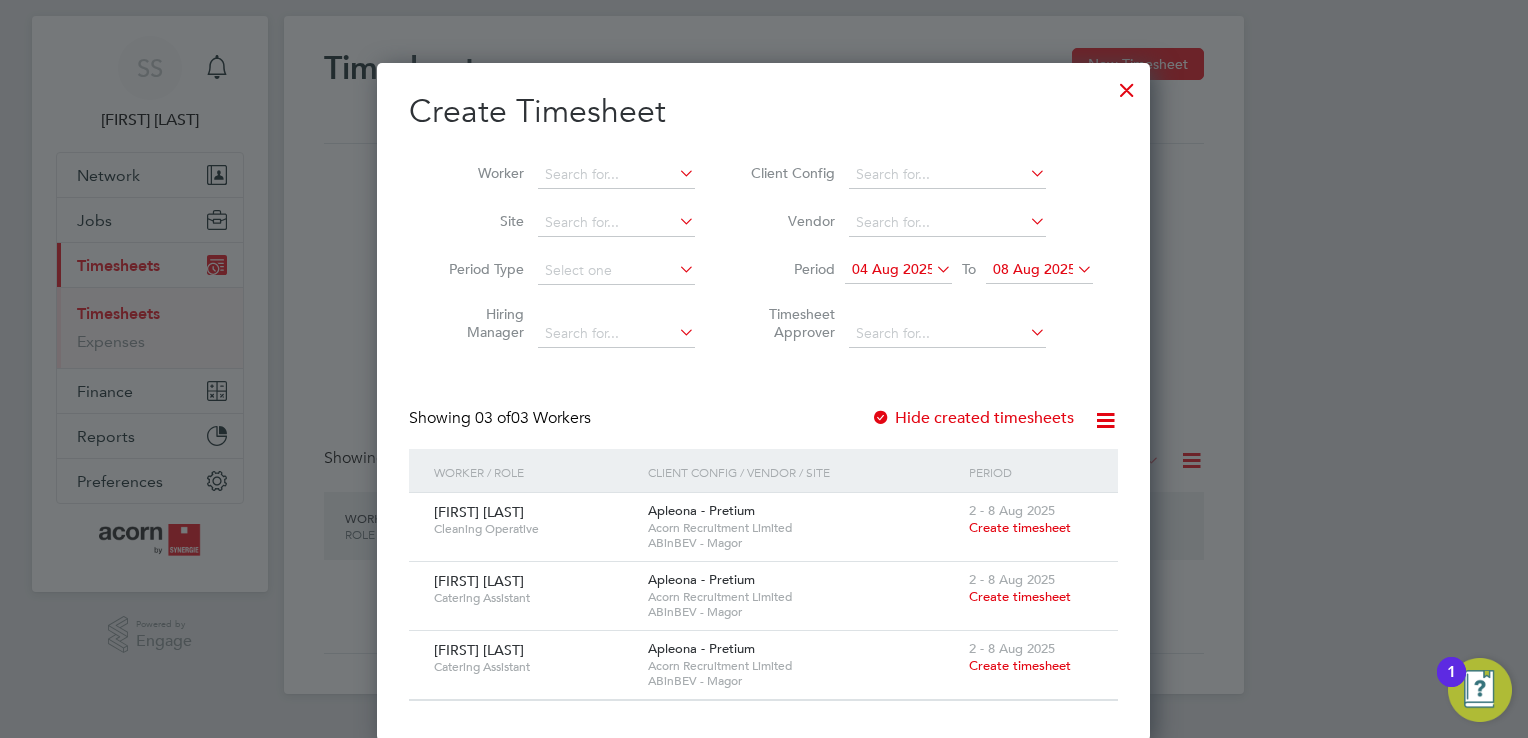 click on "Create timesheet" at bounding box center [1020, 527] 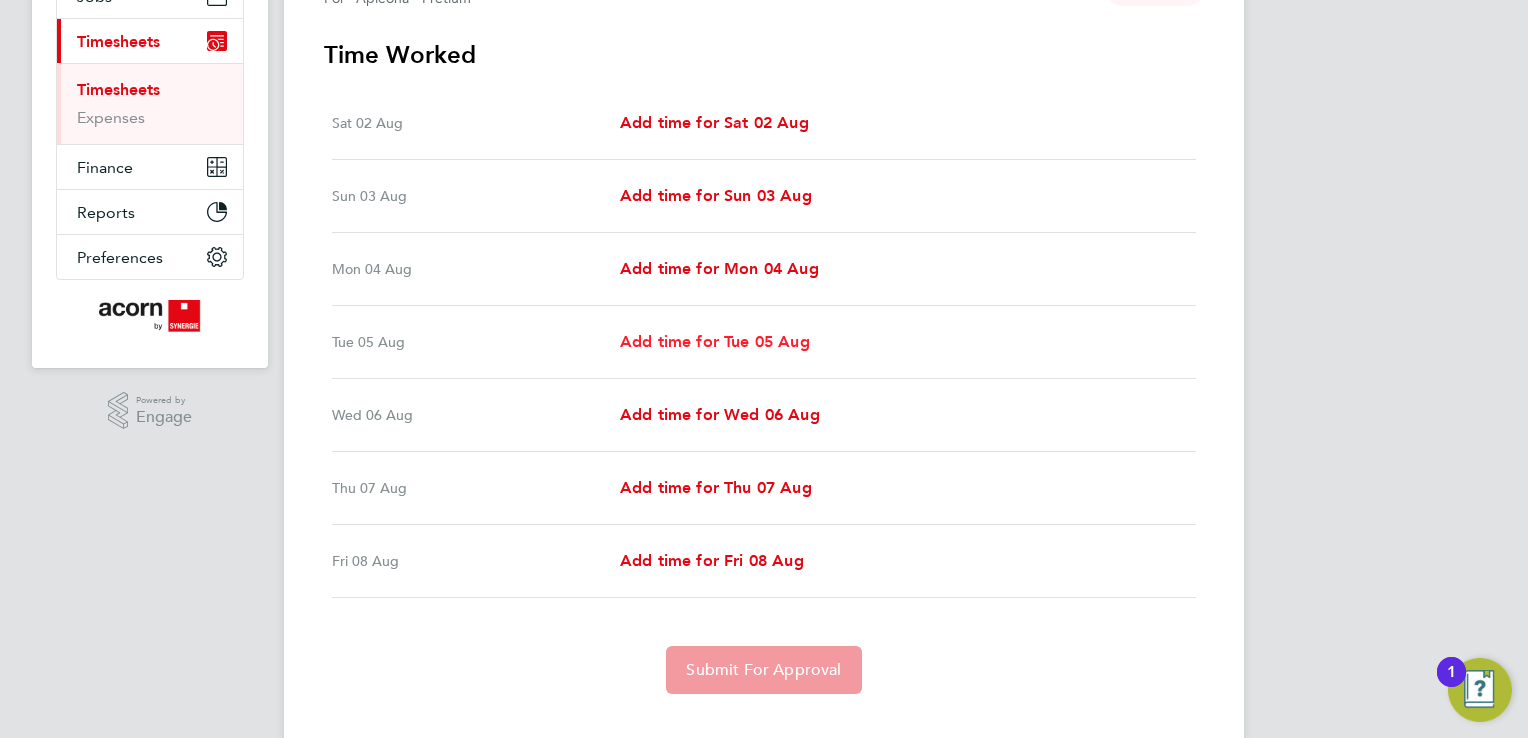 scroll, scrollTop: 298, scrollLeft: 0, axis: vertical 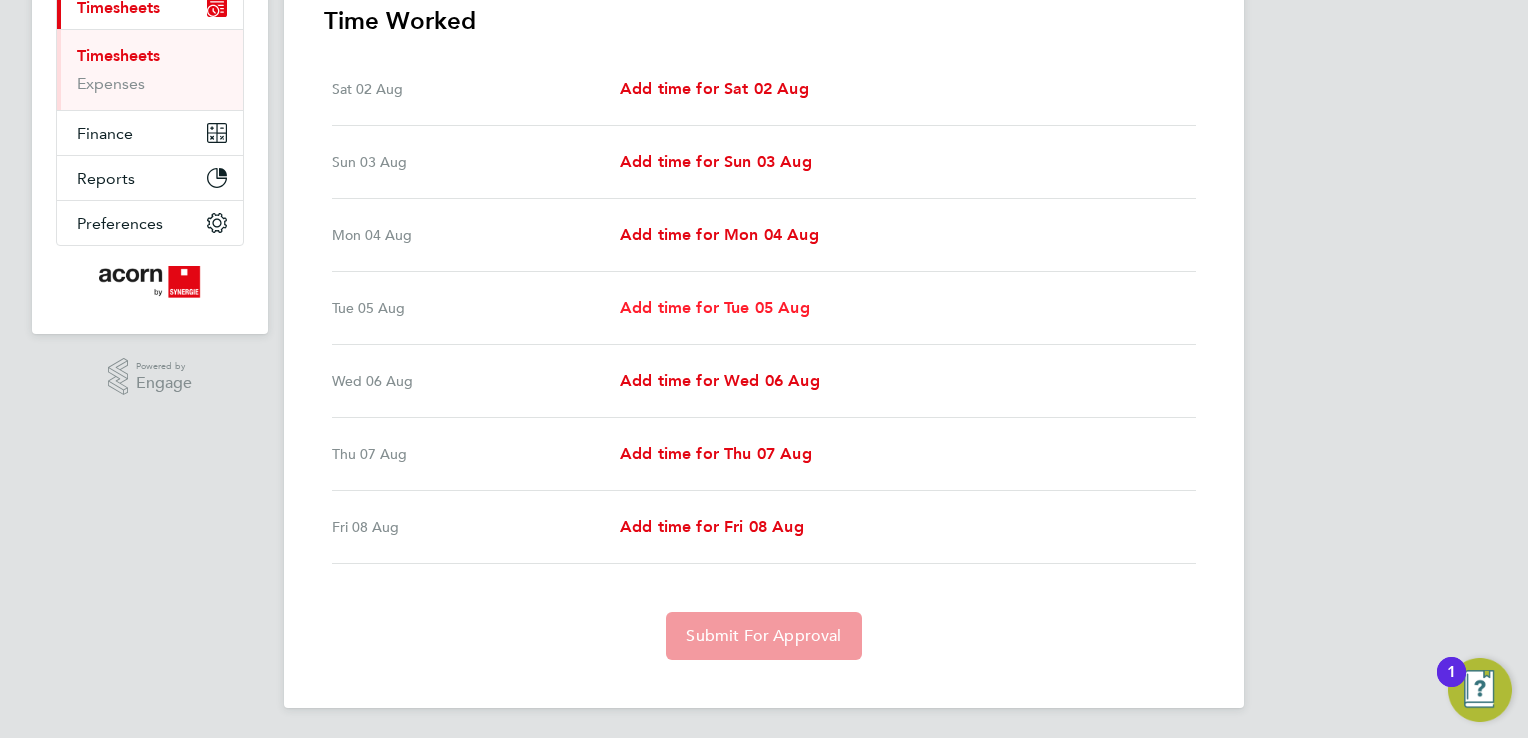 click on "Add time for Tue 05 Aug" at bounding box center (715, 307) 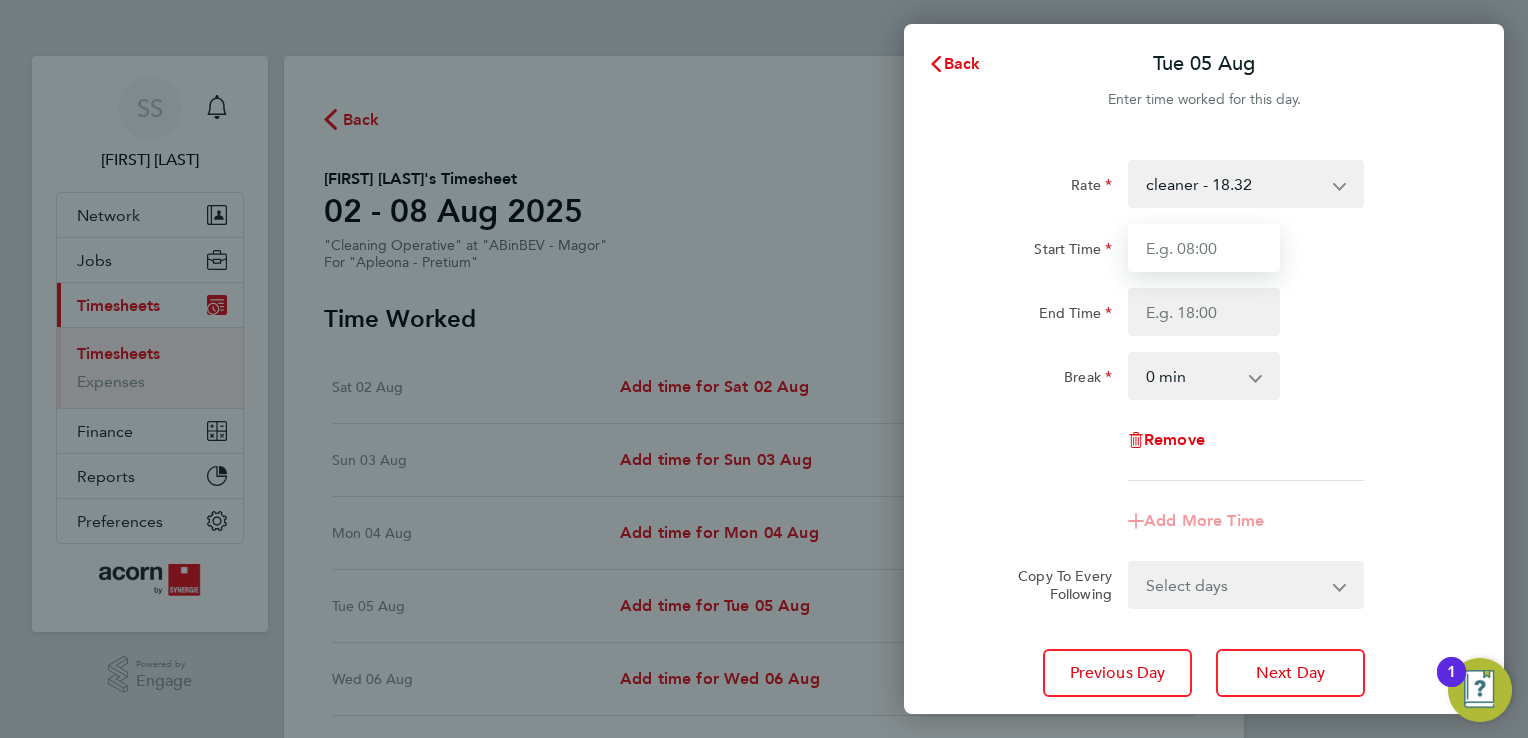 click on "Start Time" at bounding box center [1204, 248] 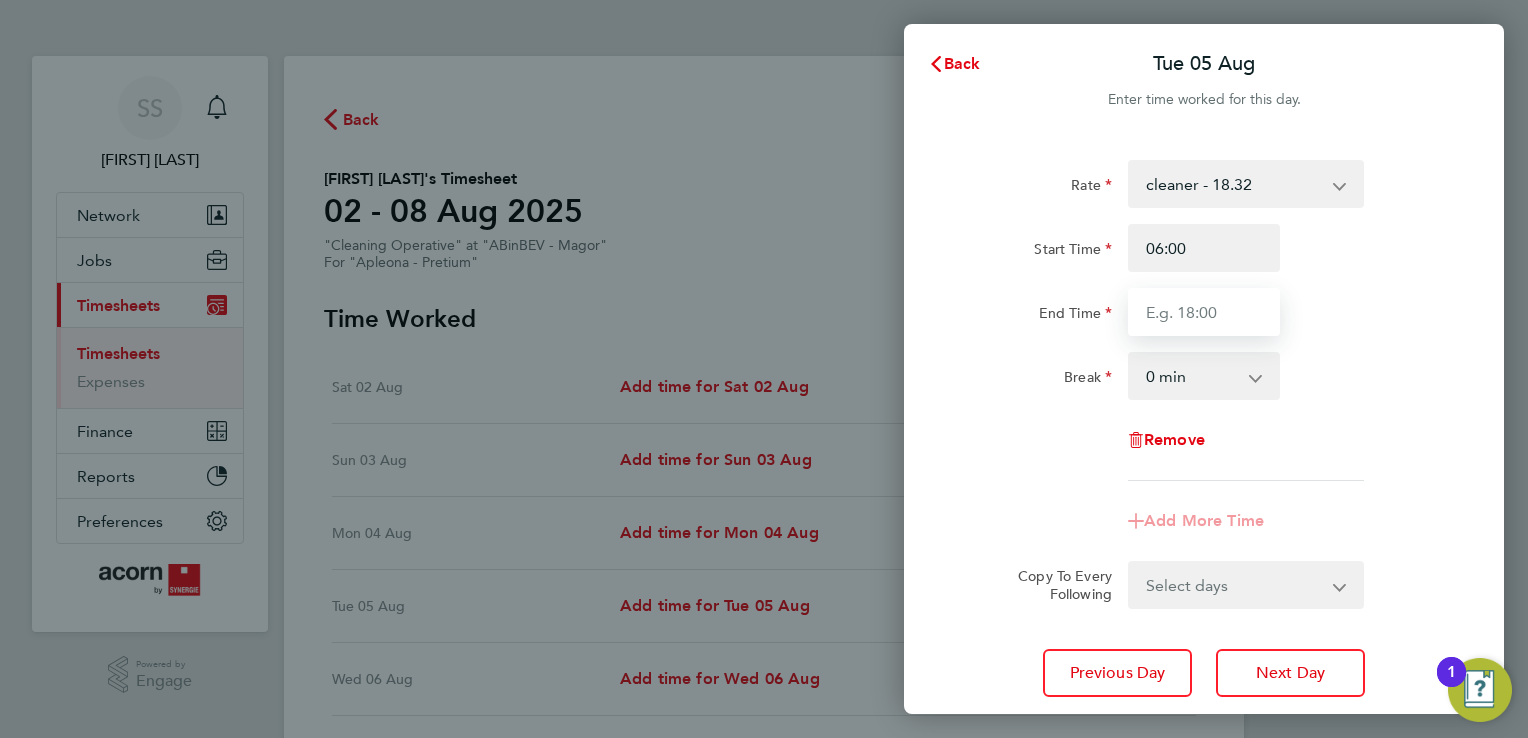click on "End Time" at bounding box center (1204, 312) 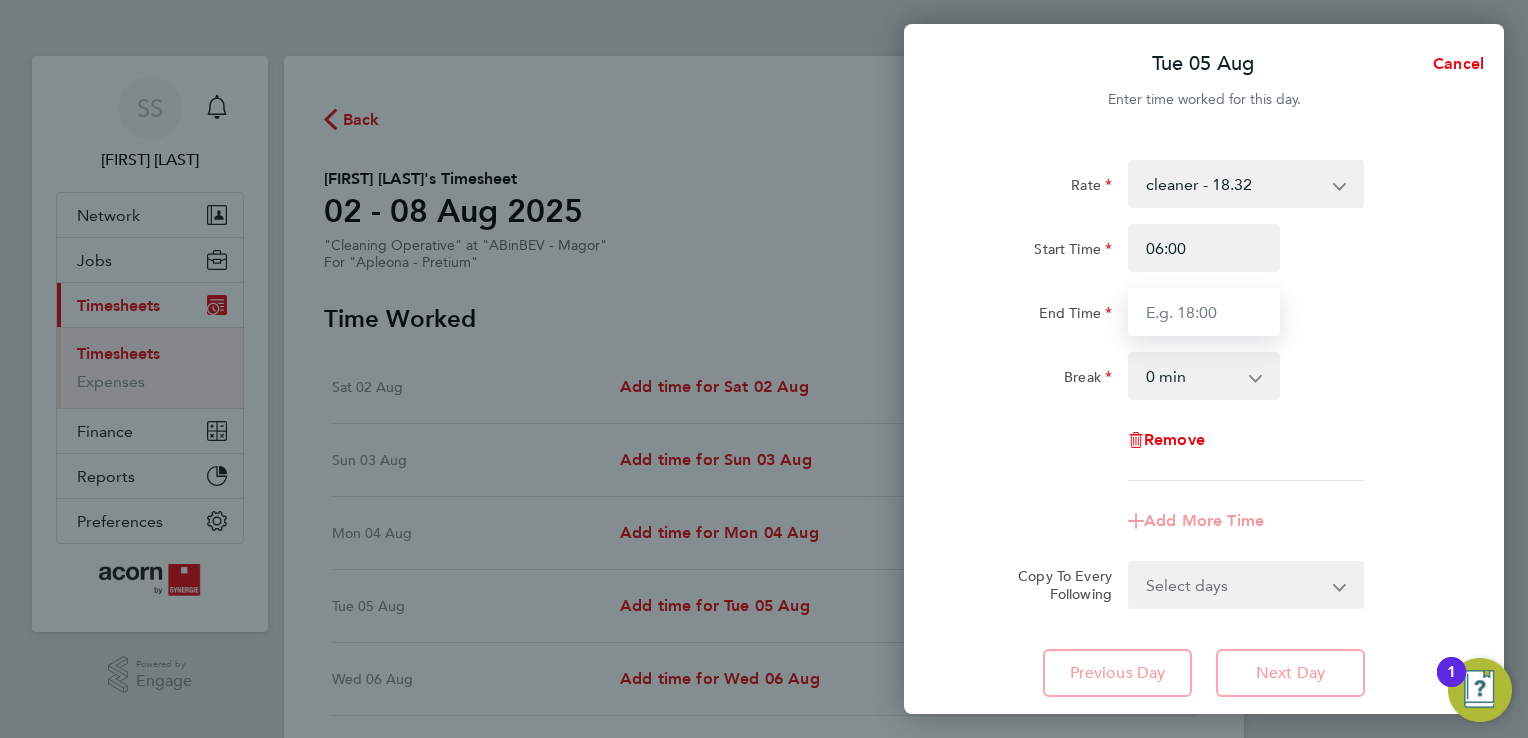 type on "14:00" 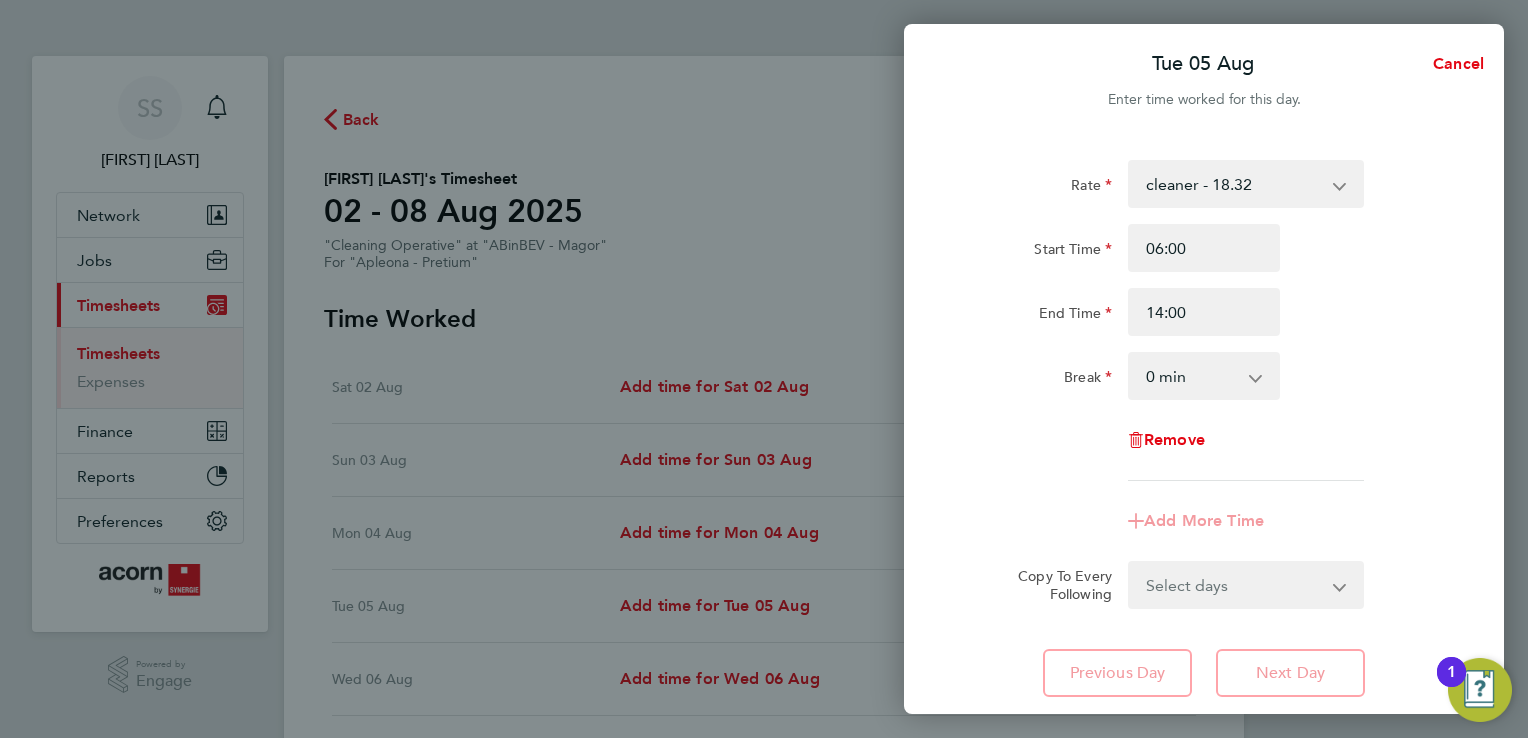 click on "Rate  cleaner - 18.32
Start Time 06:00 End Time 14:00 Break  0 min   15 min   30 min   45 min   60 min   75 min   90 min
Remove
Add More Time  Copy To Every Following  Select days   Day   Wednesday   Thursday   Friday" 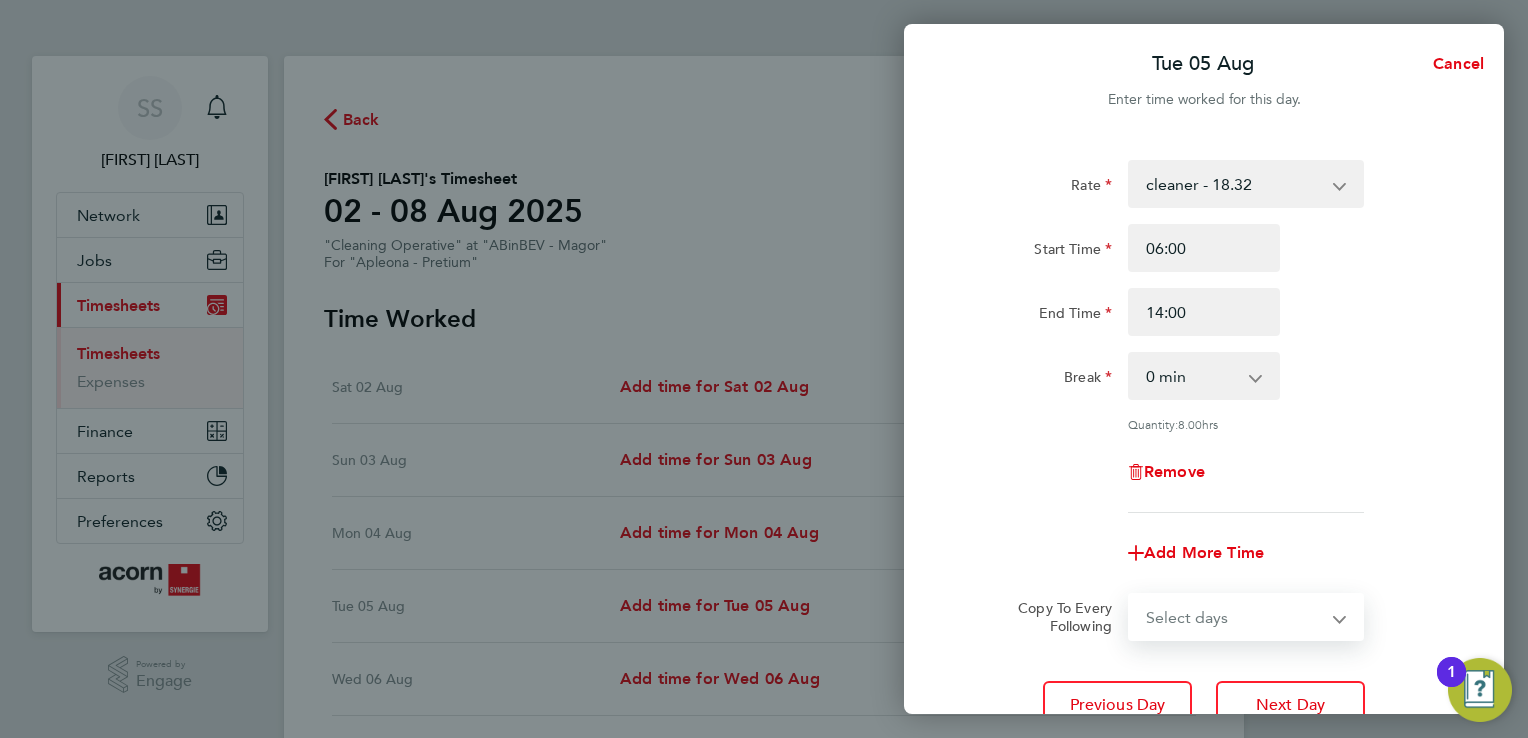 select on "WED" 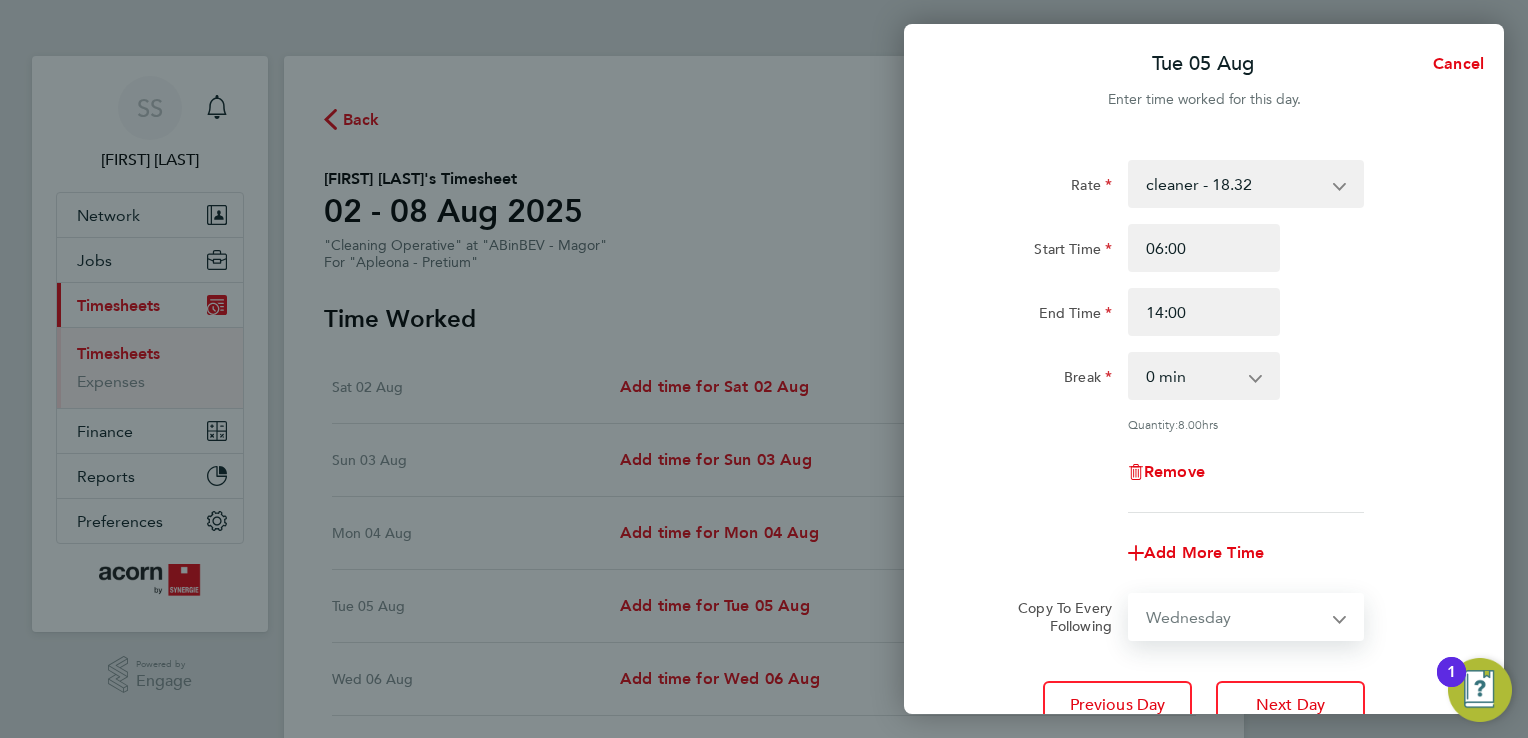 click on "Select days   Day   Wednesday   Thursday   Friday" at bounding box center (1235, 617) 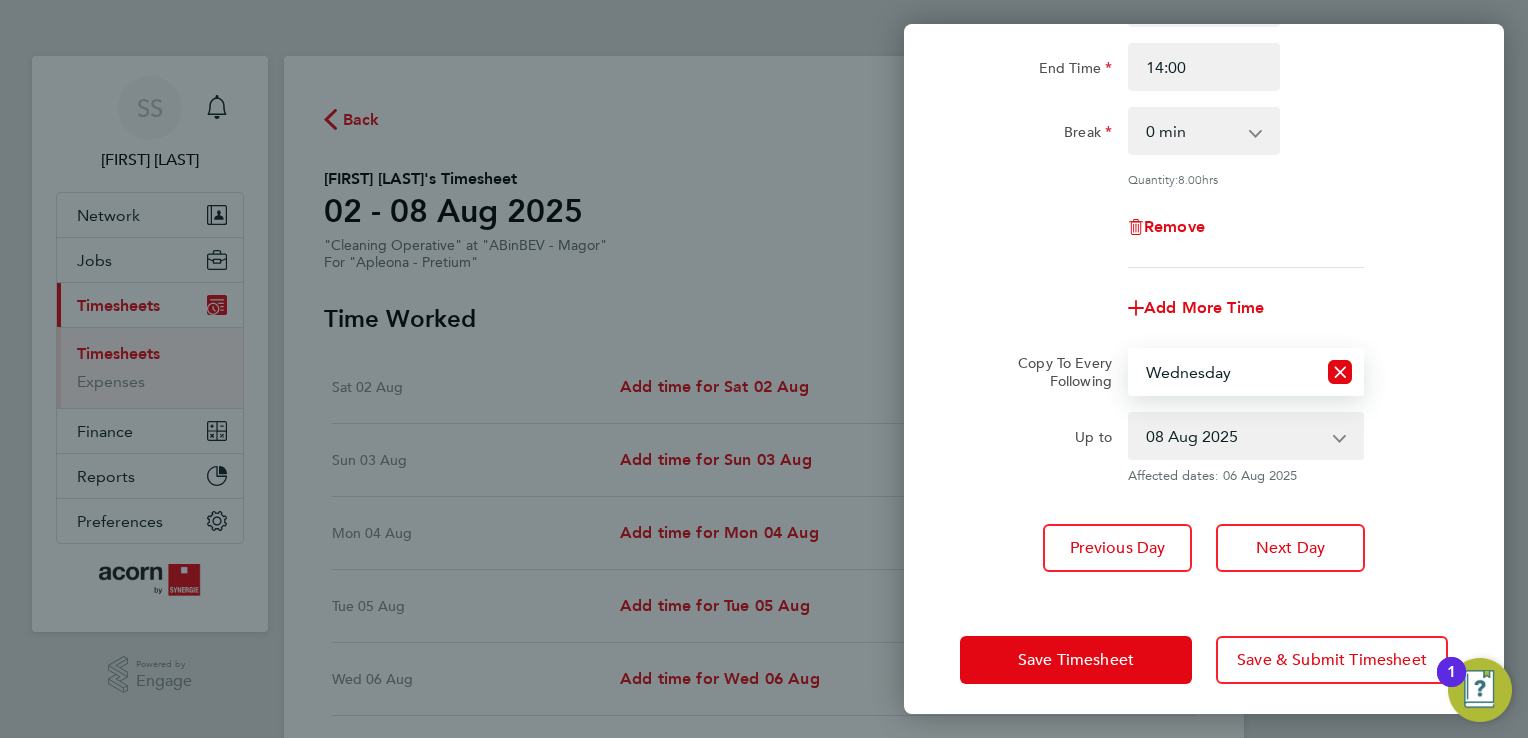 scroll, scrollTop: 252, scrollLeft: 0, axis: vertical 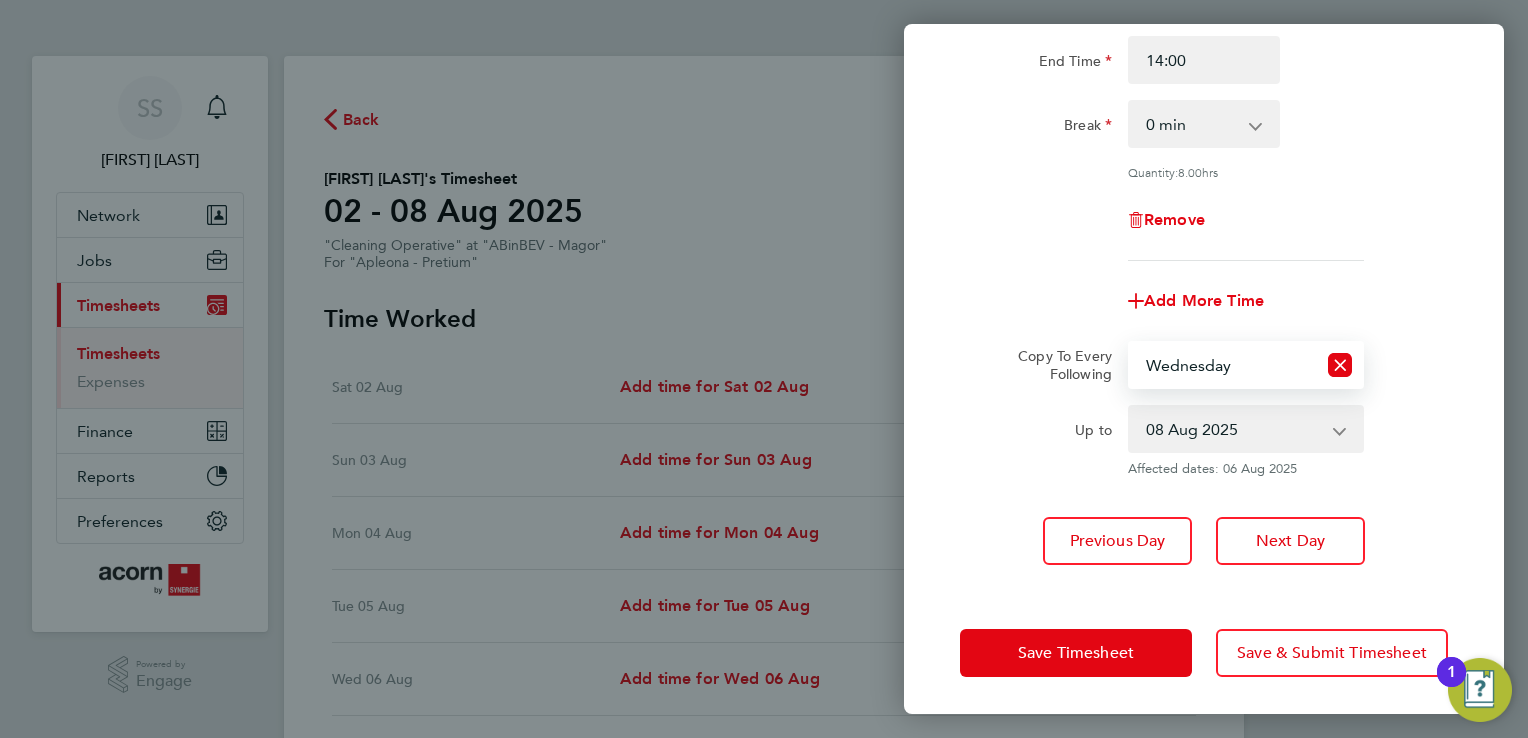 click on "Select days   Day   Wednesday   Thursday   Friday" at bounding box center [1223, 365] 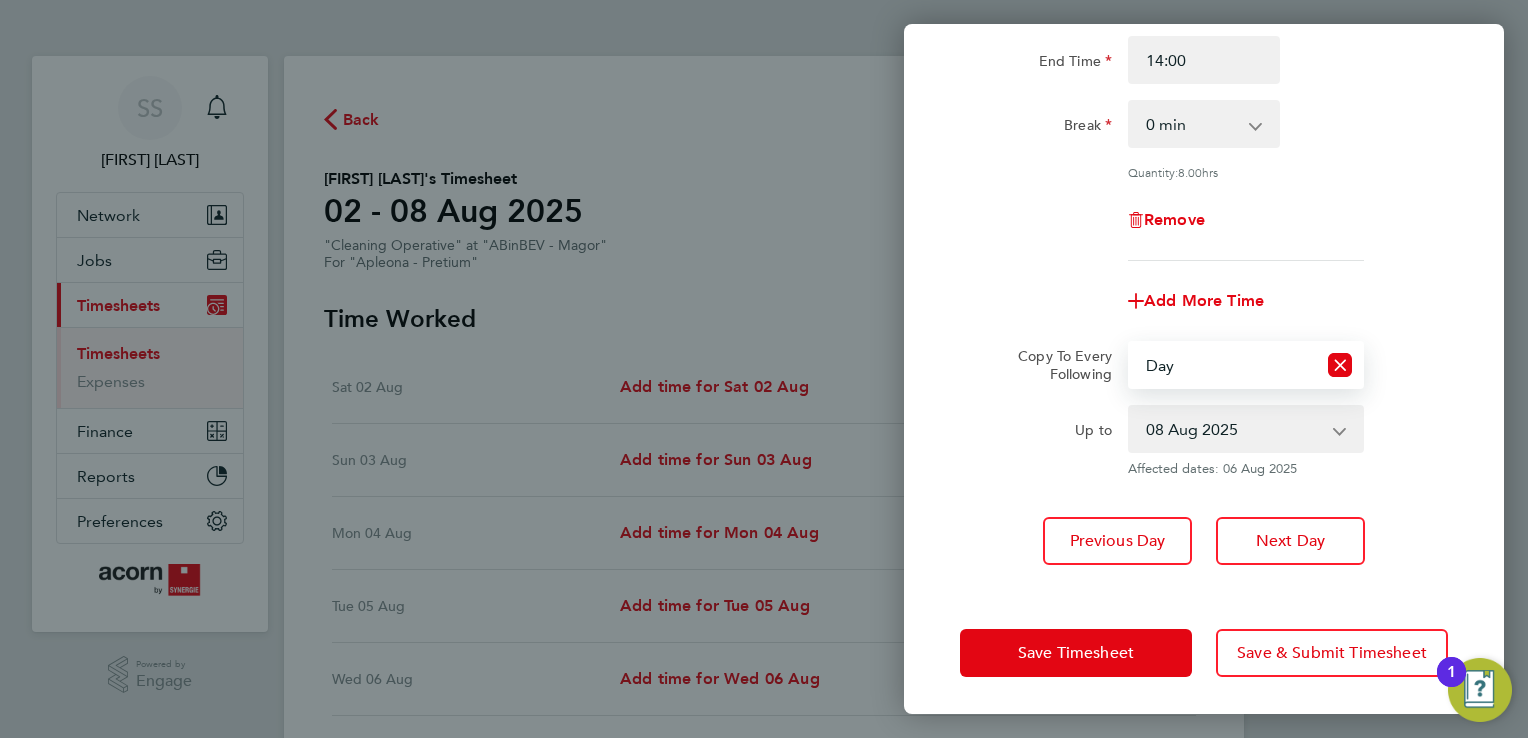 click on "Select days   Day   Wednesday   Thursday   Friday" at bounding box center (1223, 365) 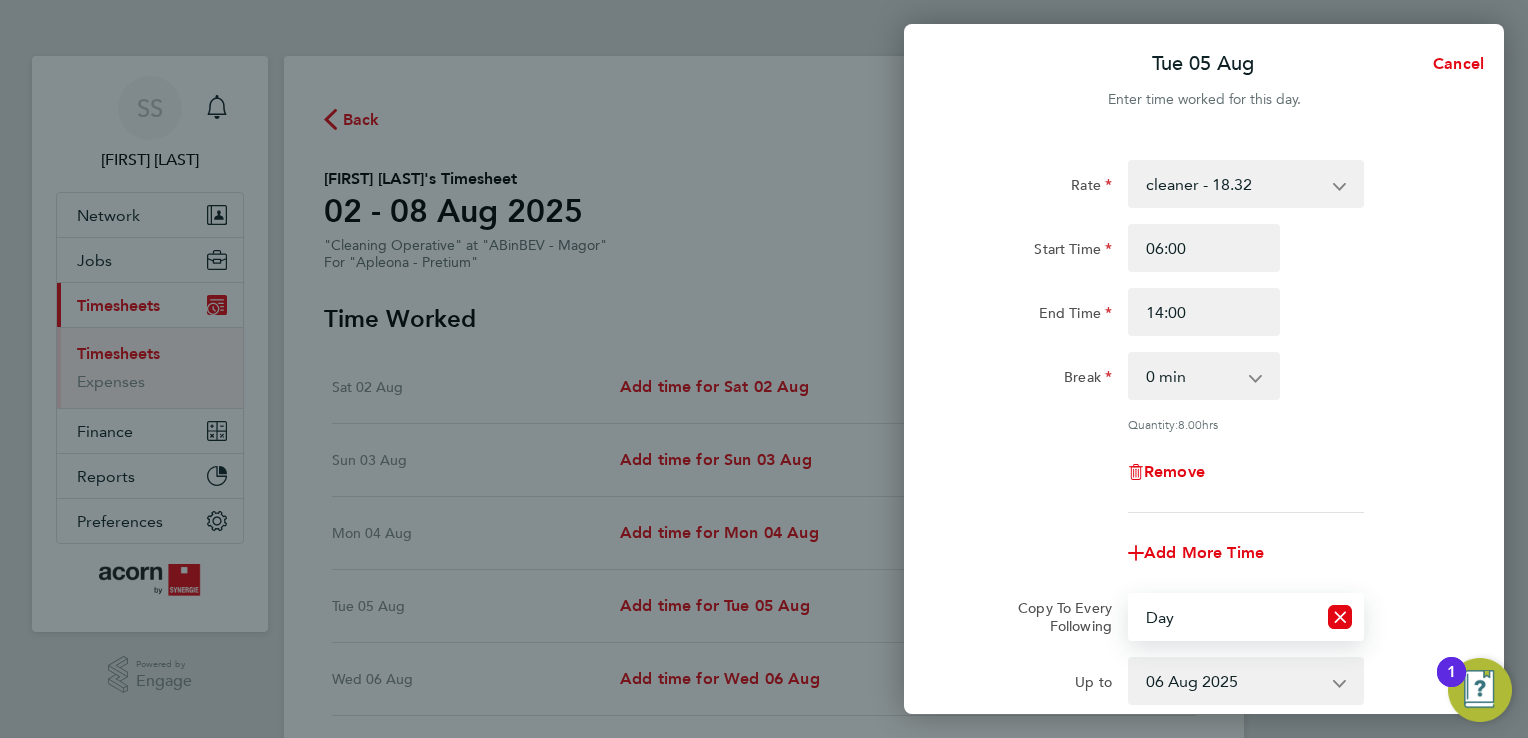 scroll, scrollTop: 252, scrollLeft: 0, axis: vertical 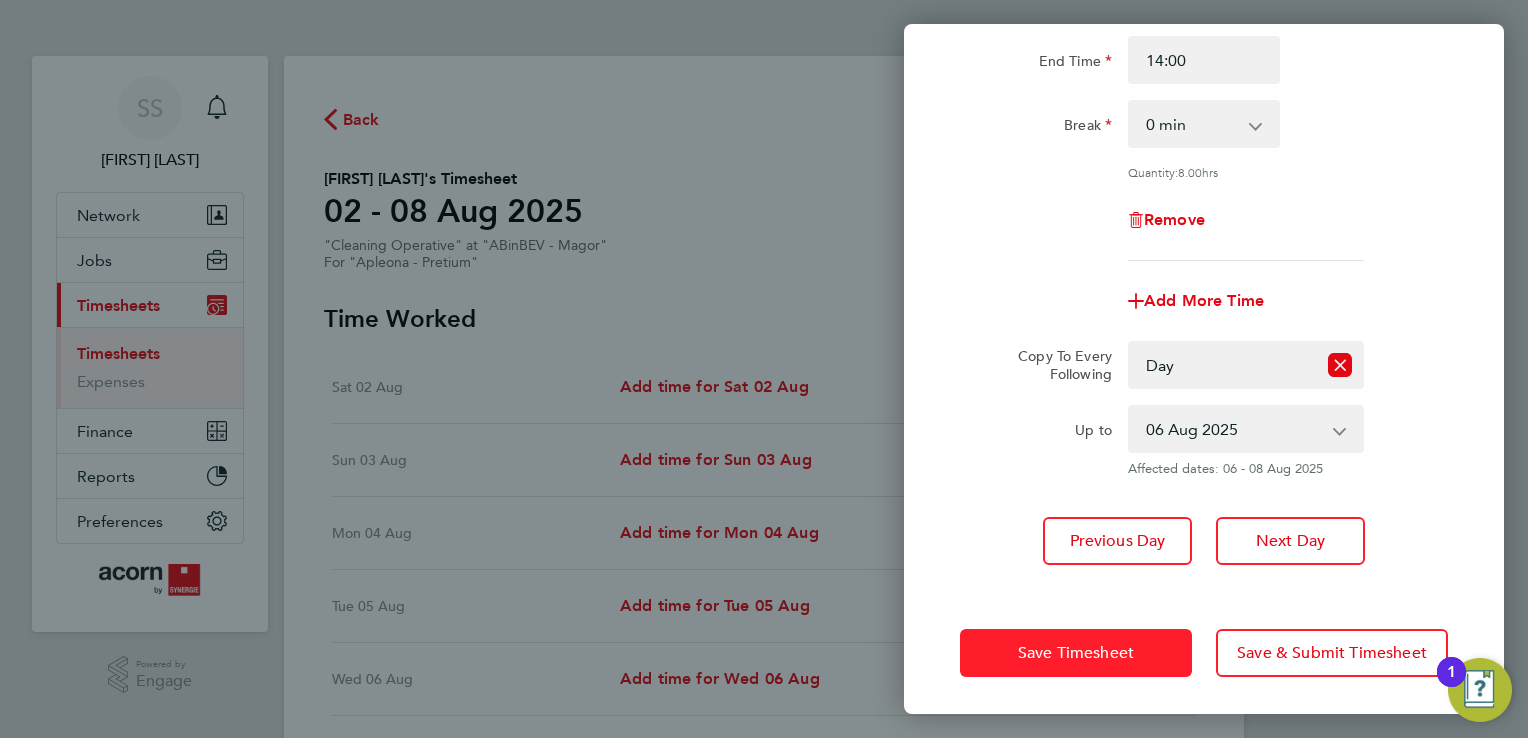 click on "Save Timesheet" 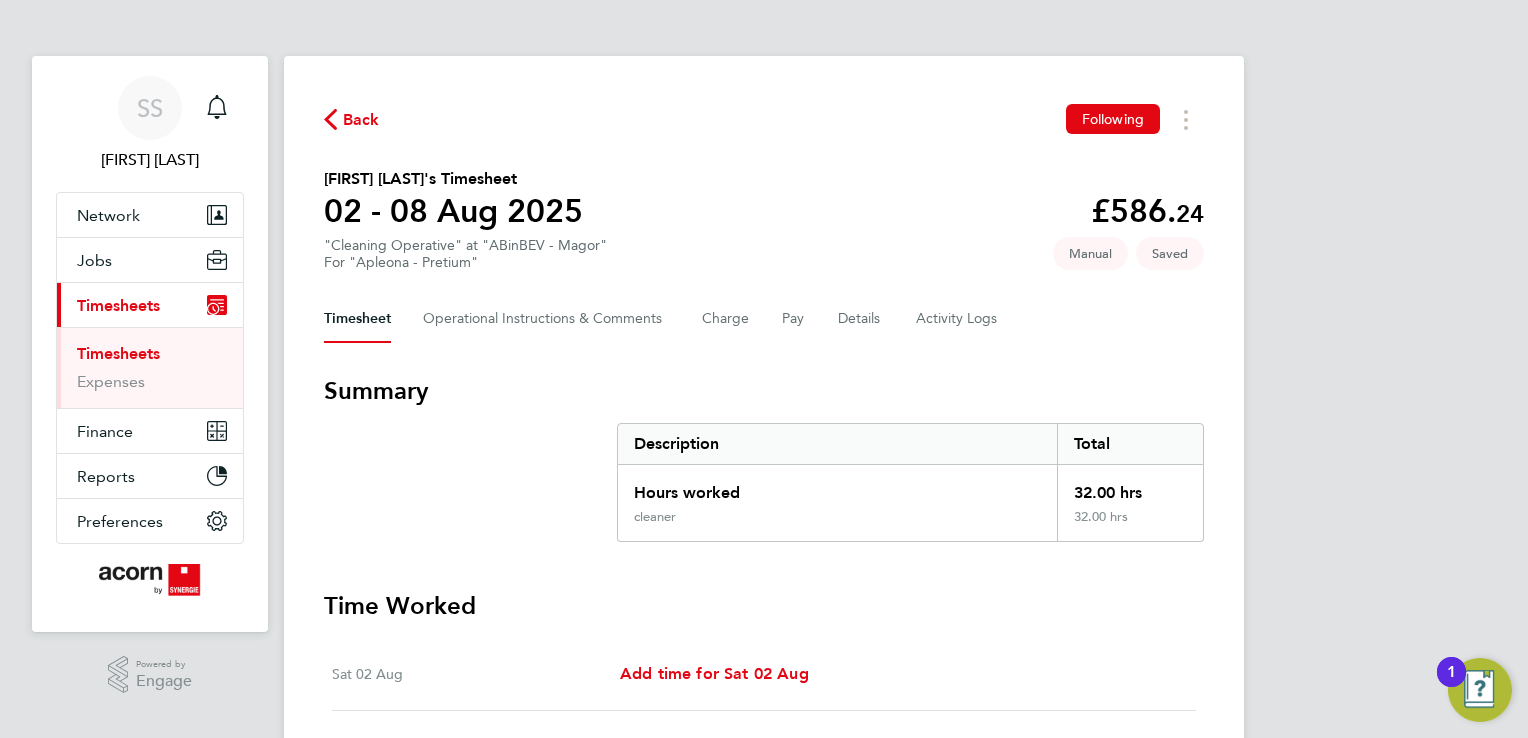 scroll, scrollTop: 680, scrollLeft: 0, axis: vertical 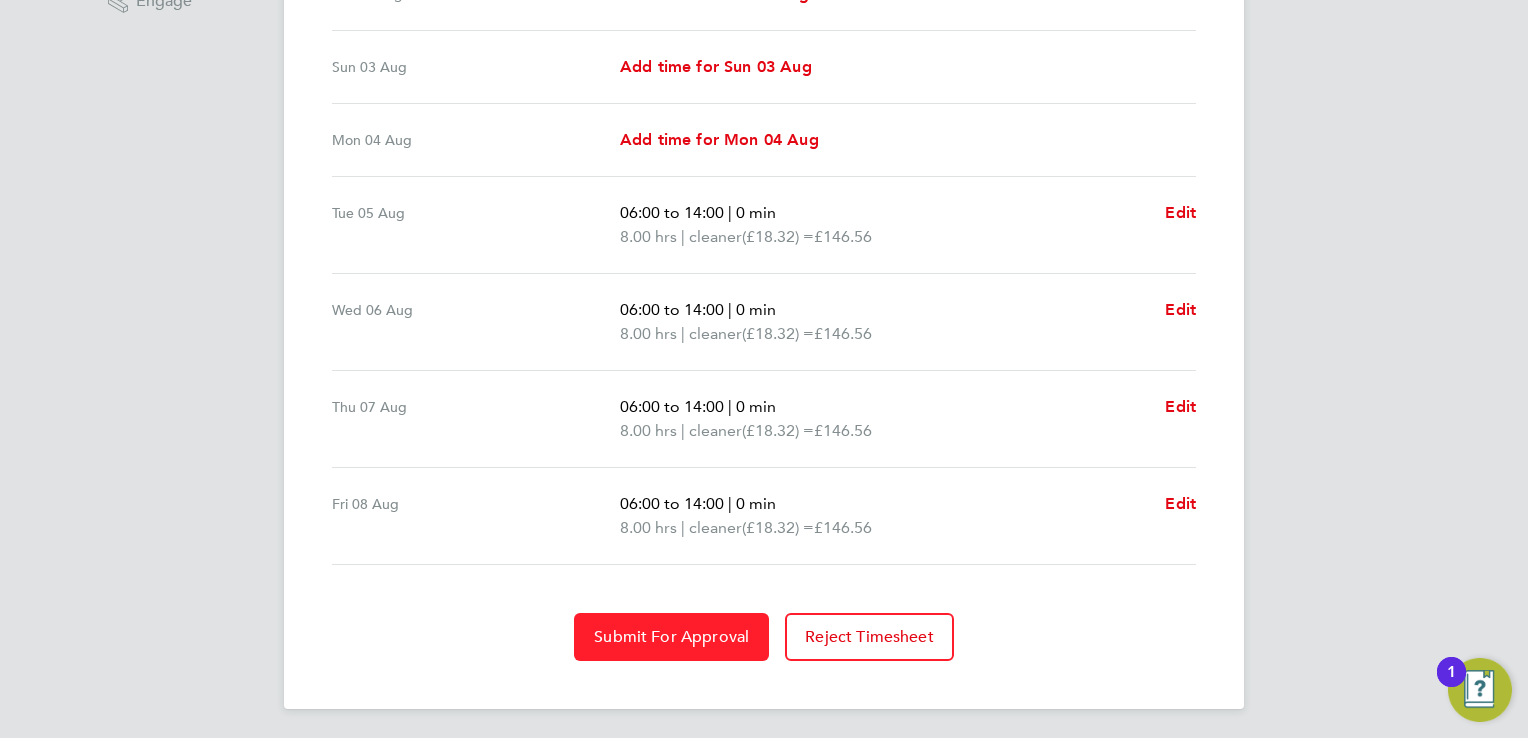 click on "Submit For Approval" 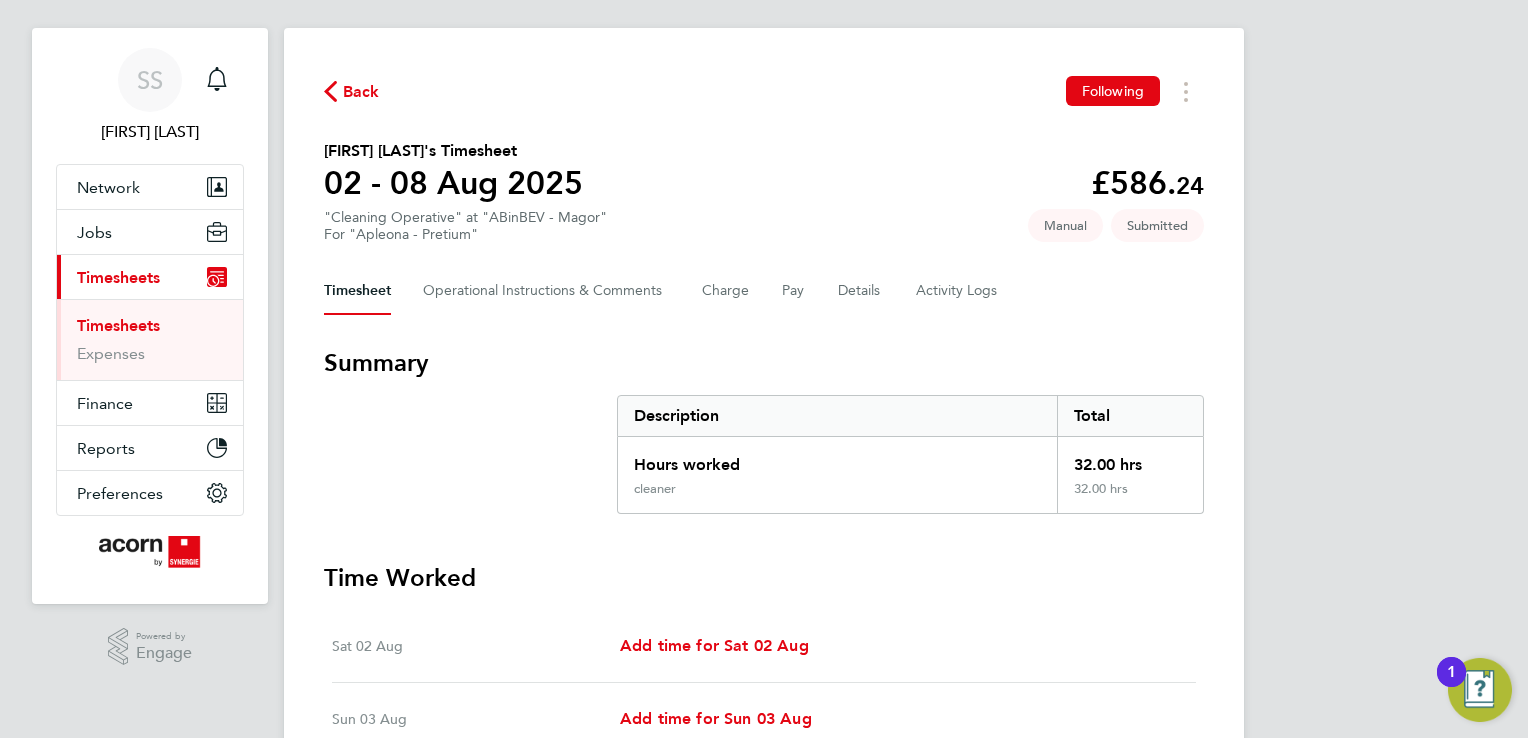 scroll, scrollTop: 0, scrollLeft: 0, axis: both 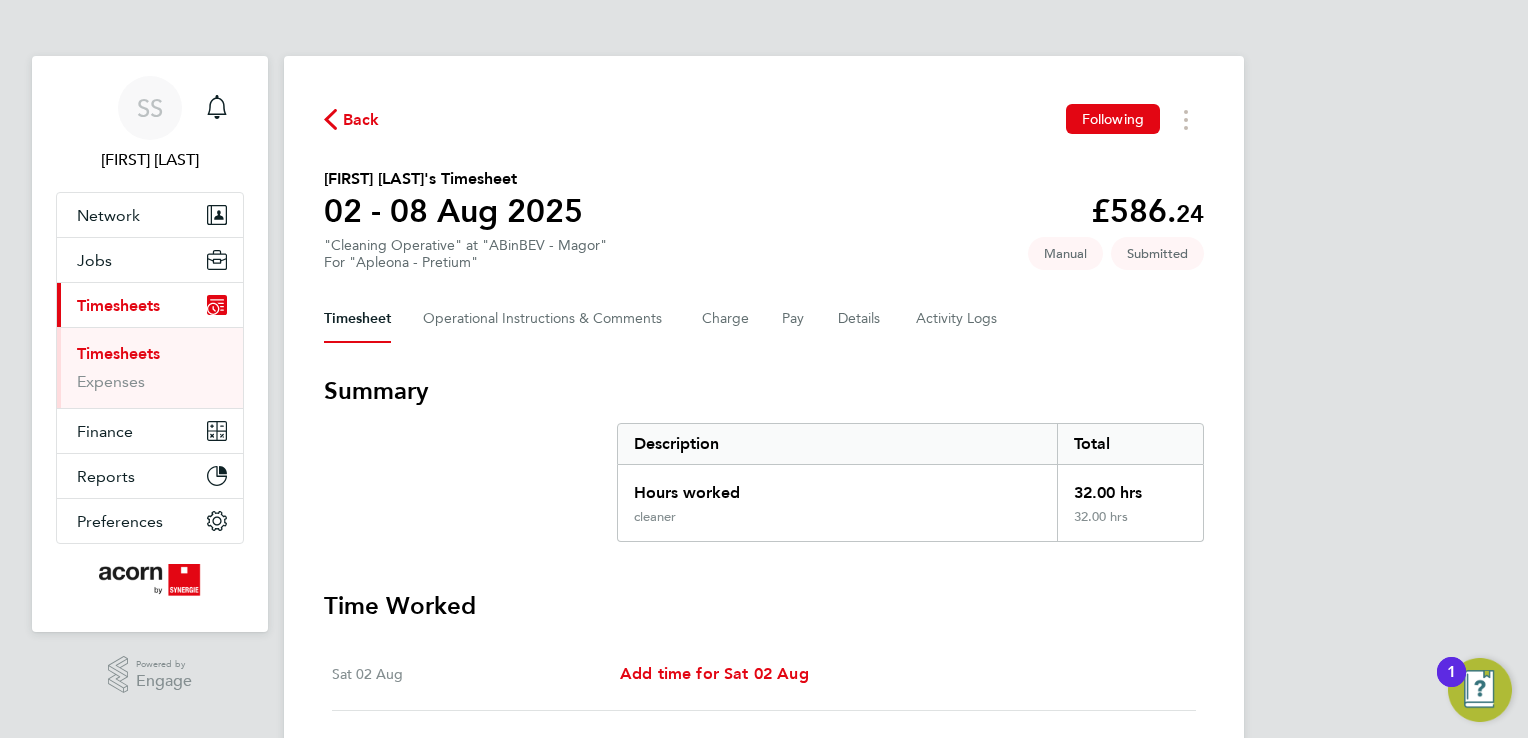 click on "Back" 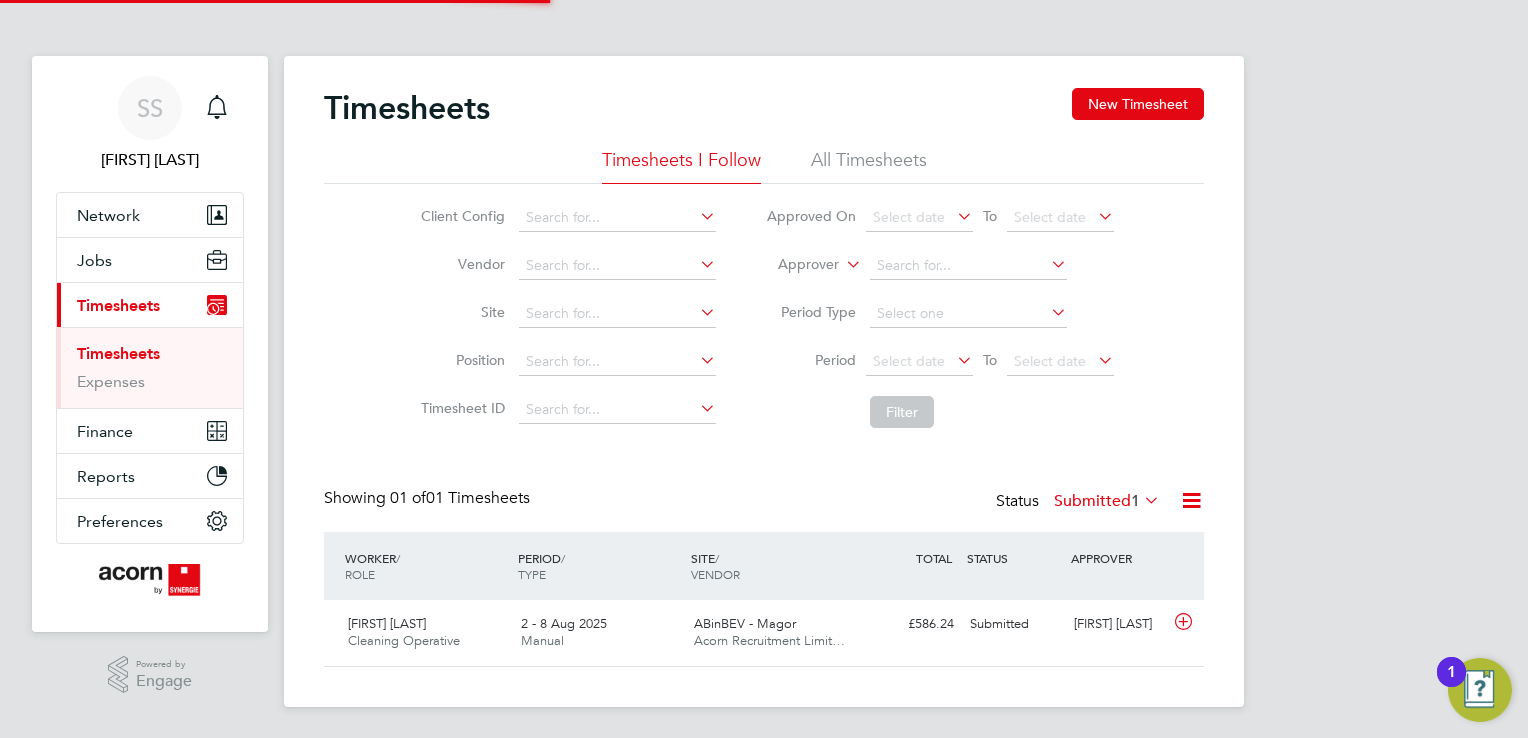 scroll, scrollTop: 9, scrollLeft: 10, axis: both 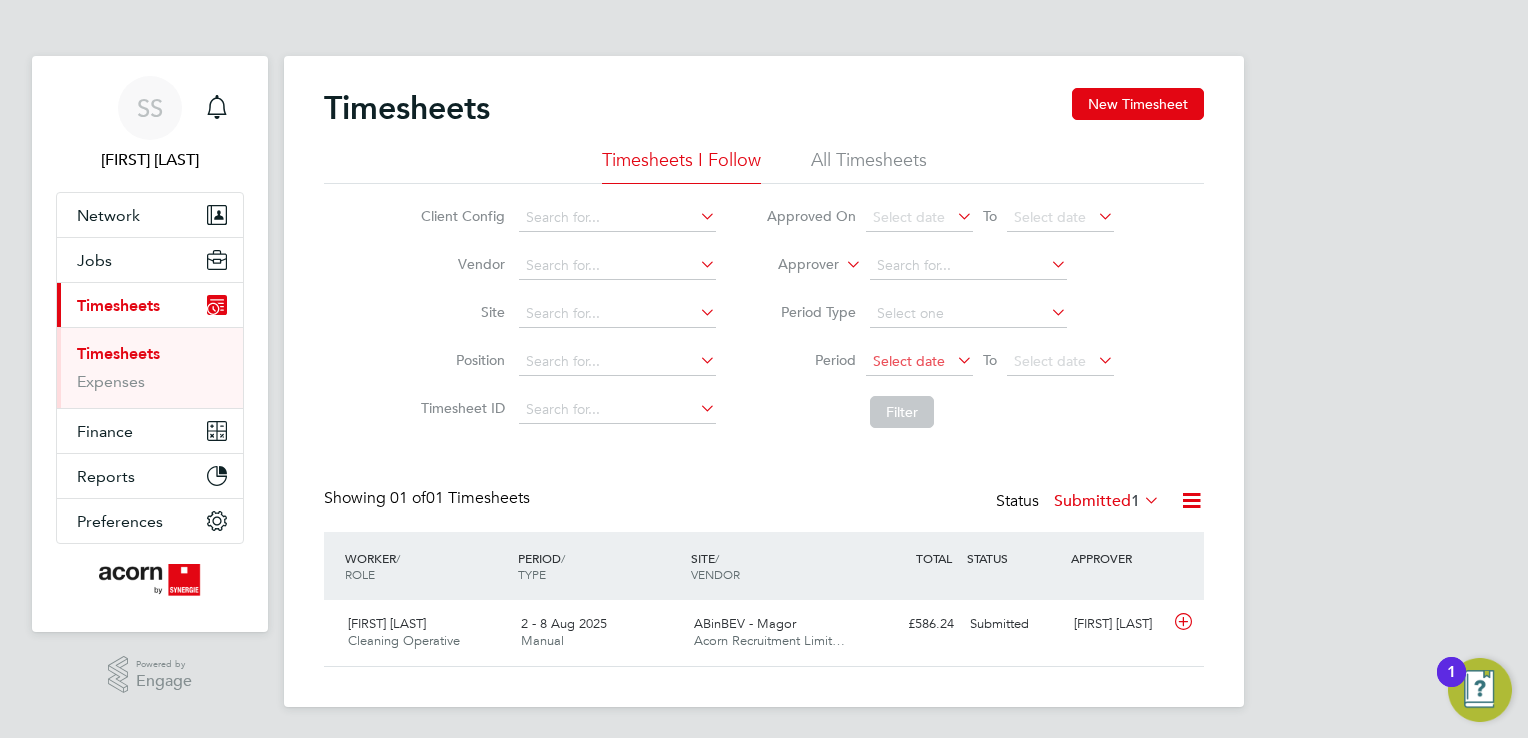 click on "Select date" 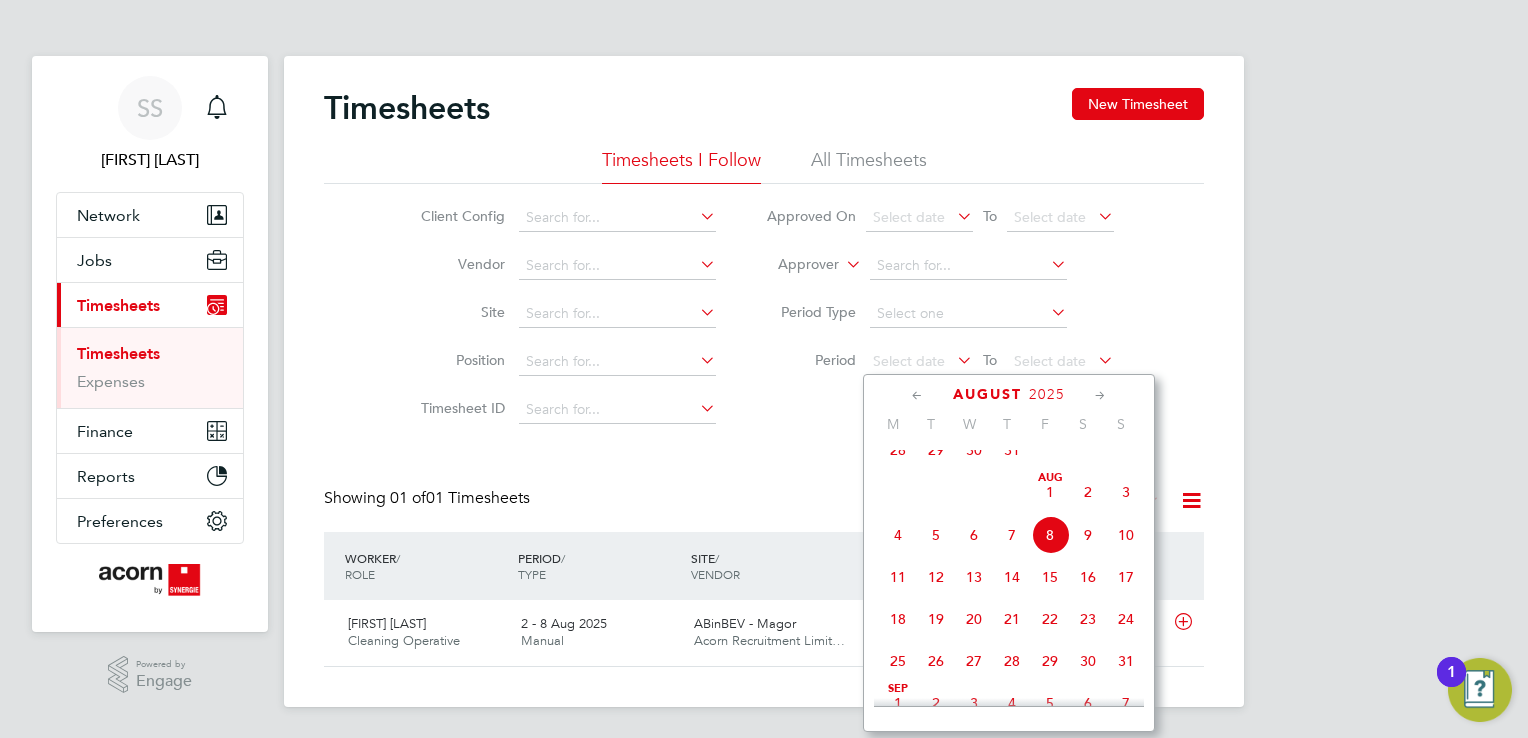 click on "4" 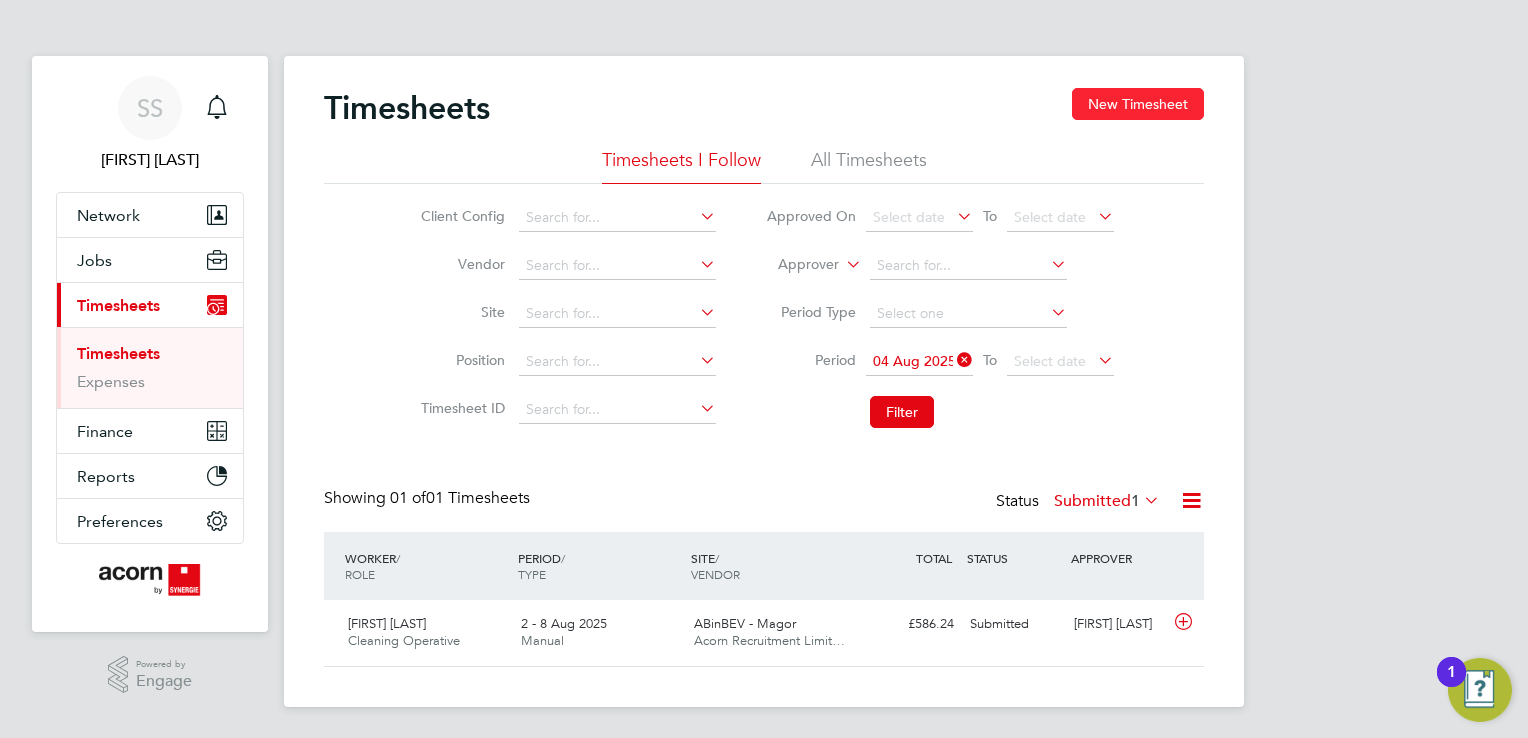 click on "New Timesheet" 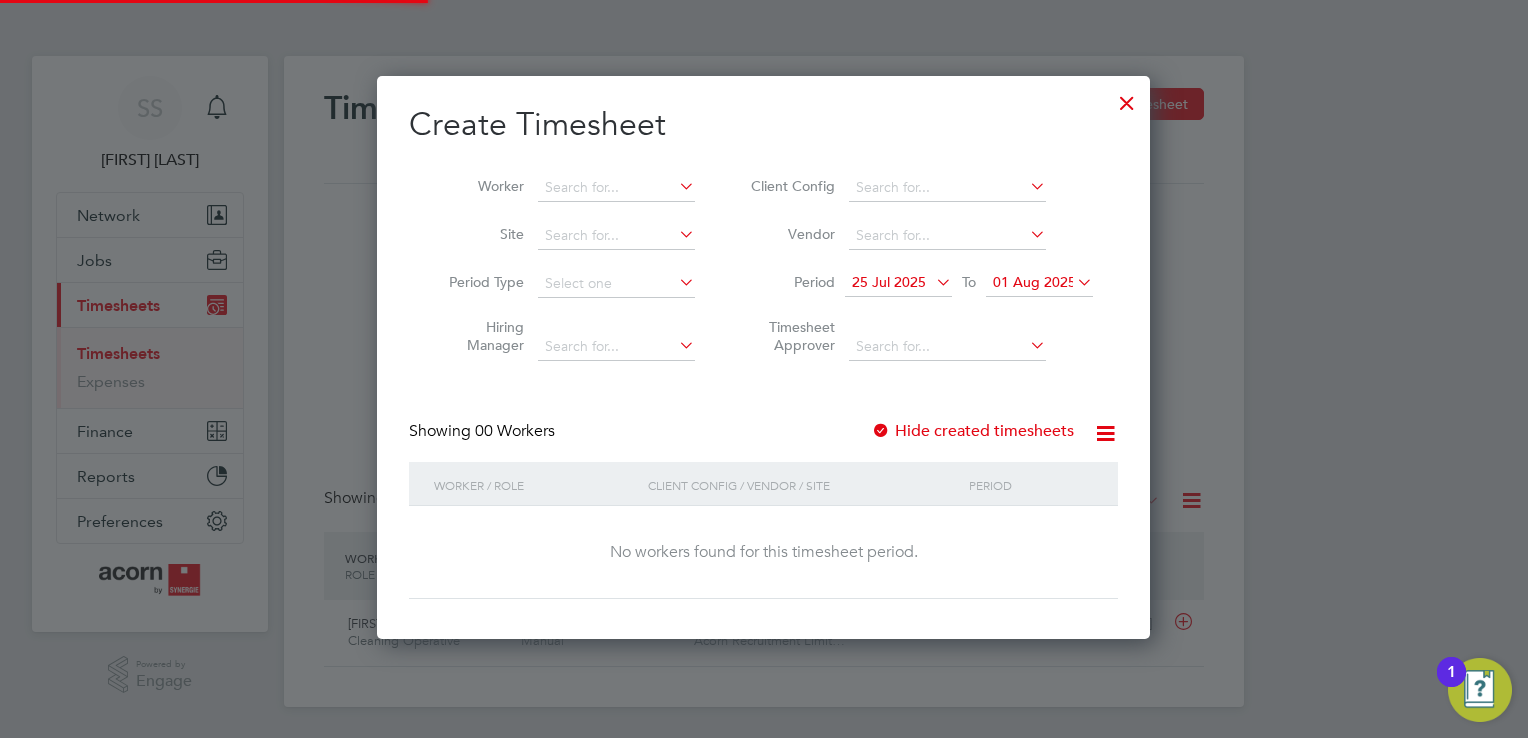 scroll, scrollTop: 10, scrollLeft: 10, axis: both 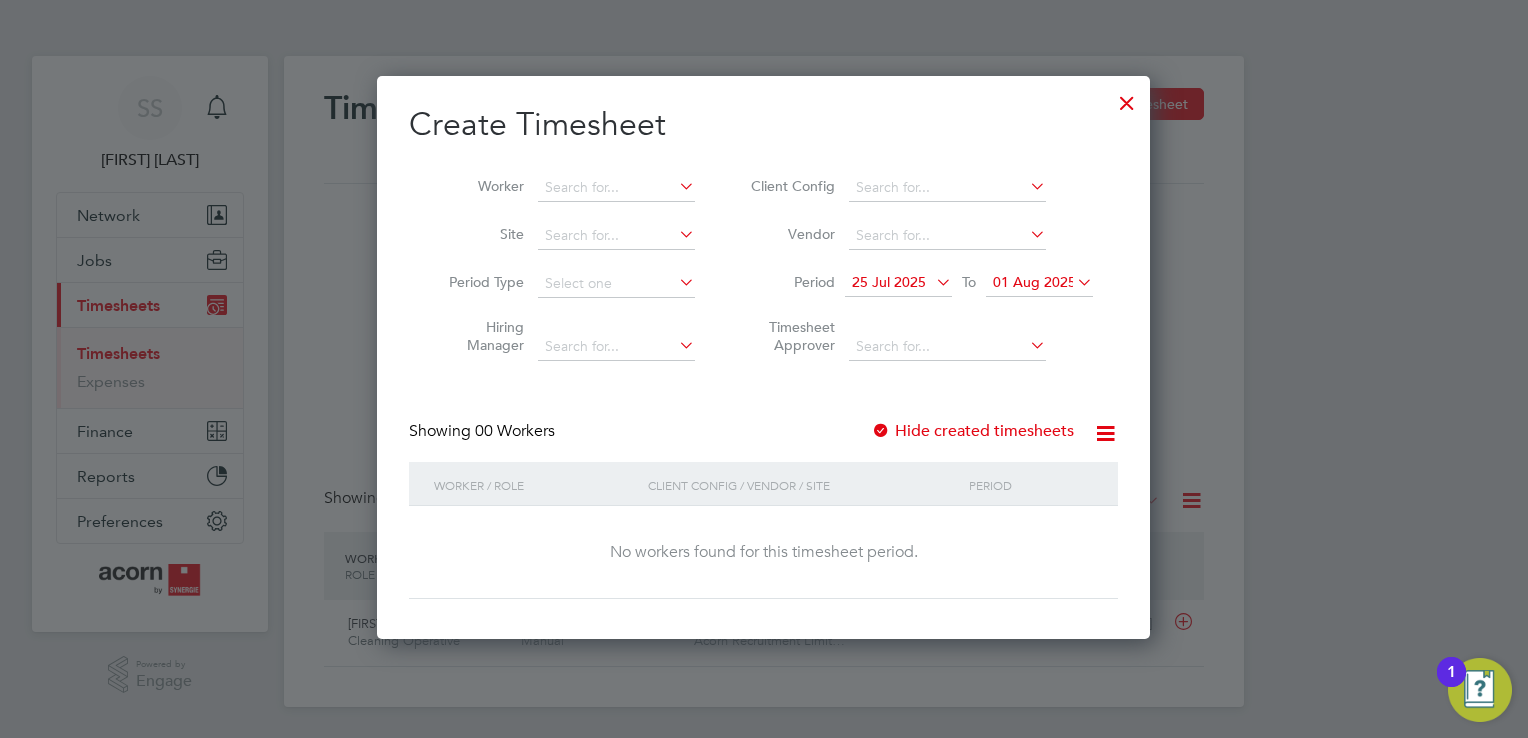 click at bounding box center [932, 282] 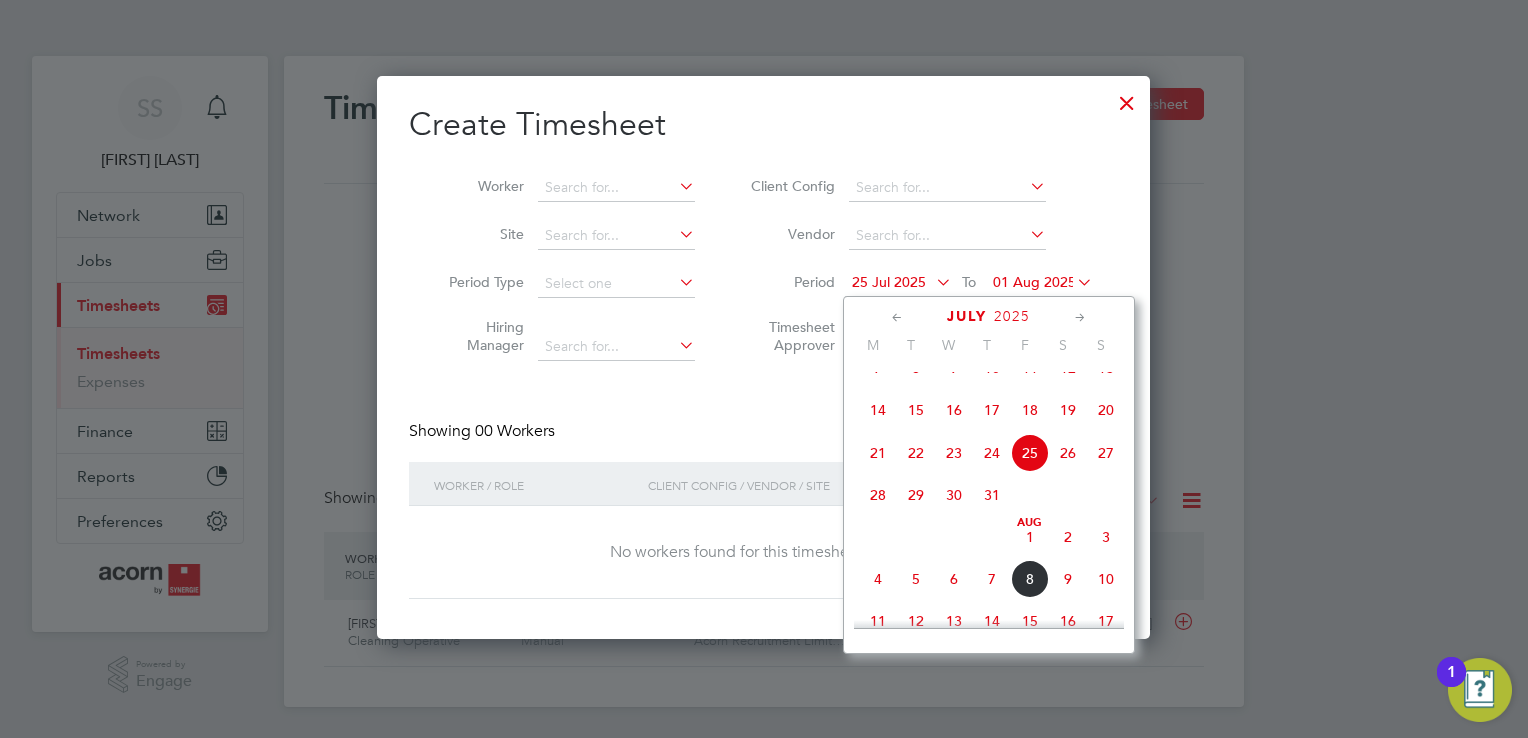 click on "4" 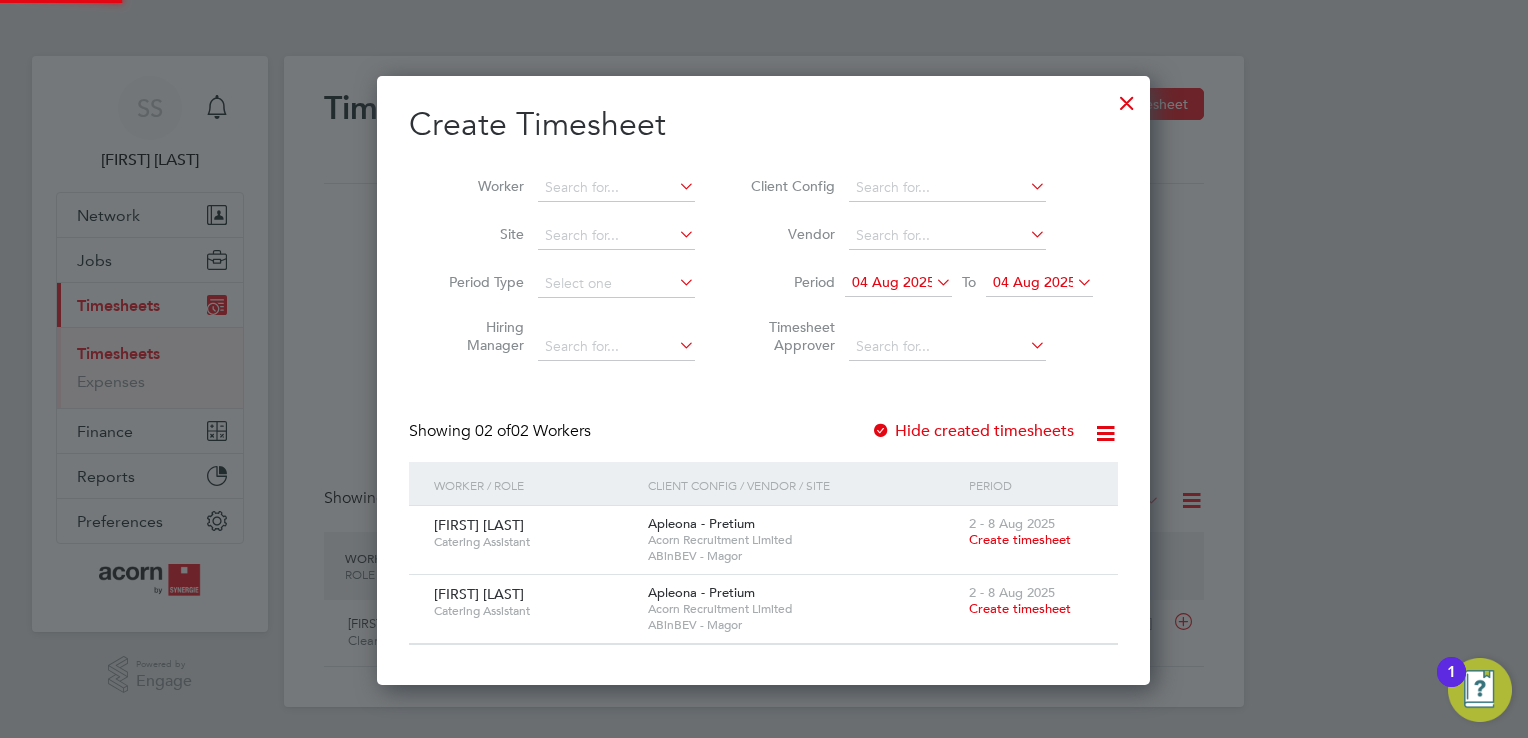 scroll, scrollTop: 10, scrollLeft: 10, axis: both 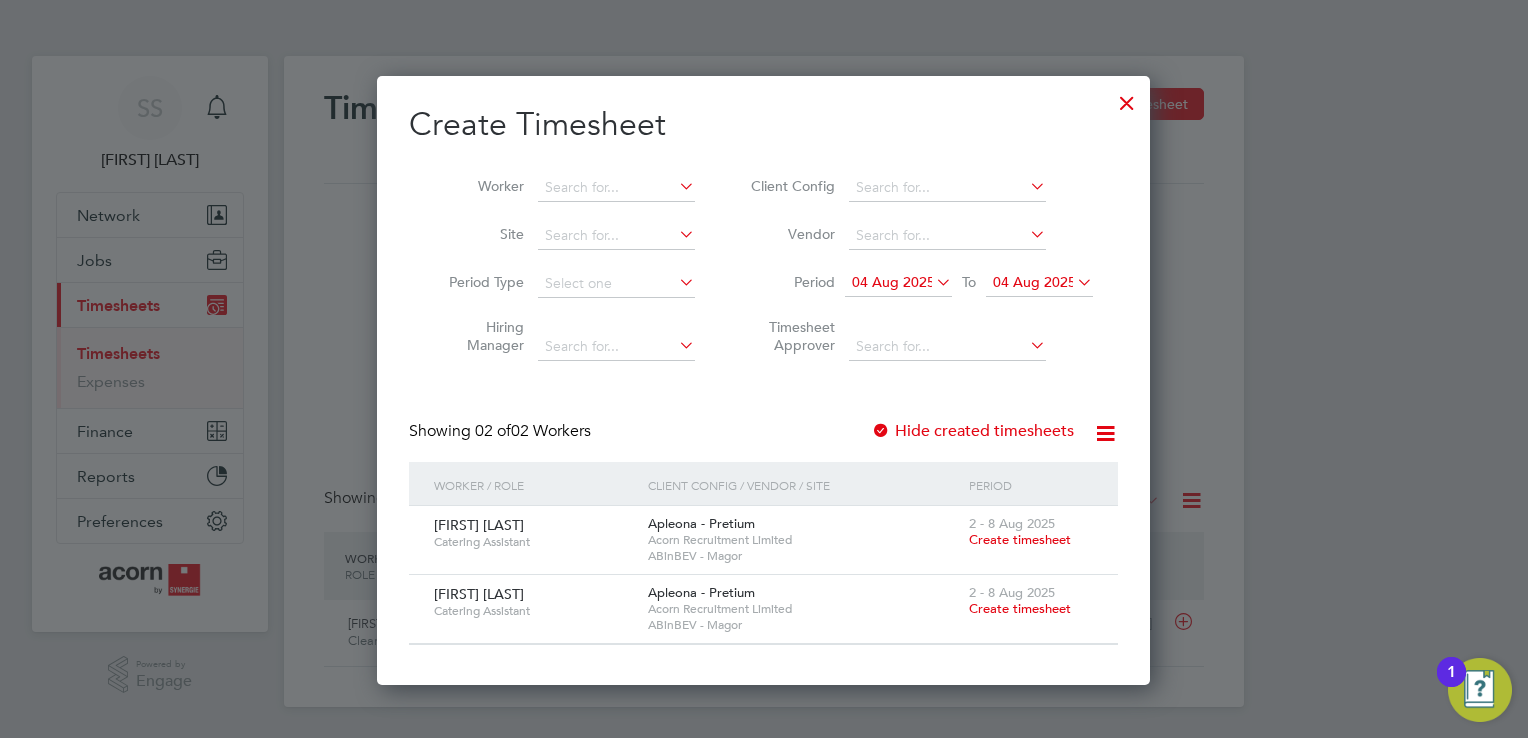 click on "04 Aug 2025" at bounding box center [1034, 282] 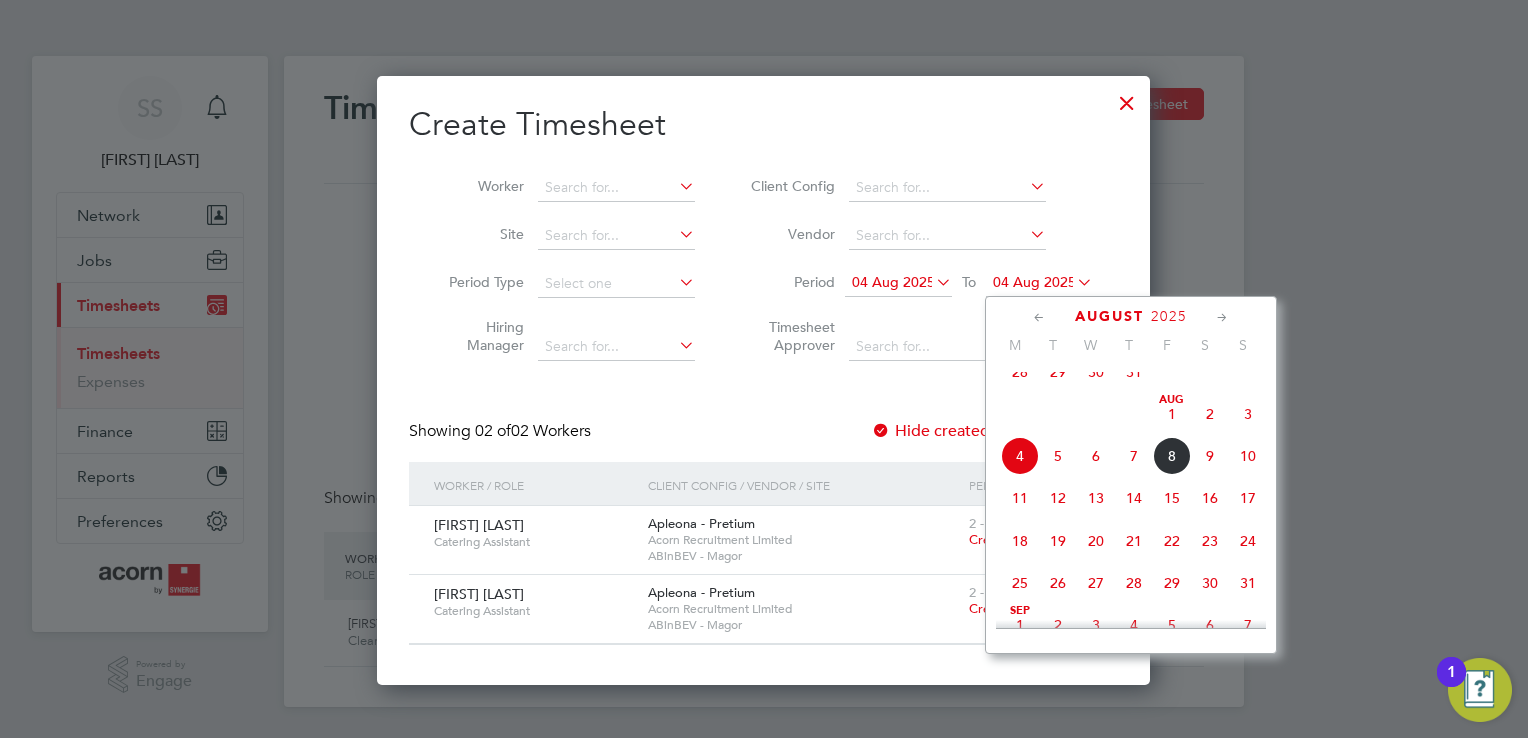 click on "8" 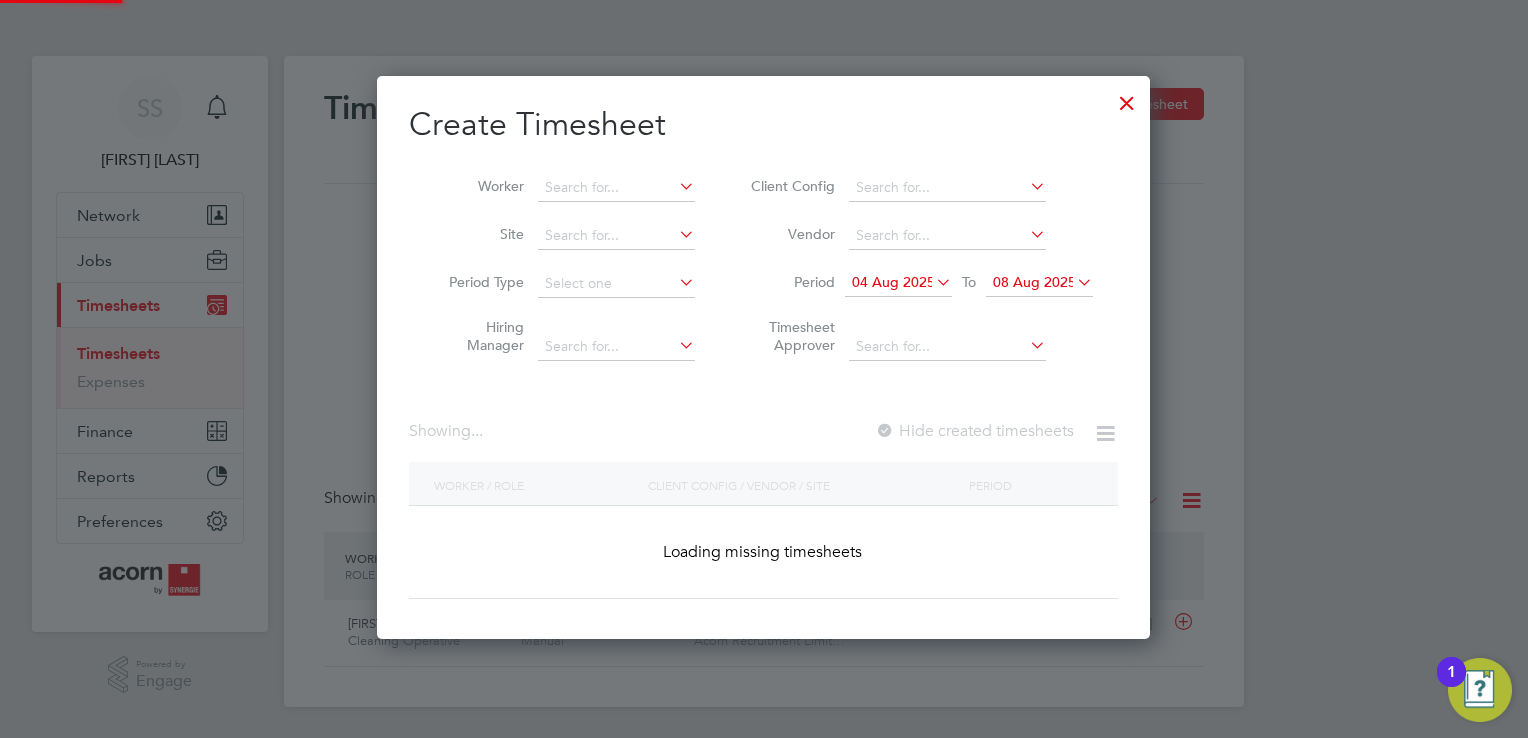 scroll, scrollTop: 10, scrollLeft: 10, axis: both 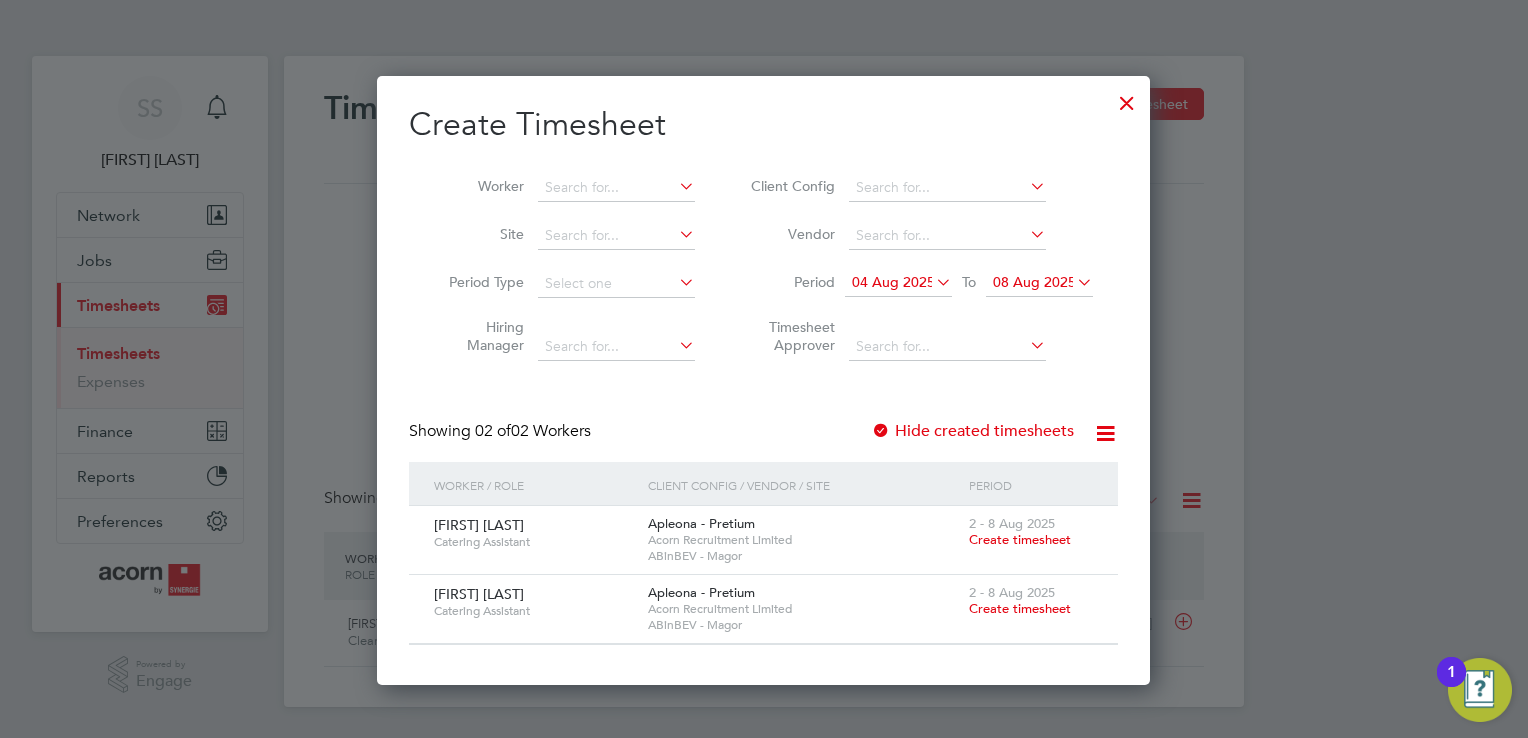 click on "Catering Assistant" at bounding box center [533, 542] 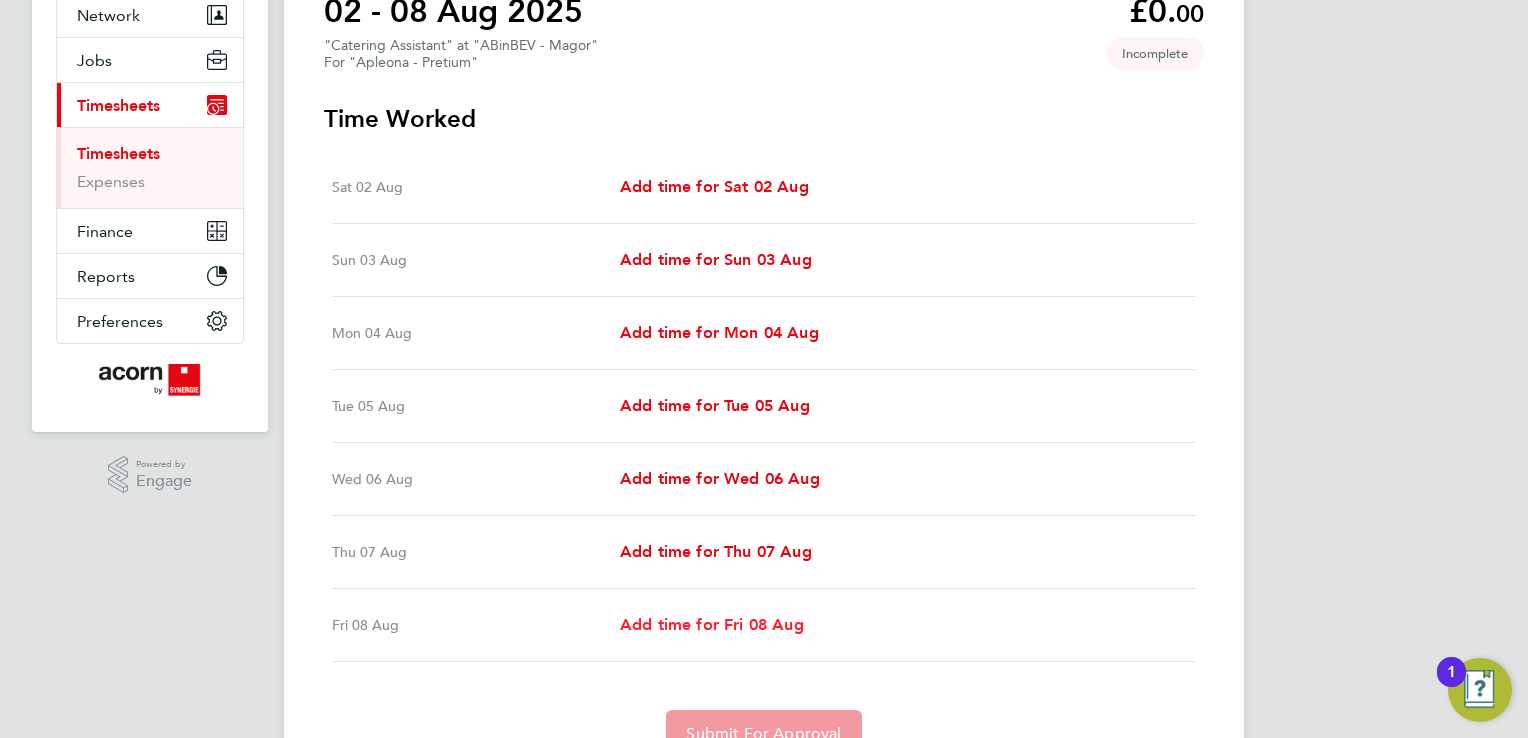 click on "Add time for Fri 08 Aug" at bounding box center [712, 624] 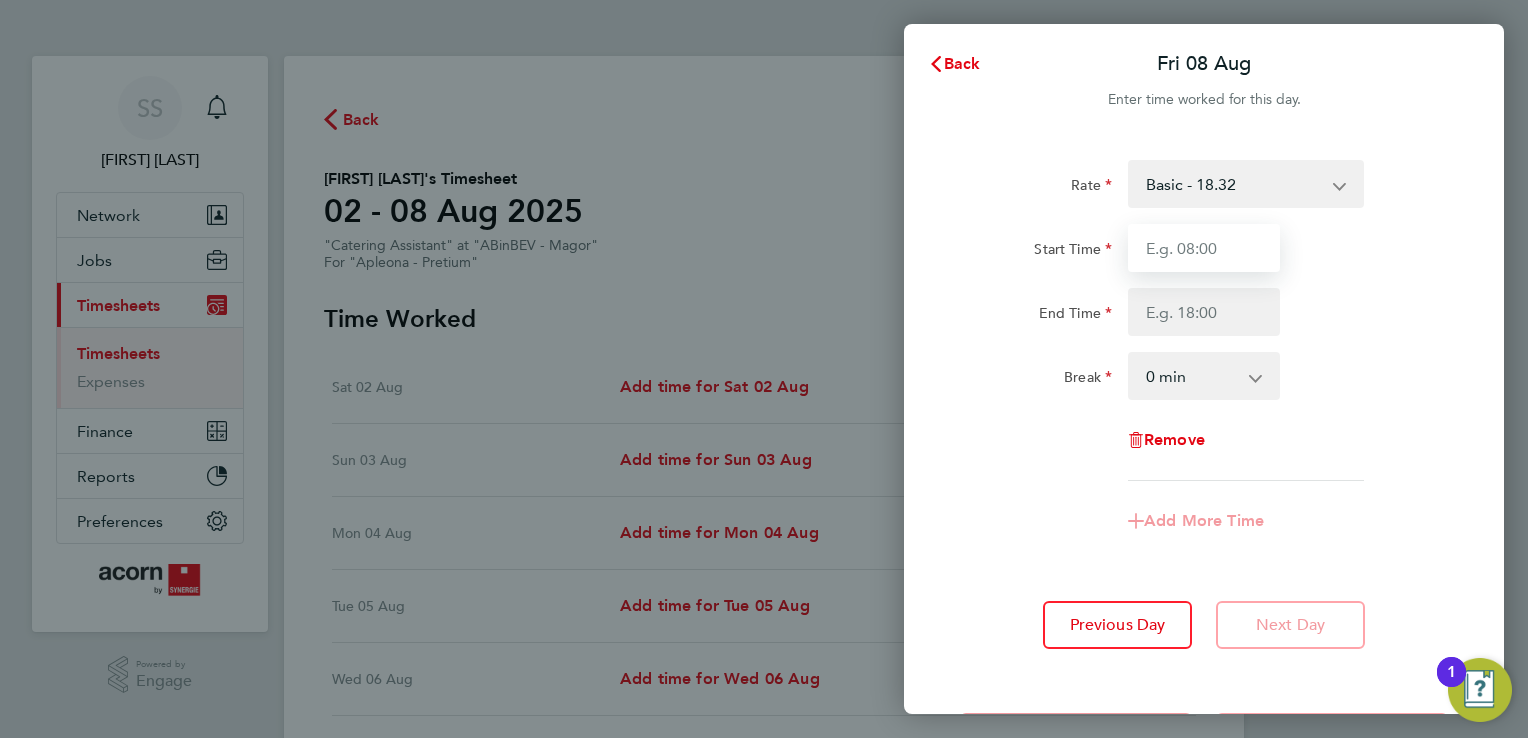 click on "Start Time" at bounding box center [1204, 248] 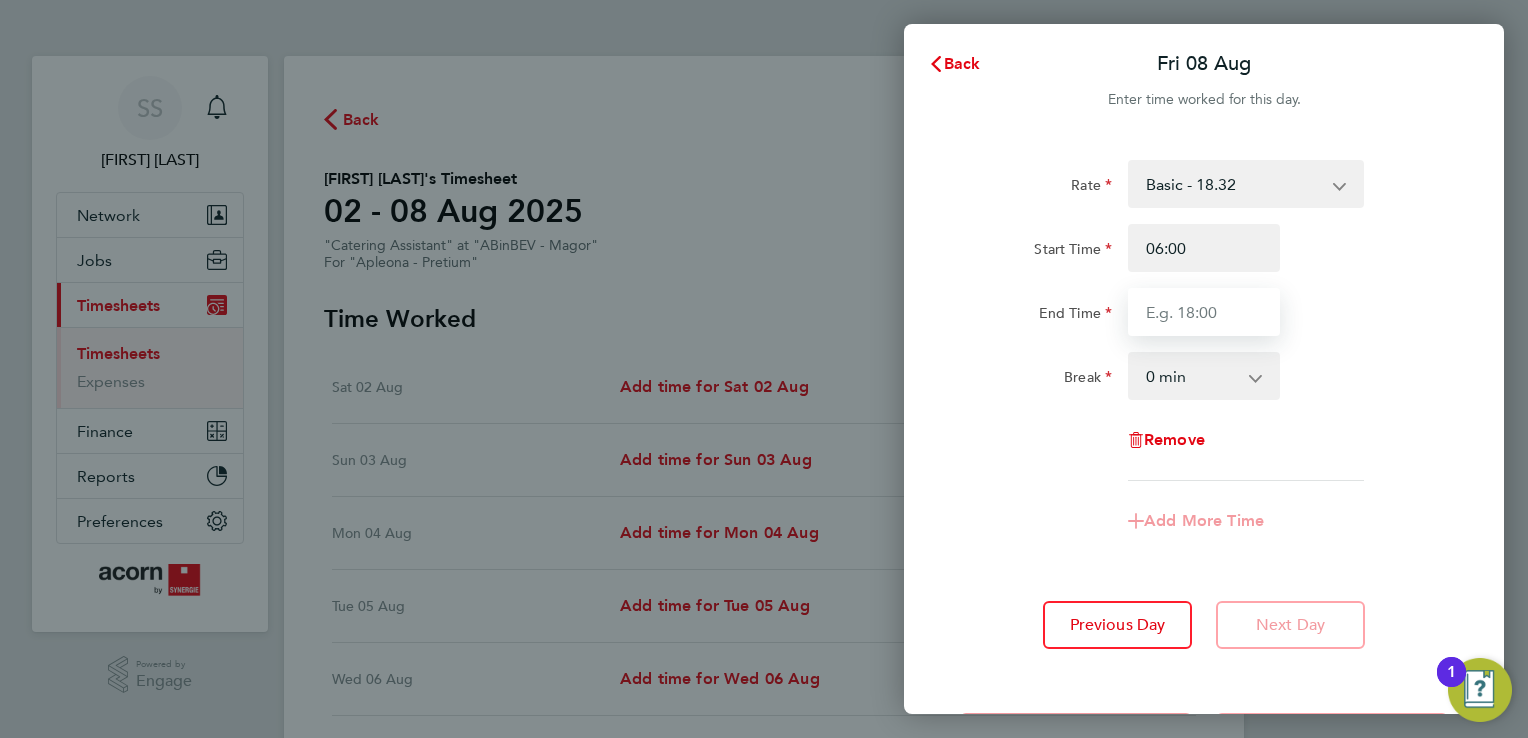 click on "End Time" at bounding box center [1204, 312] 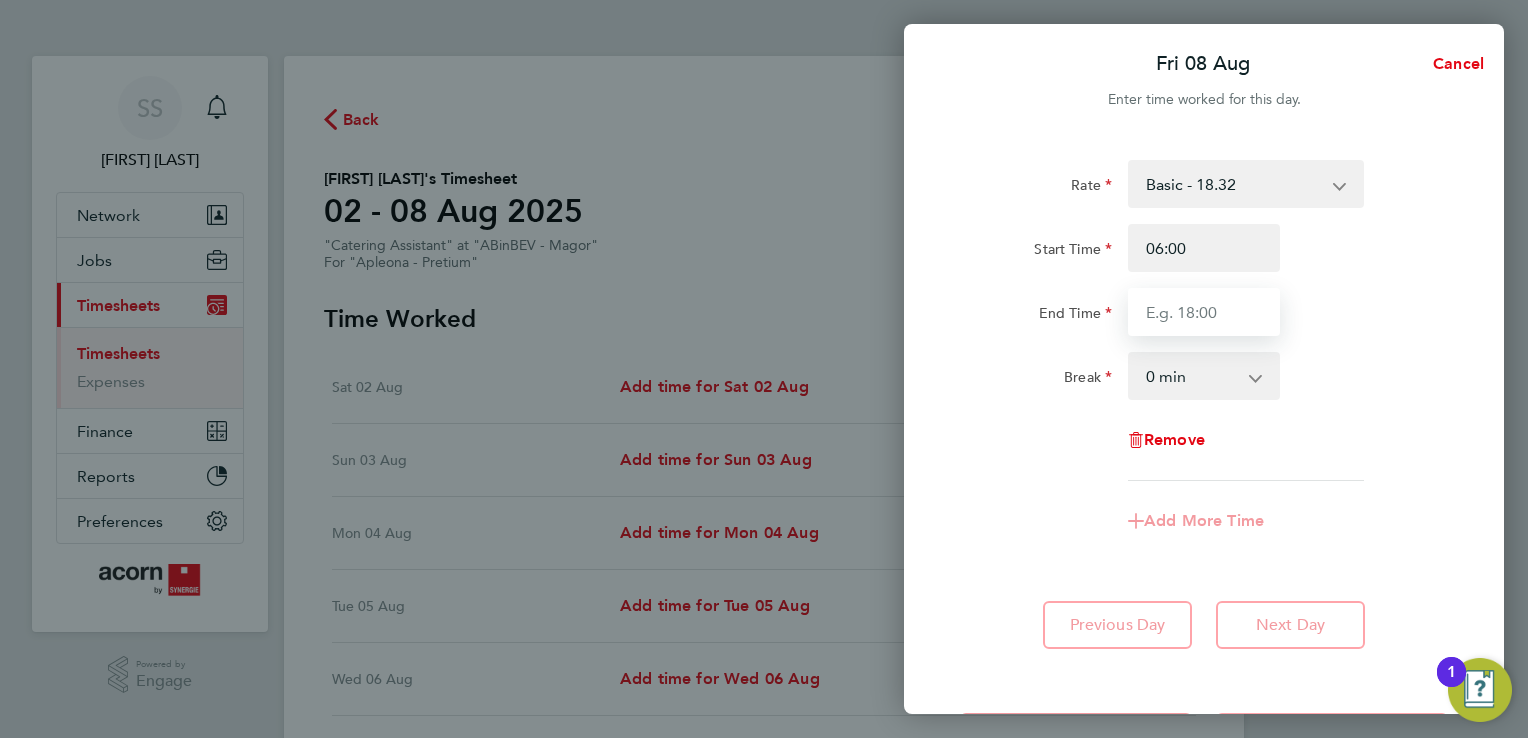 type on "14:00" 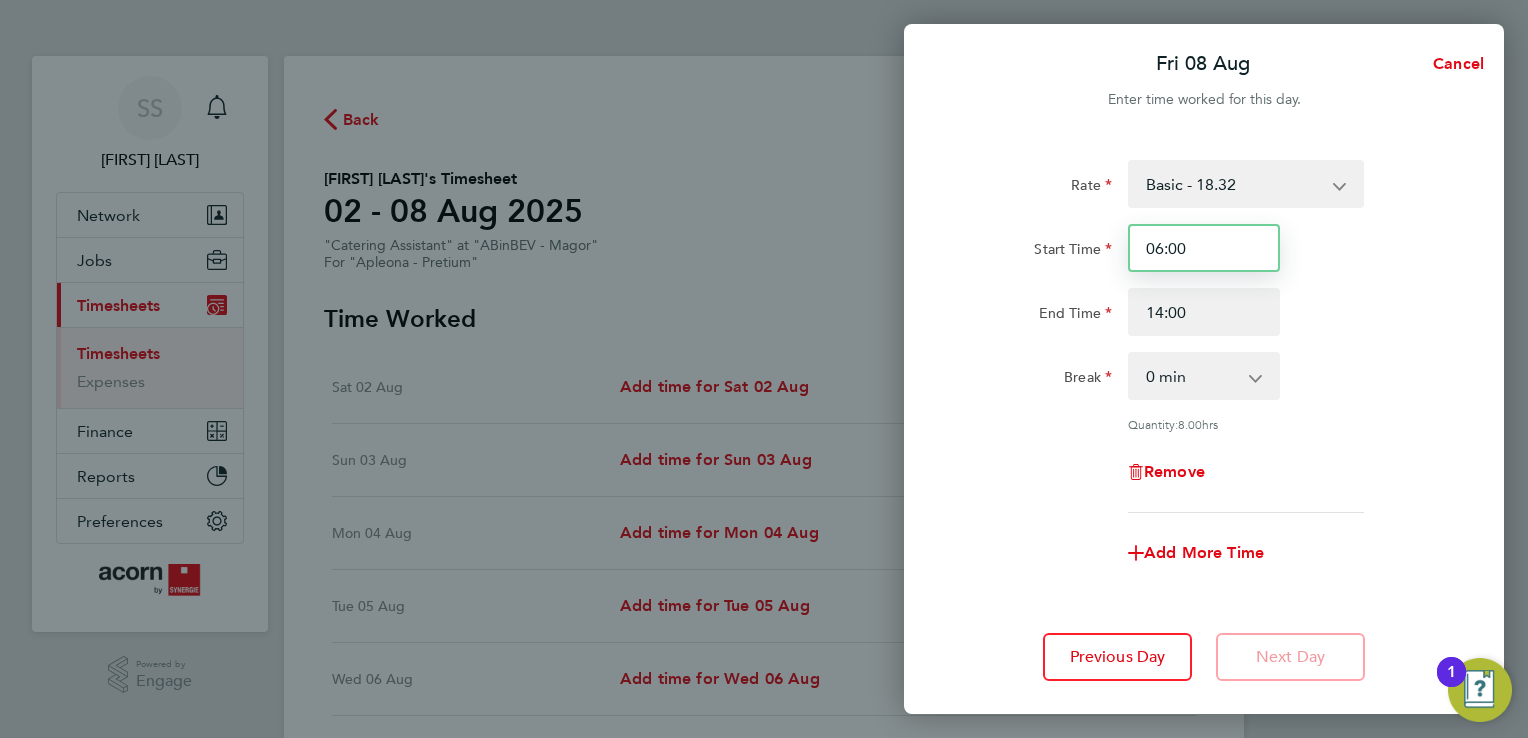 click on "06:00" at bounding box center [1204, 248] 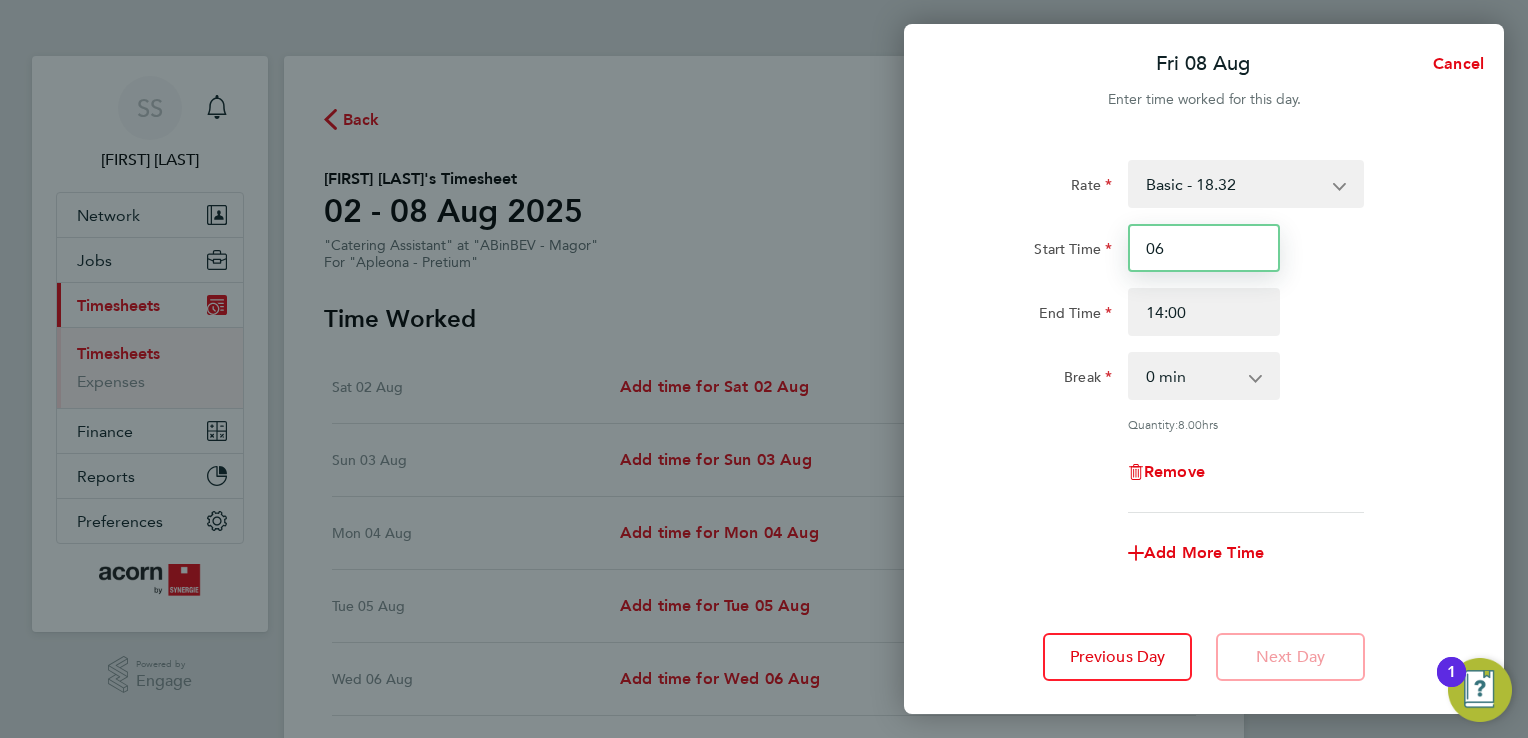 type on "0" 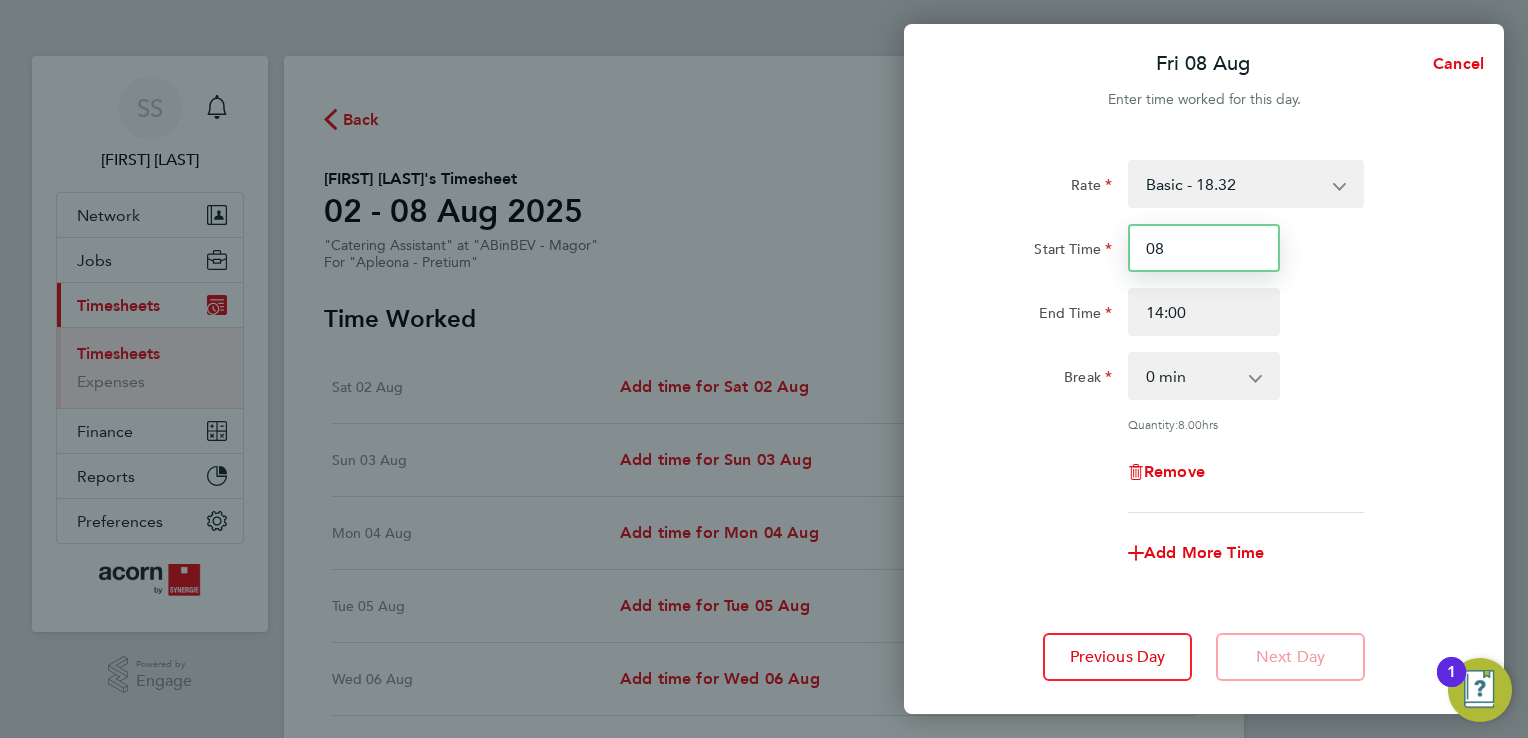type on "08:00" 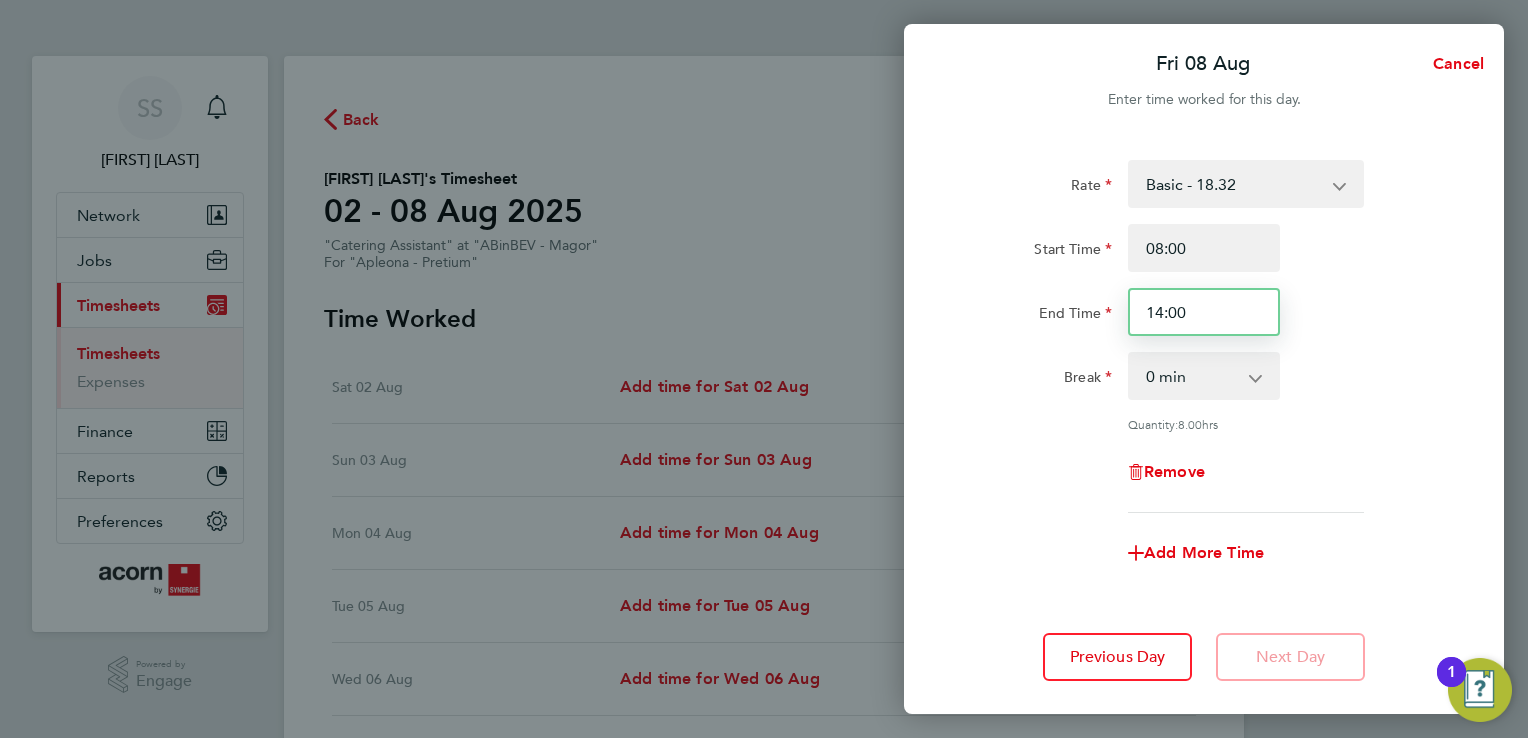 click on "14:00" at bounding box center (1204, 312) 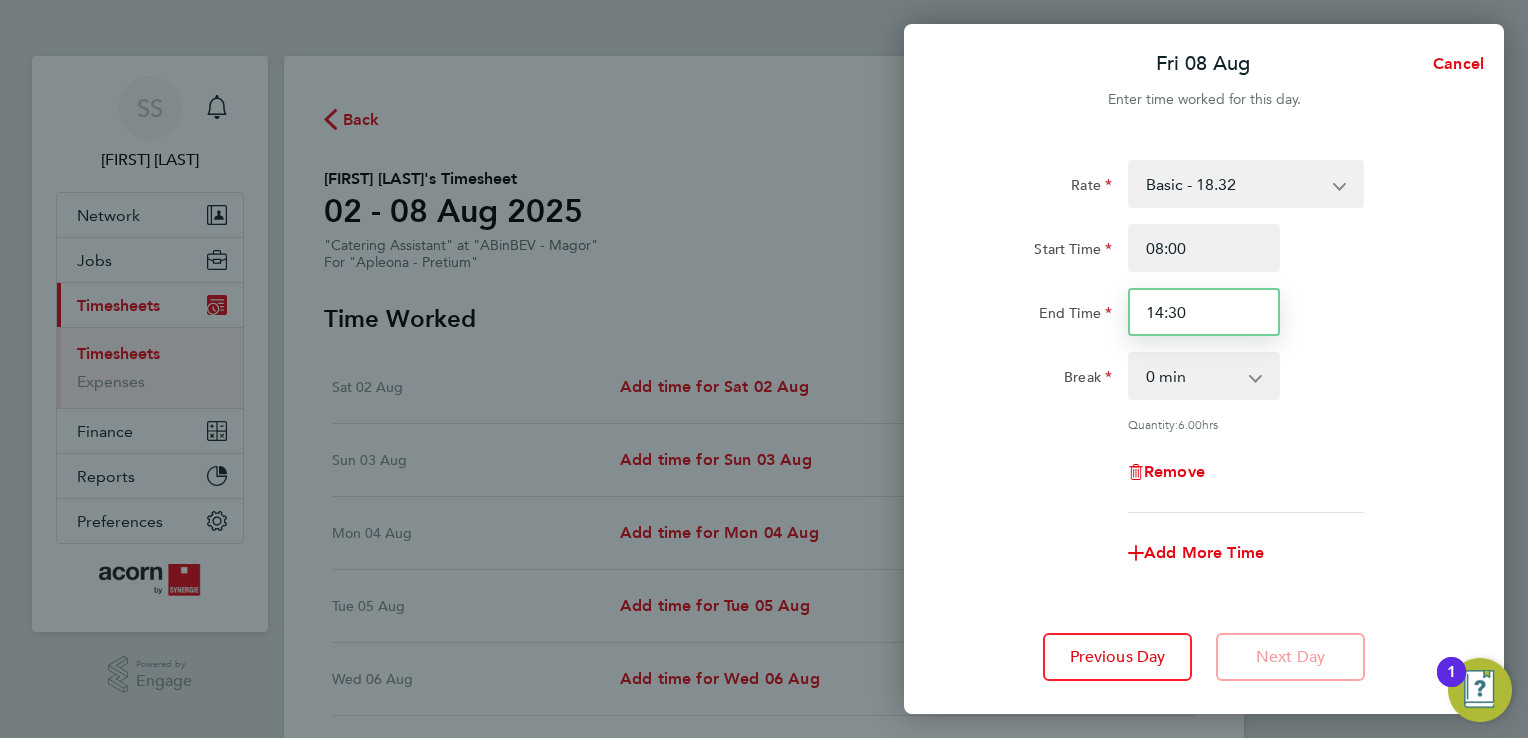 type on "14:30" 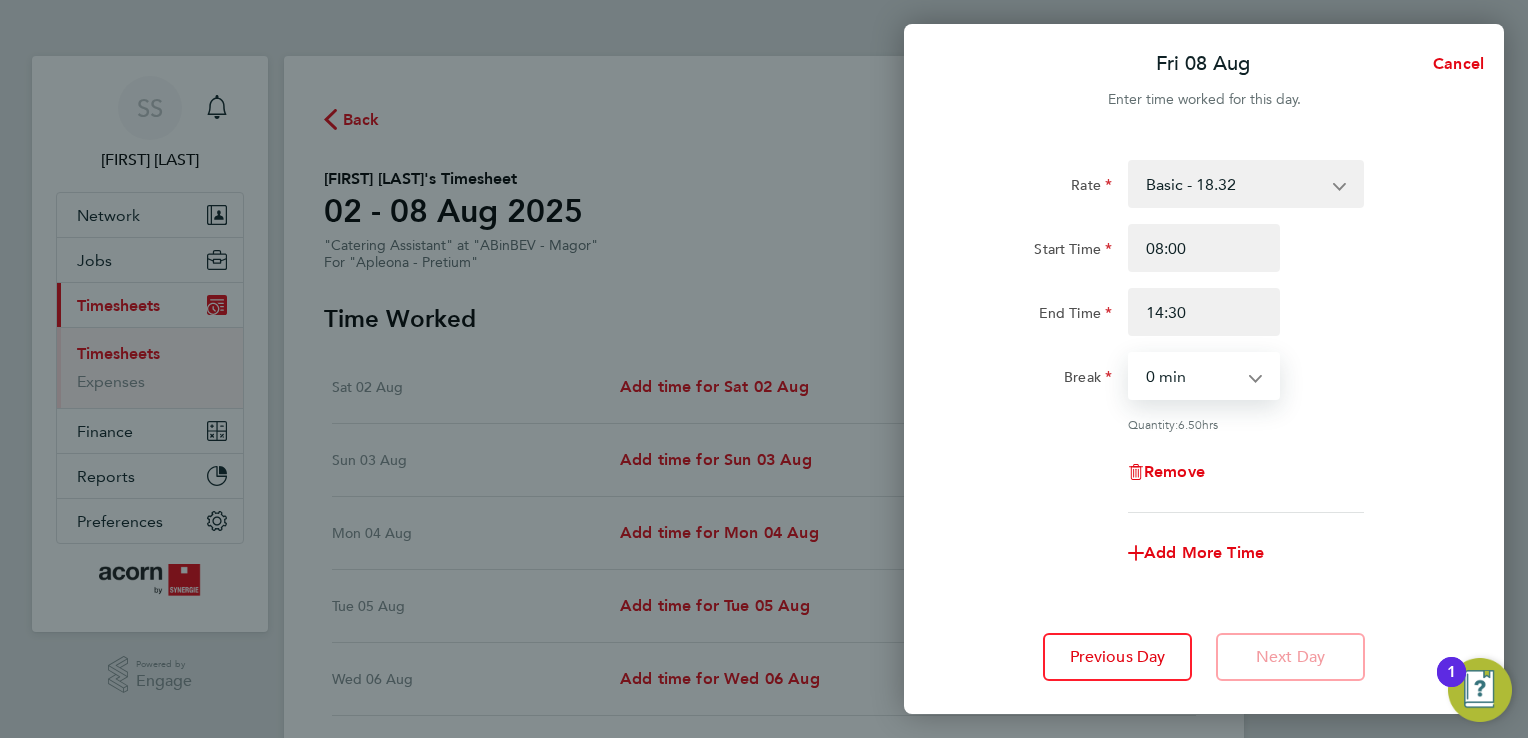 click on "0 min   15 min   30 min   45 min   60 min   75 min   90 min" at bounding box center [1192, 376] 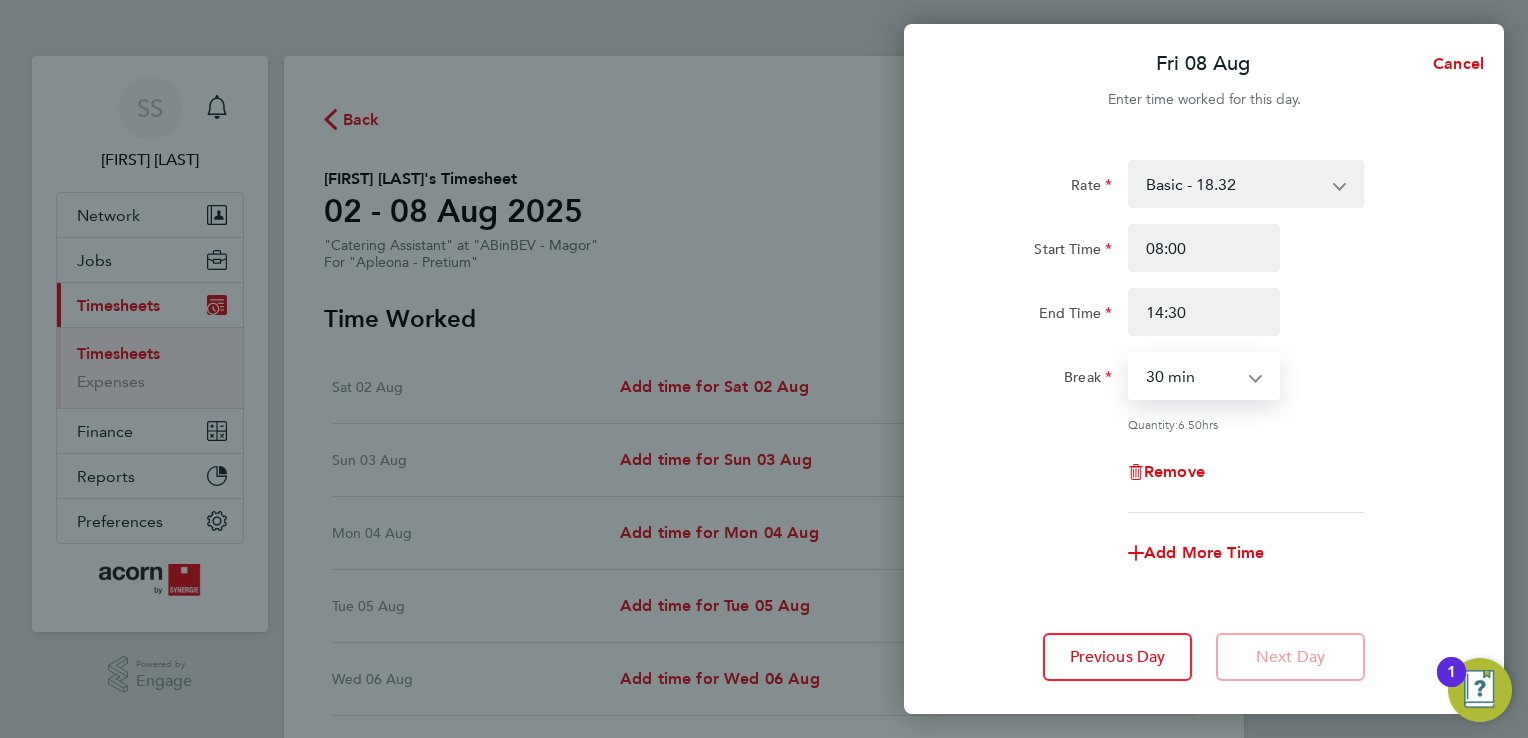 click on "0 min   15 min   30 min   45 min   60 min   75 min   90 min" at bounding box center (1192, 376) 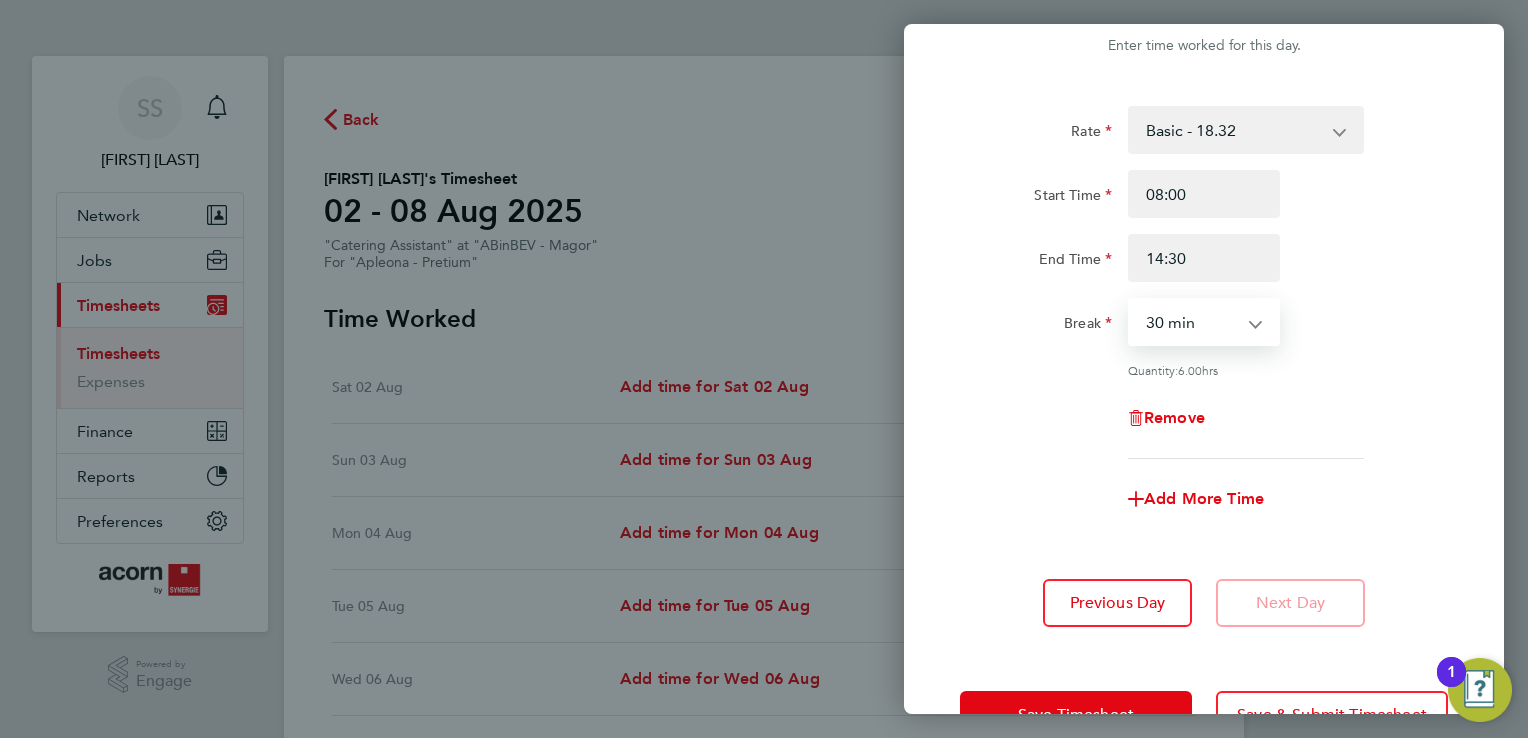 scroll, scrollTop: 0, scrollLeft: 0, axis: both 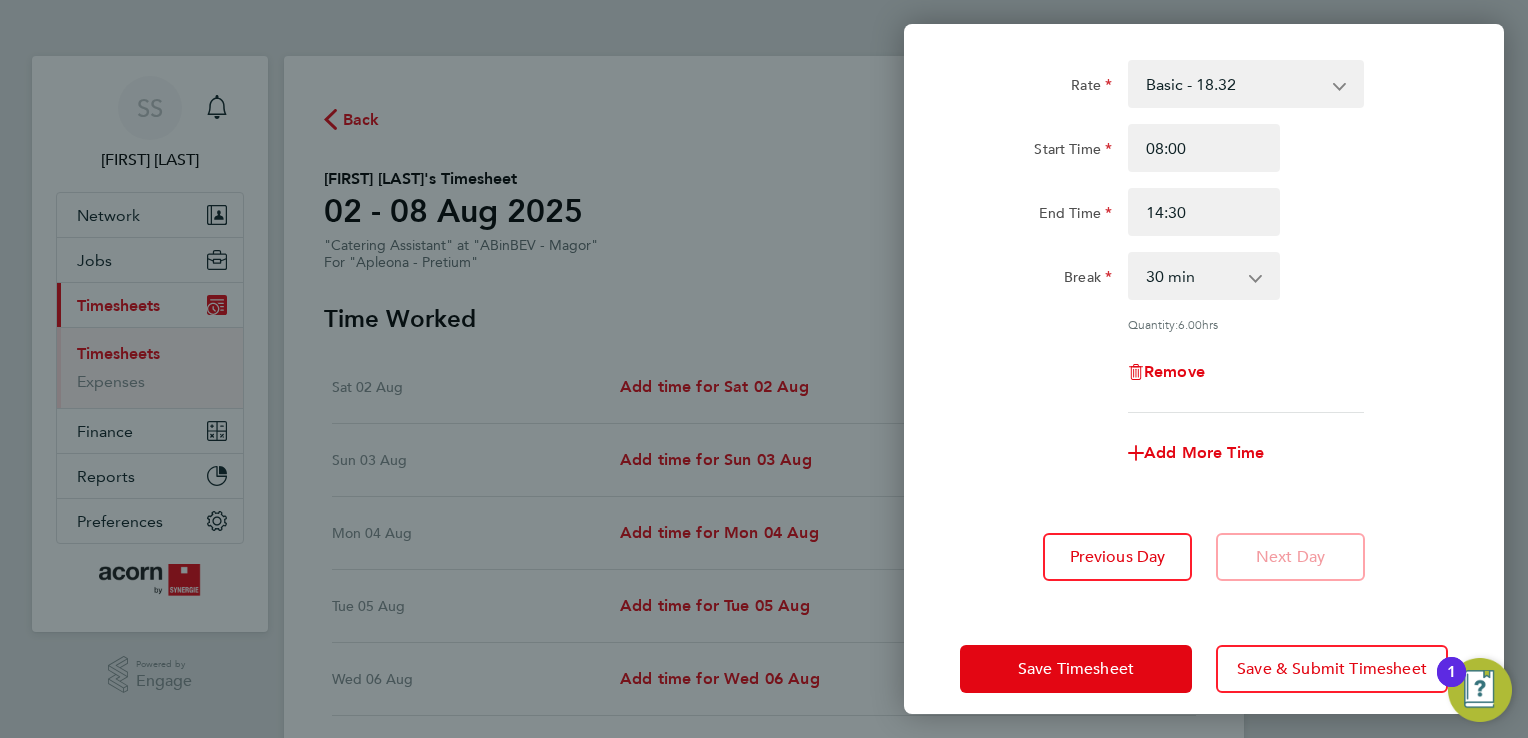 click on "Remove" 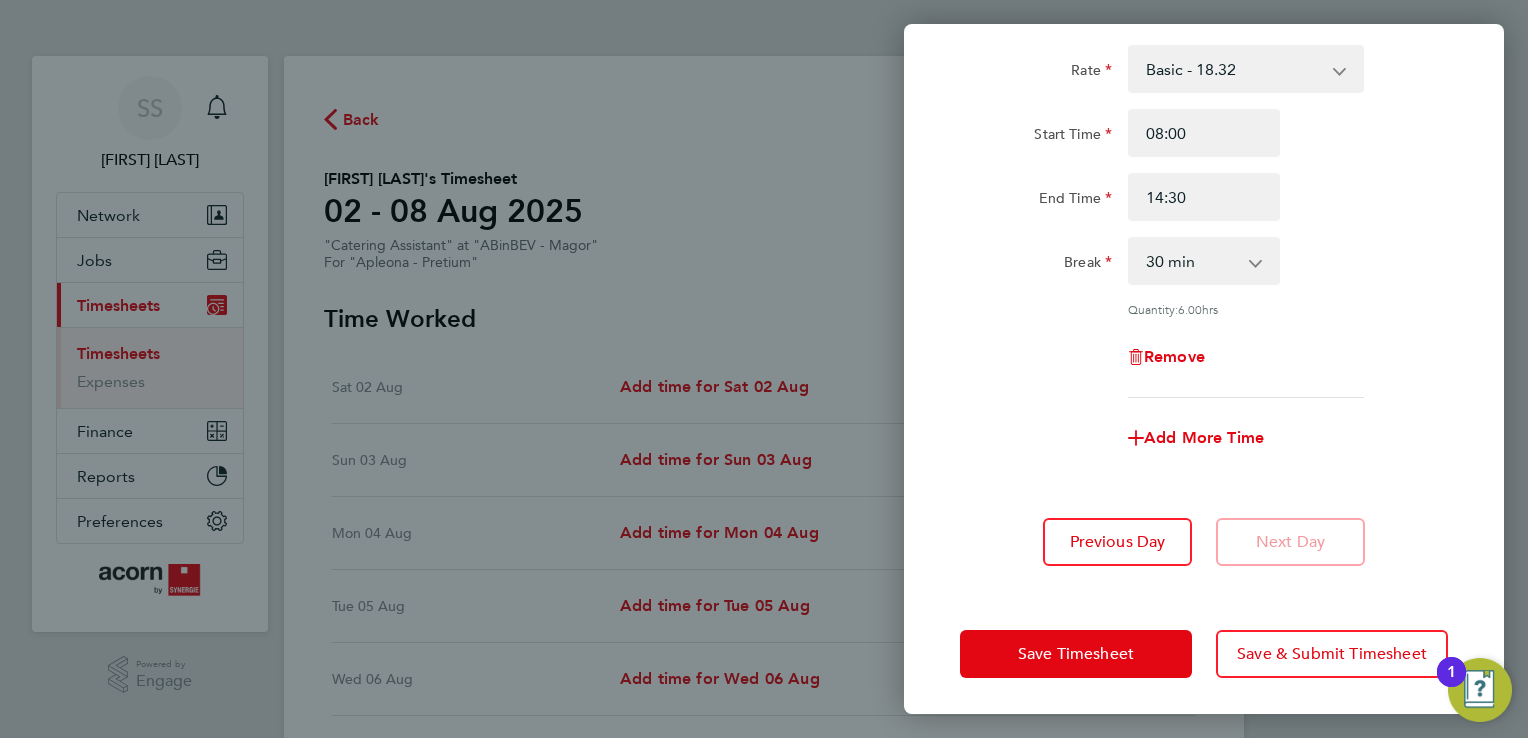 scroll, scrollTop: 116, scrollLeft: 0, axis: vertical 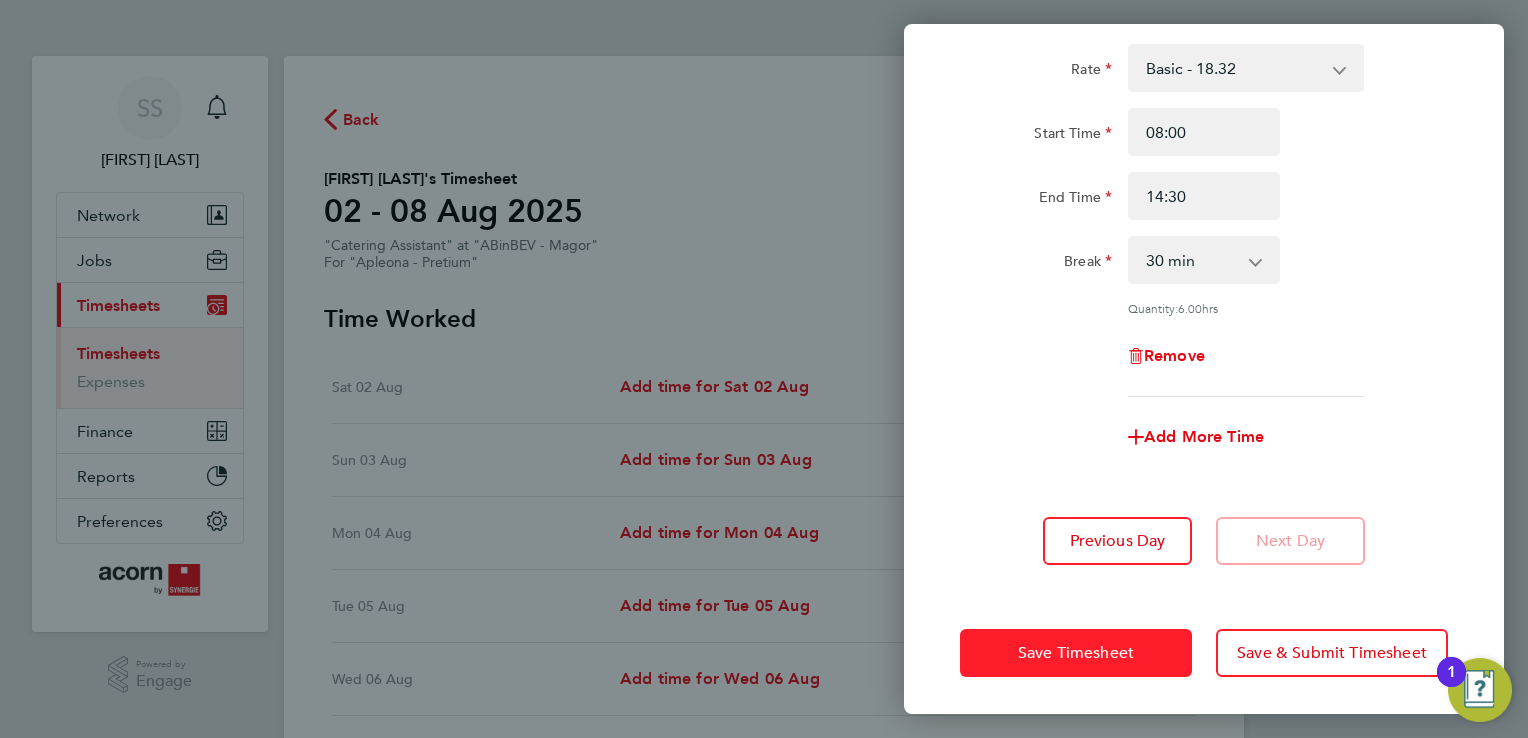 click on "Save Timesheet" 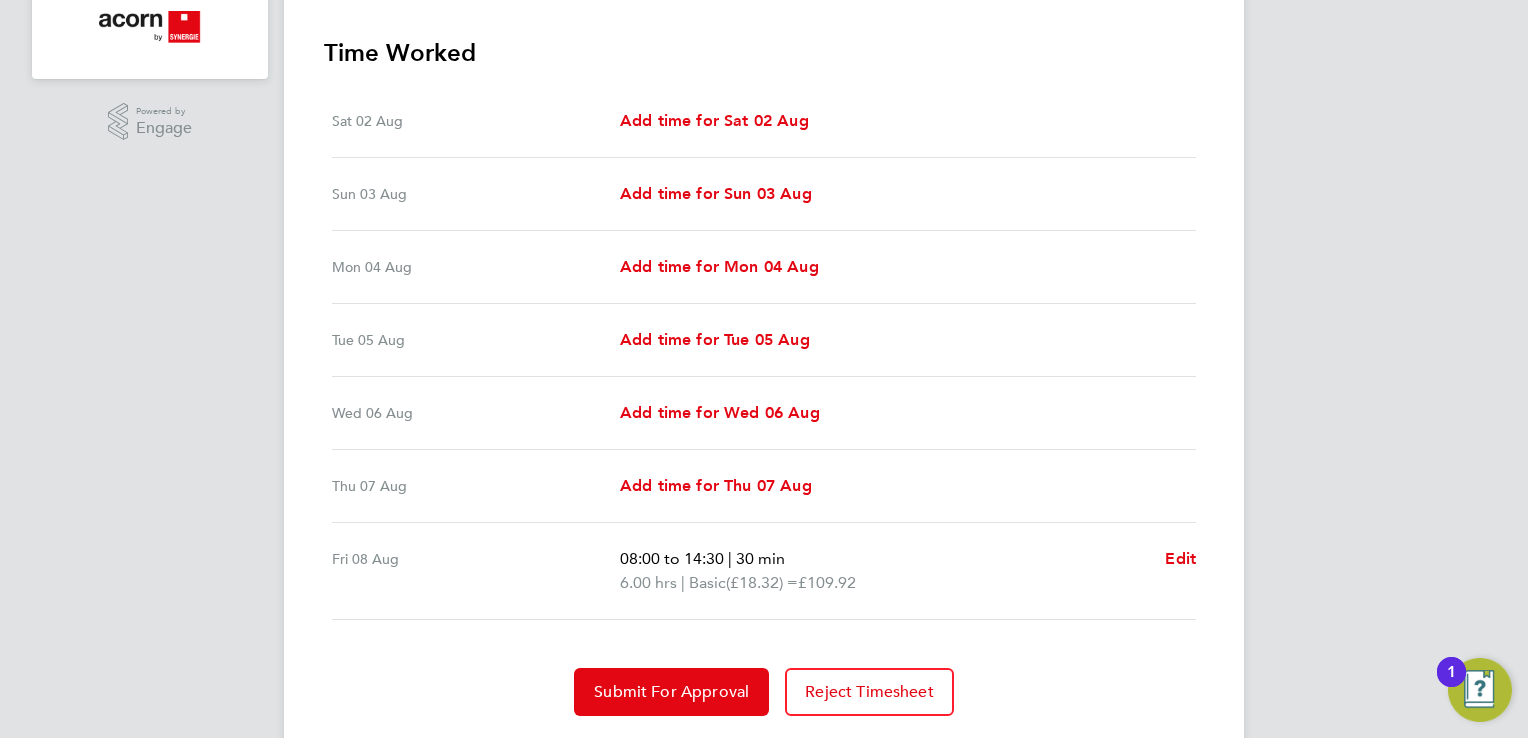 scroll, scrollTop: 600, scrollLeft: 0, axis: vertical 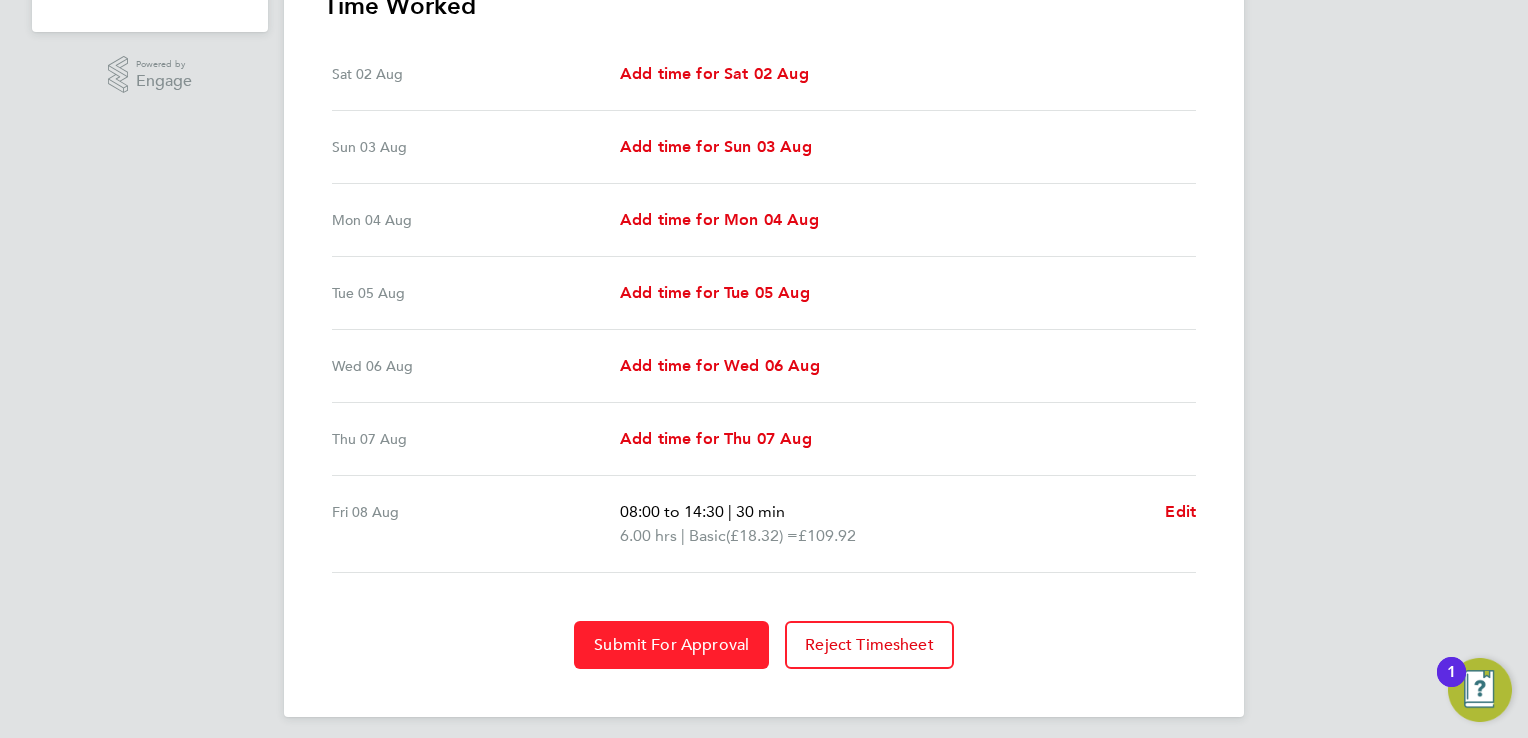 click on "Submit For Approval" 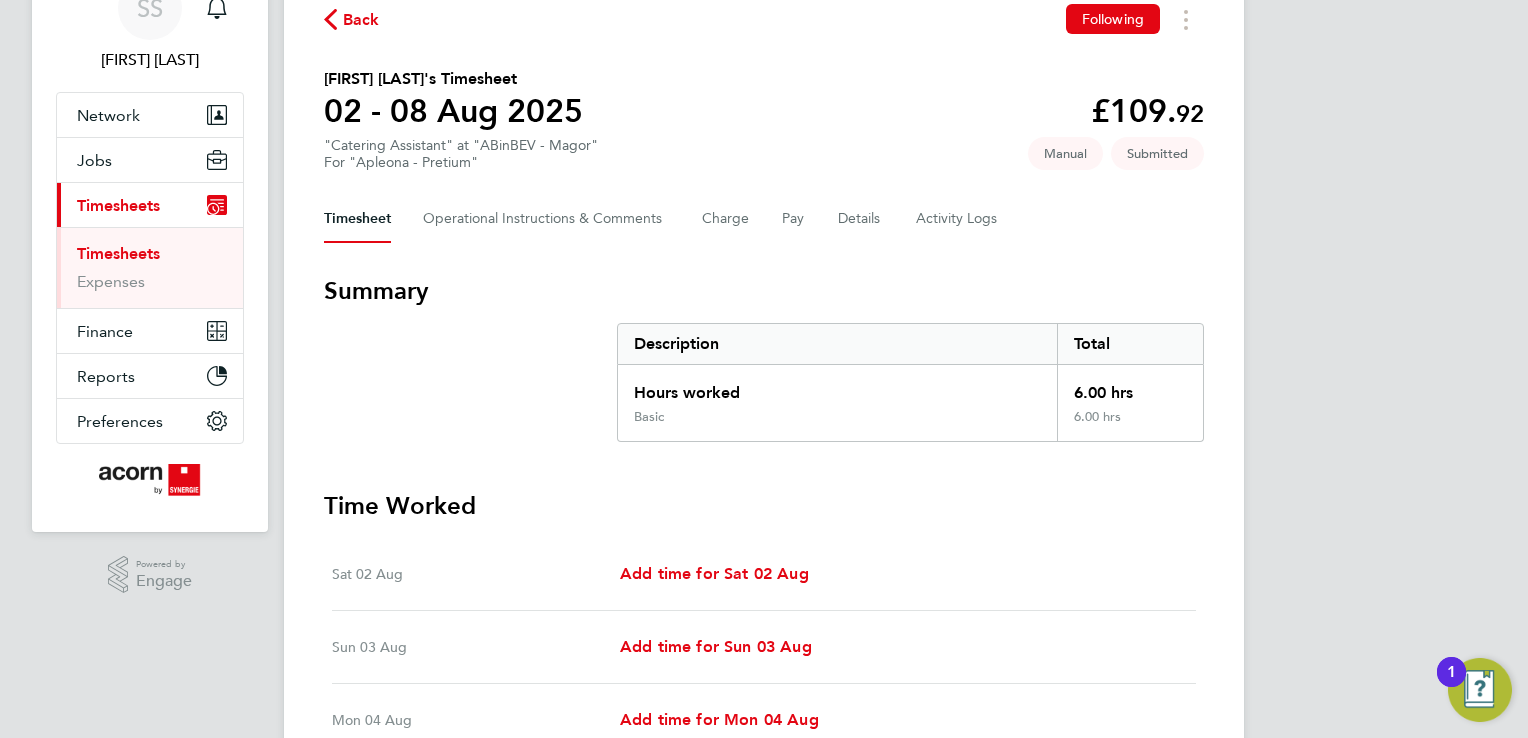 scroll, scrollTop: 0, scrollLeft: 0, axis: both 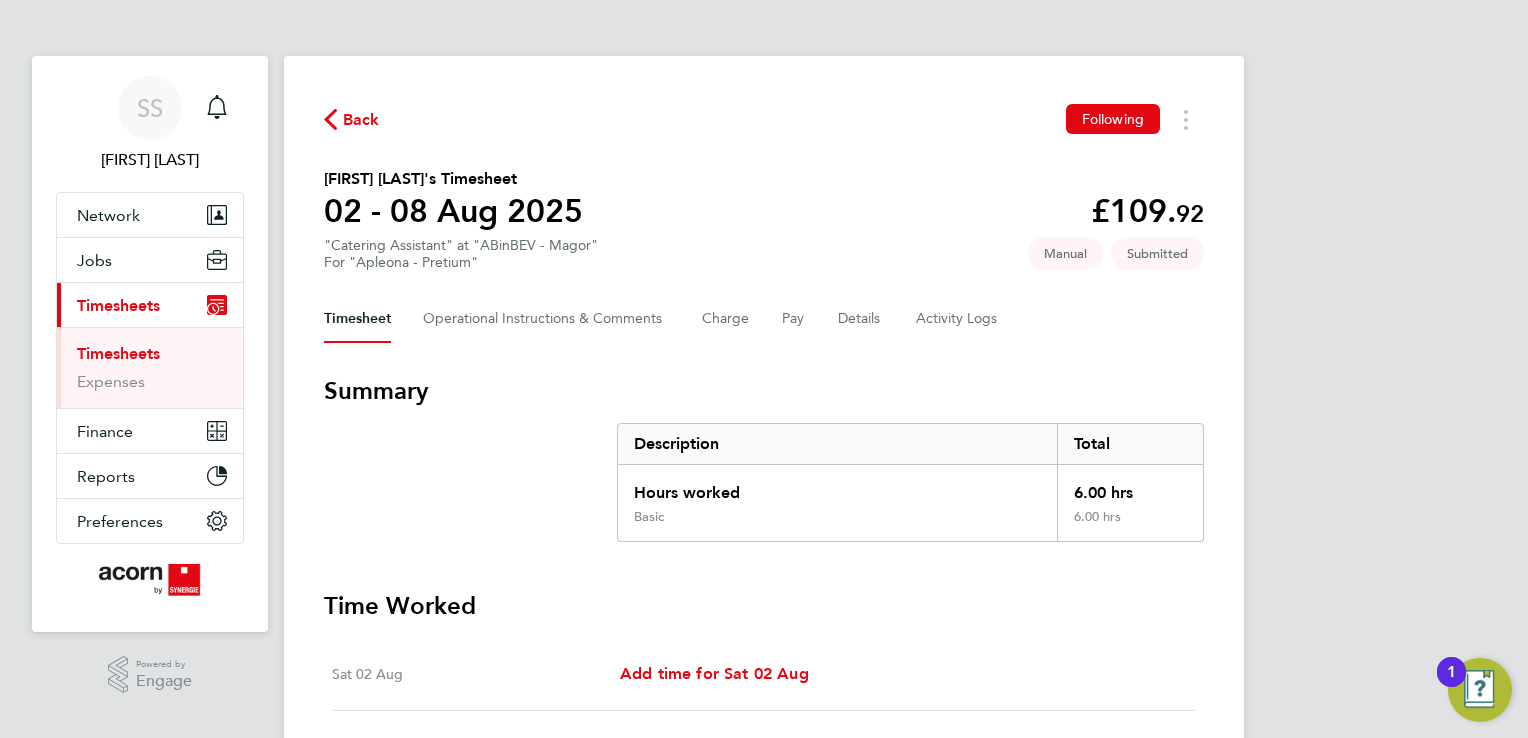 click on "Back" 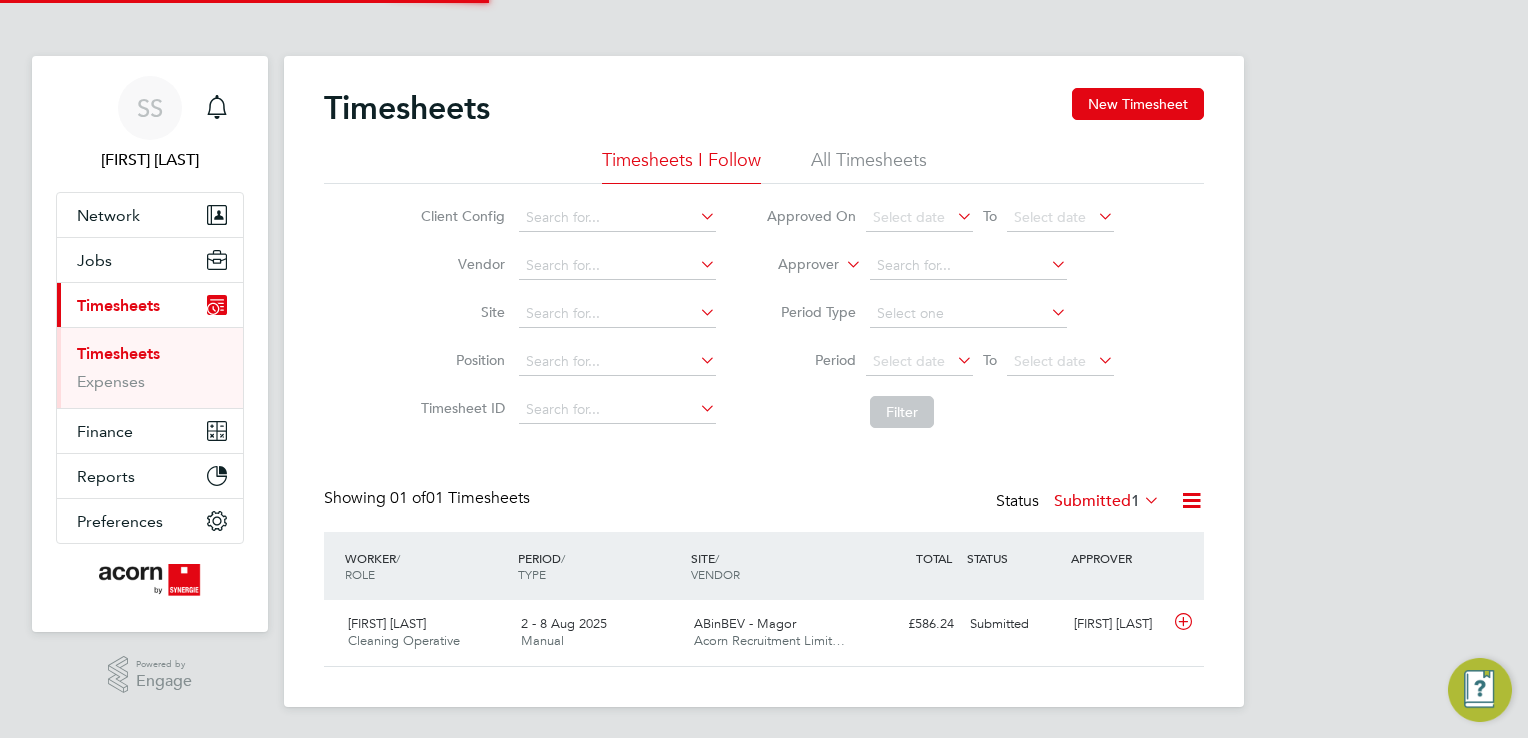 scroll, scrollTop: 9, scrollLeft: 10, axis: both 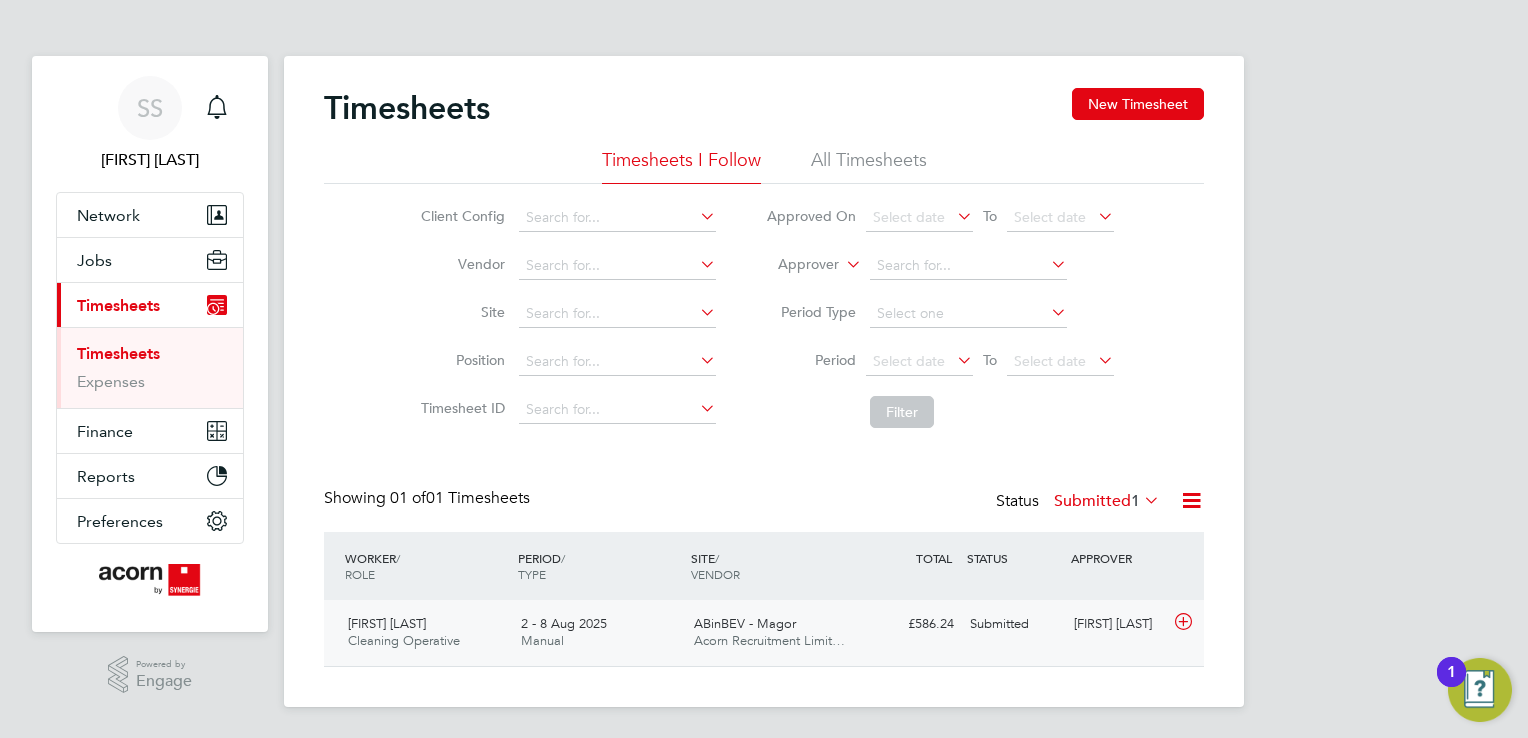 click on "Cleaning Operative" 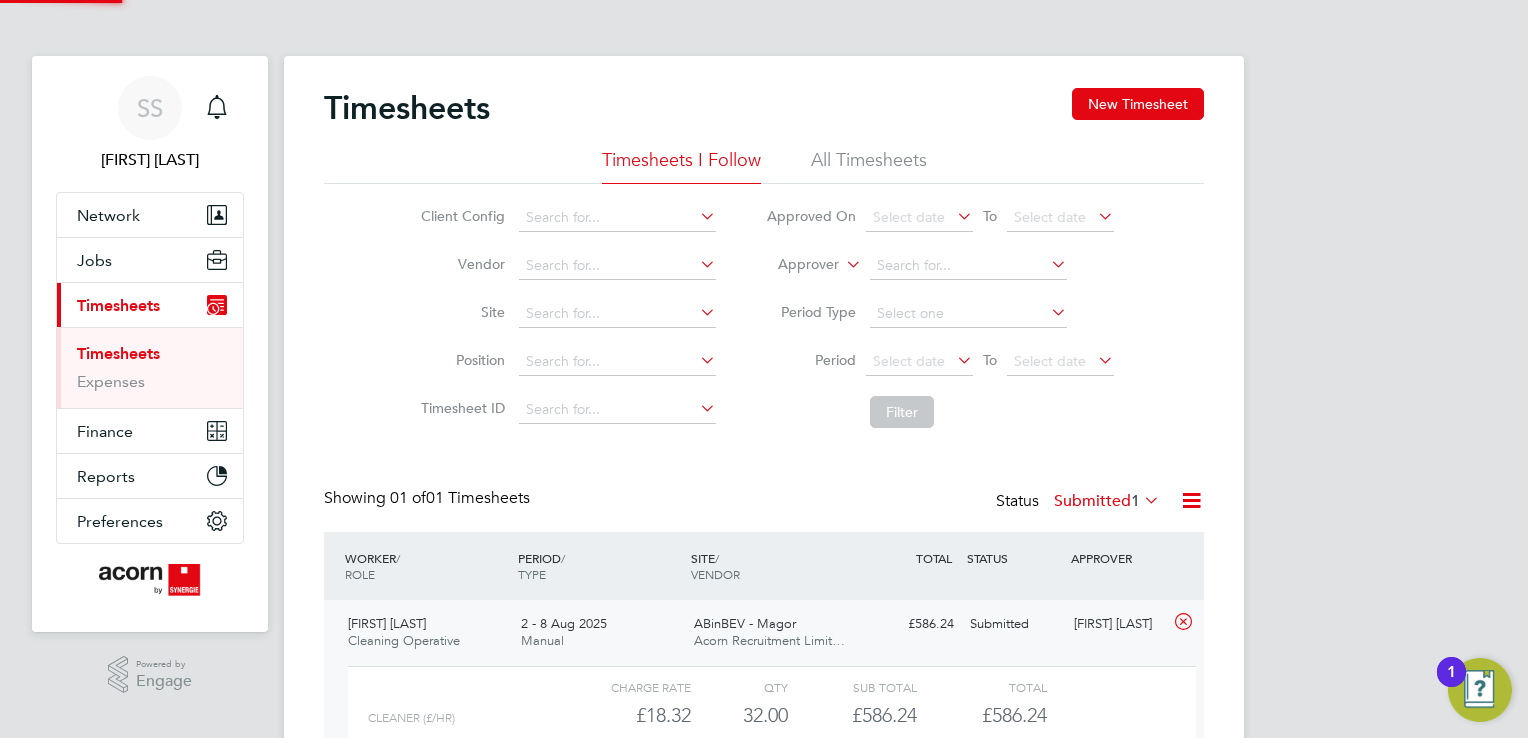 scroll, scrollTop: 9, scrollLeft: 9, axis: both 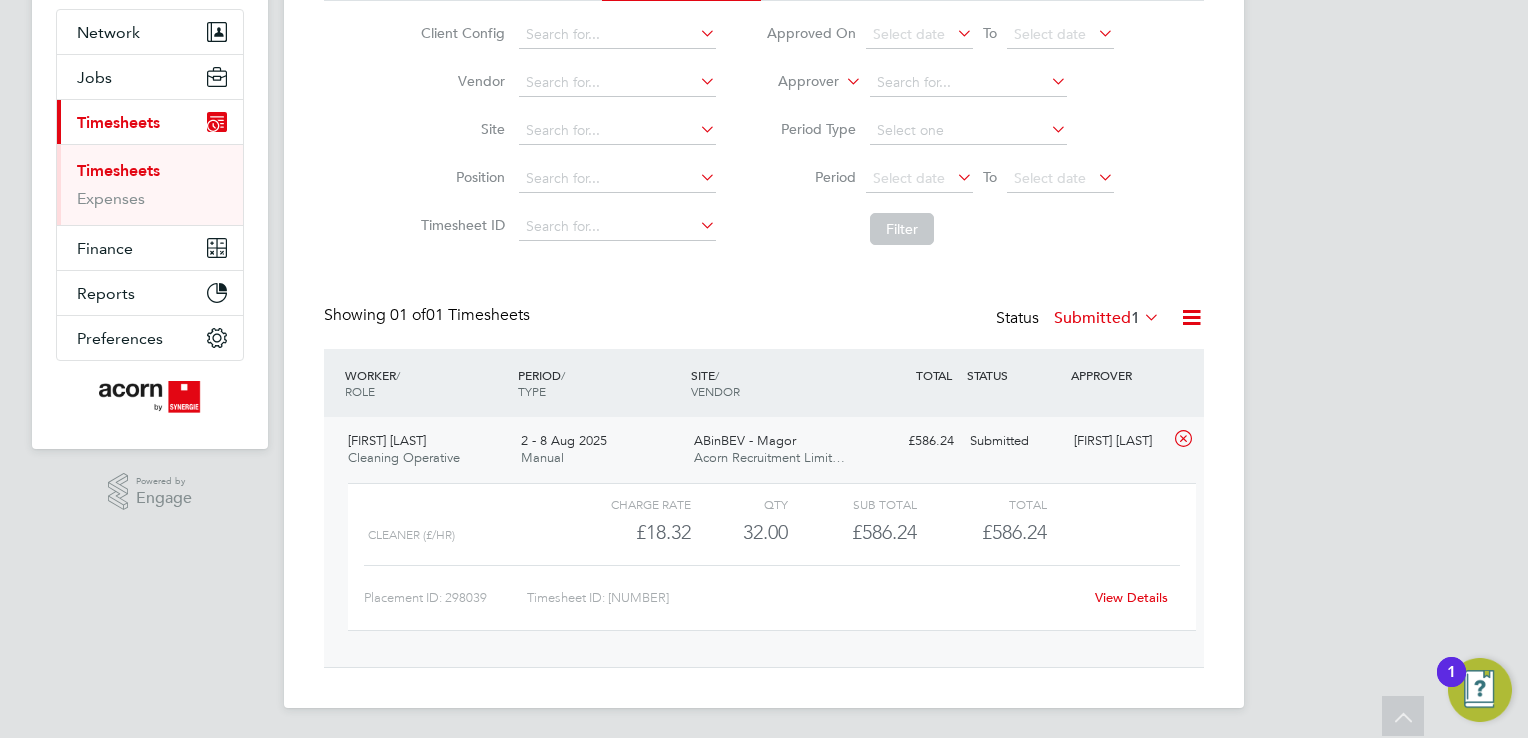 click on "View Details" 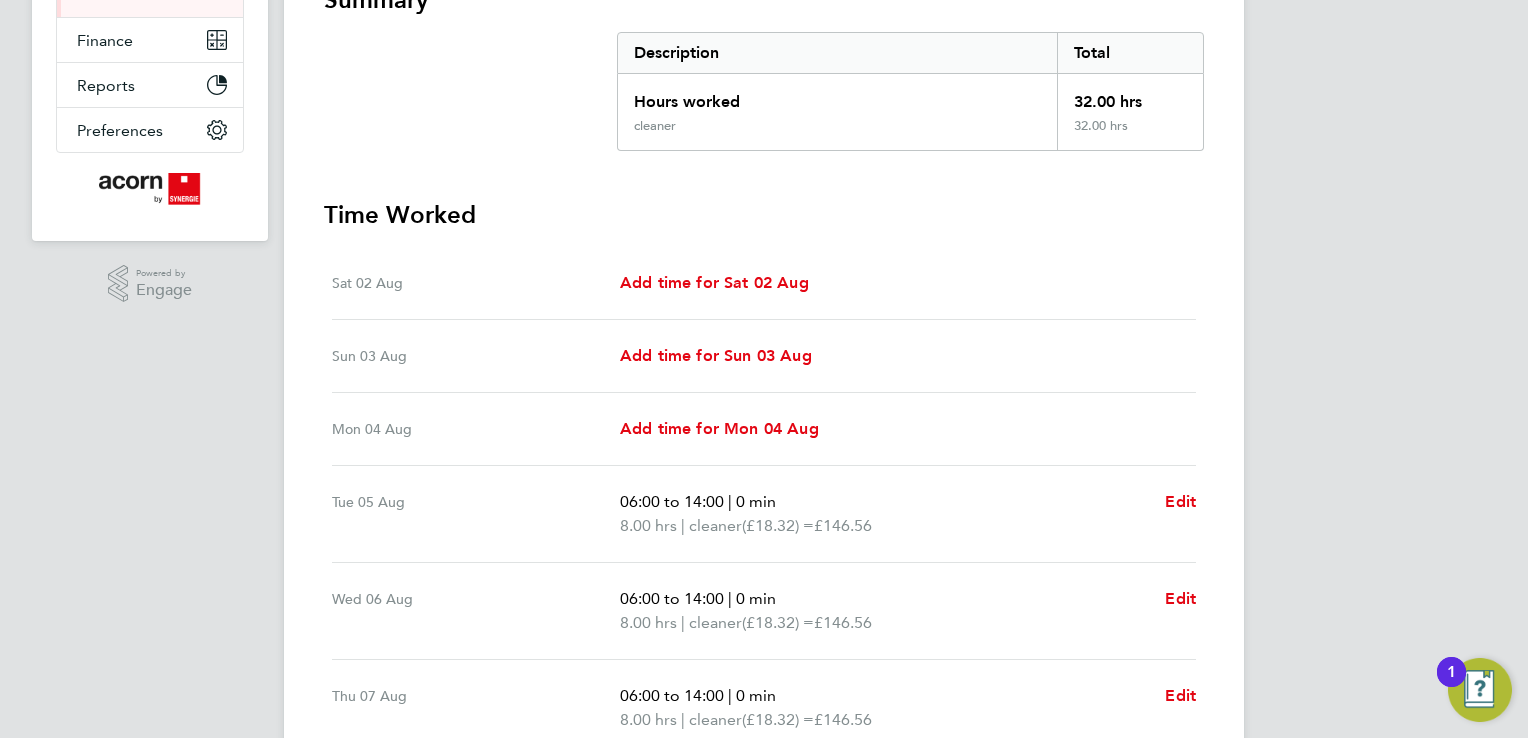 scroll, scrollTop: 500, scrollLeft: 0, axis: vertical 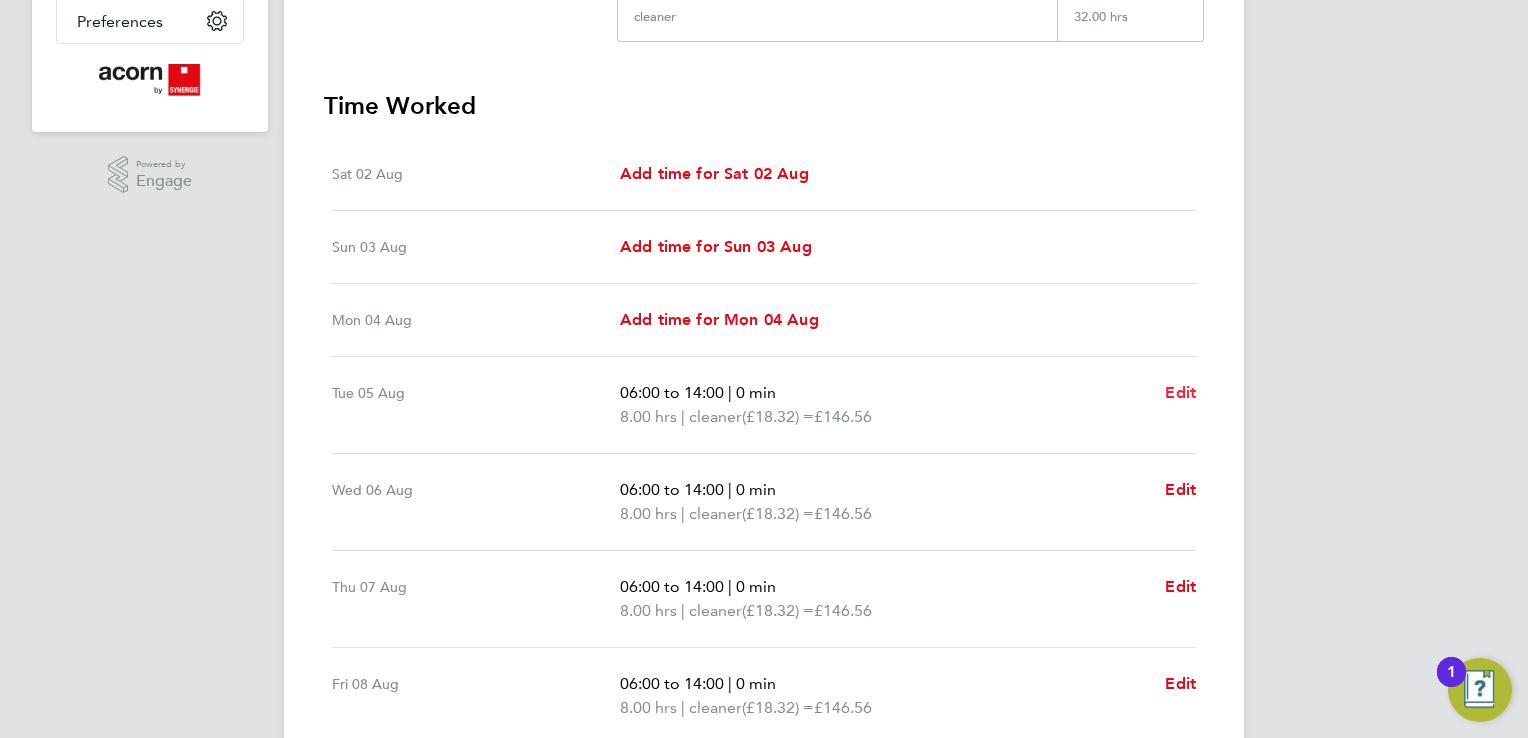 click on "Edit" at bounding box center [1180, 392] 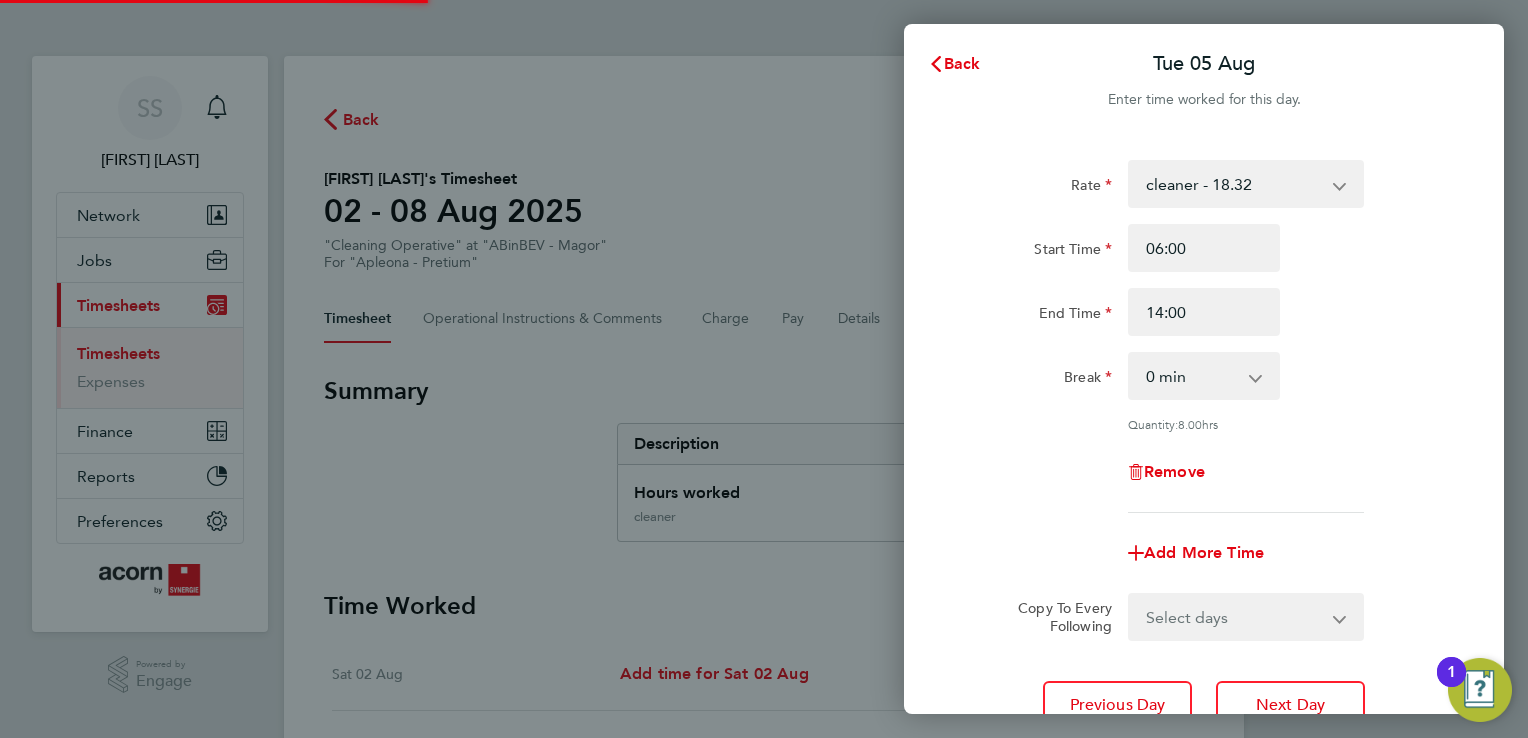 scroll, scrollTop: 0, scrollLeft: 0, axis: both 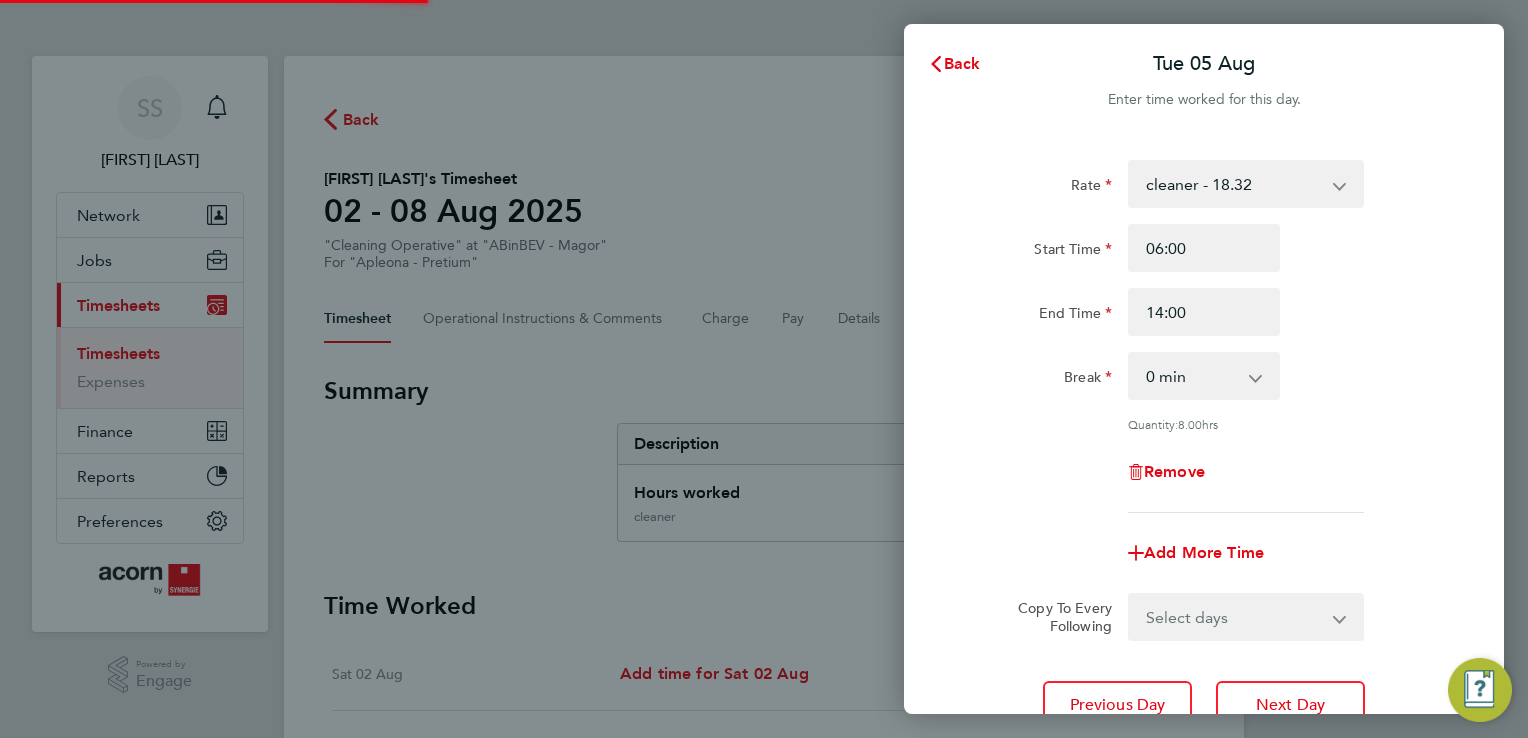 click on "0 min   15 min   30 min   45 min   60 min   75 min   90 min" at bounding box center [1192, 376] 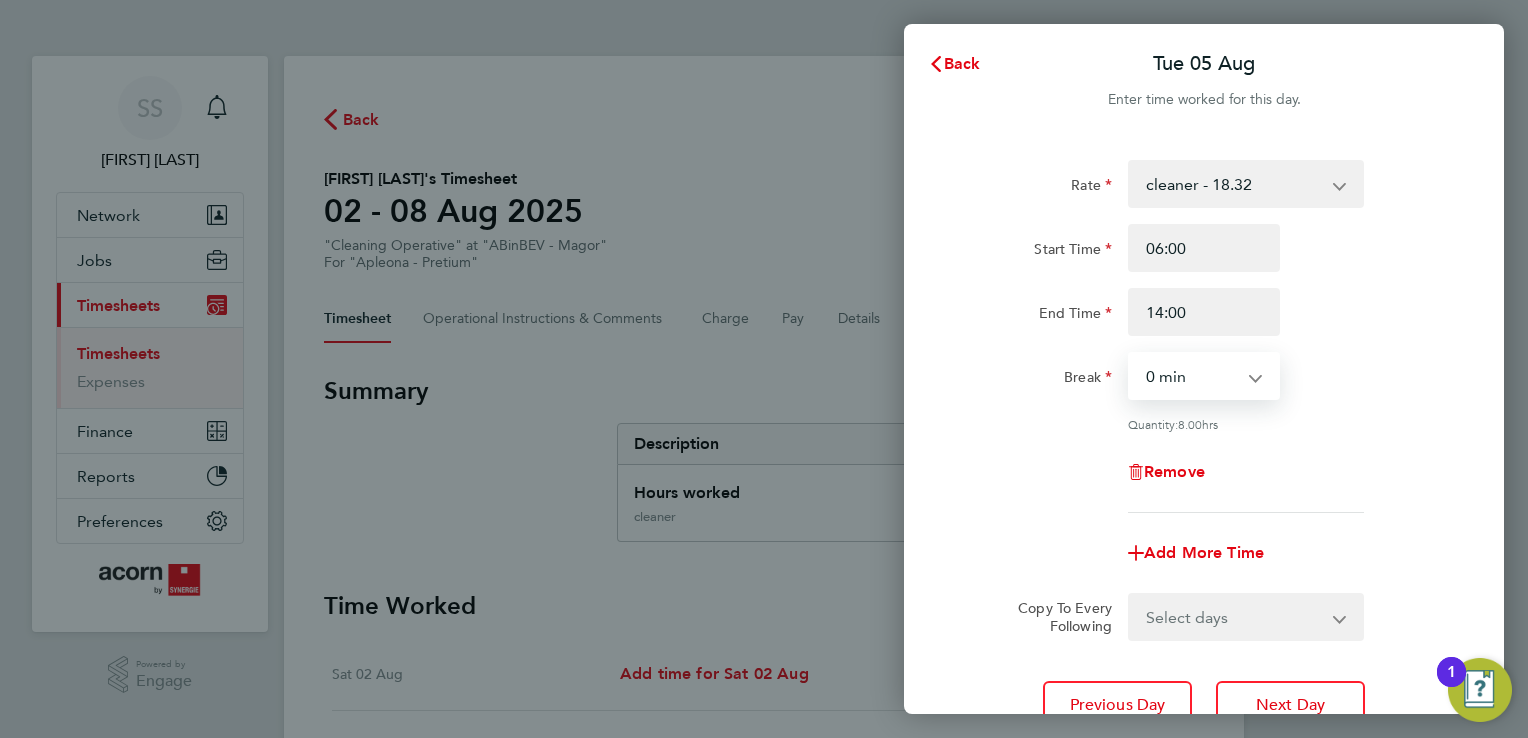 select on "30" 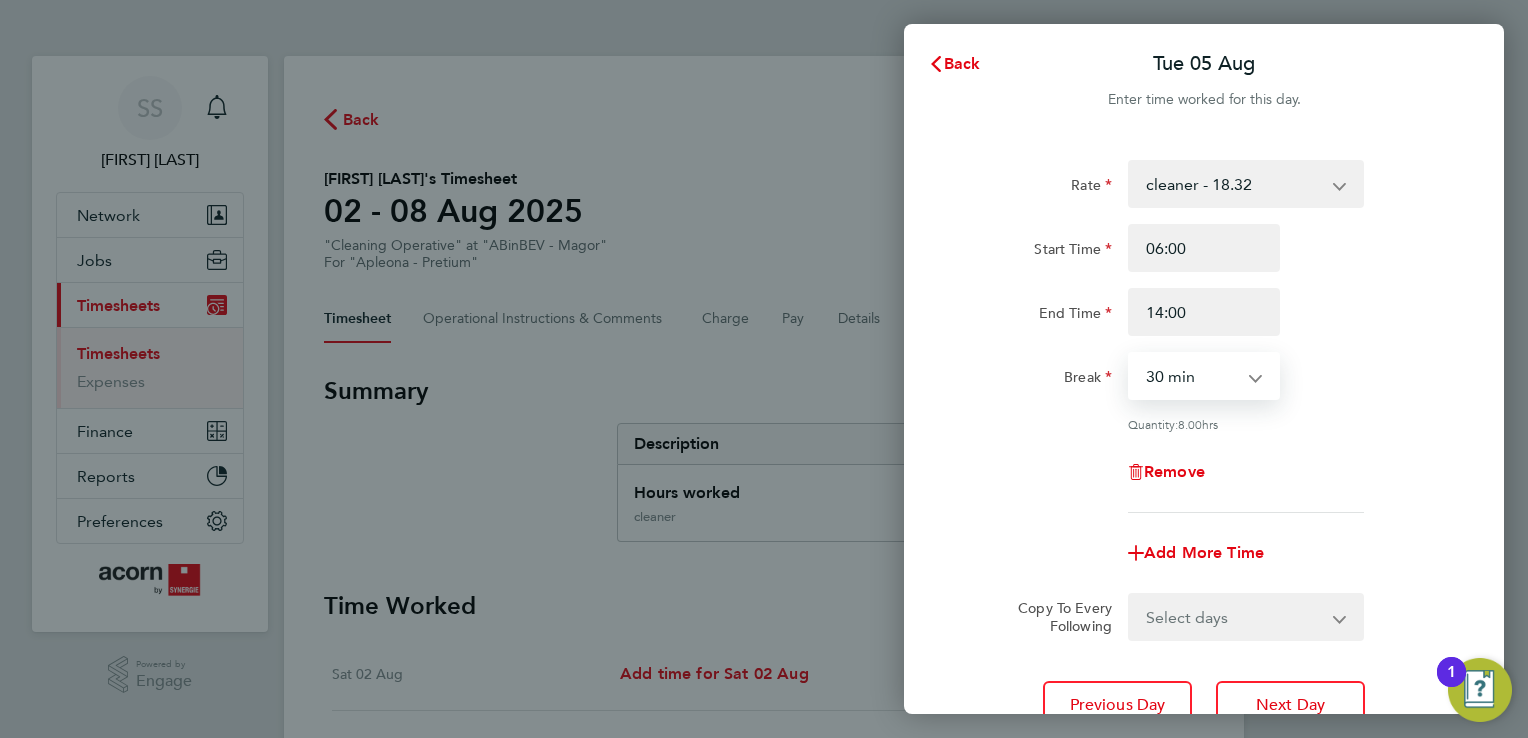 click on "0 min   15 min   30 min   45 min   60 min   75 min   90 min" at bounding box center [1192, 376] 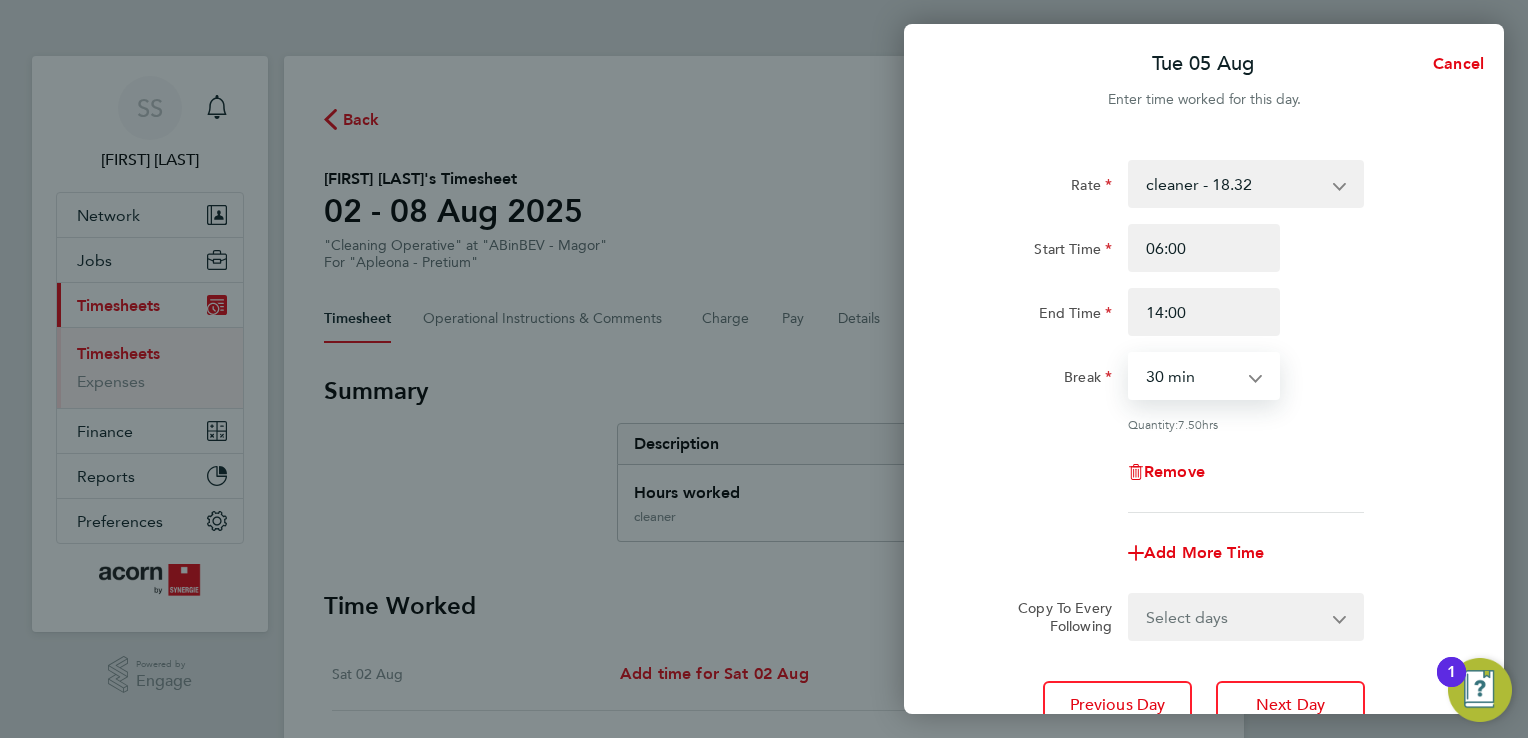 click on "Select days   Day   Wednesday   Thursday   Friday" at bounding box center (1235, 617) 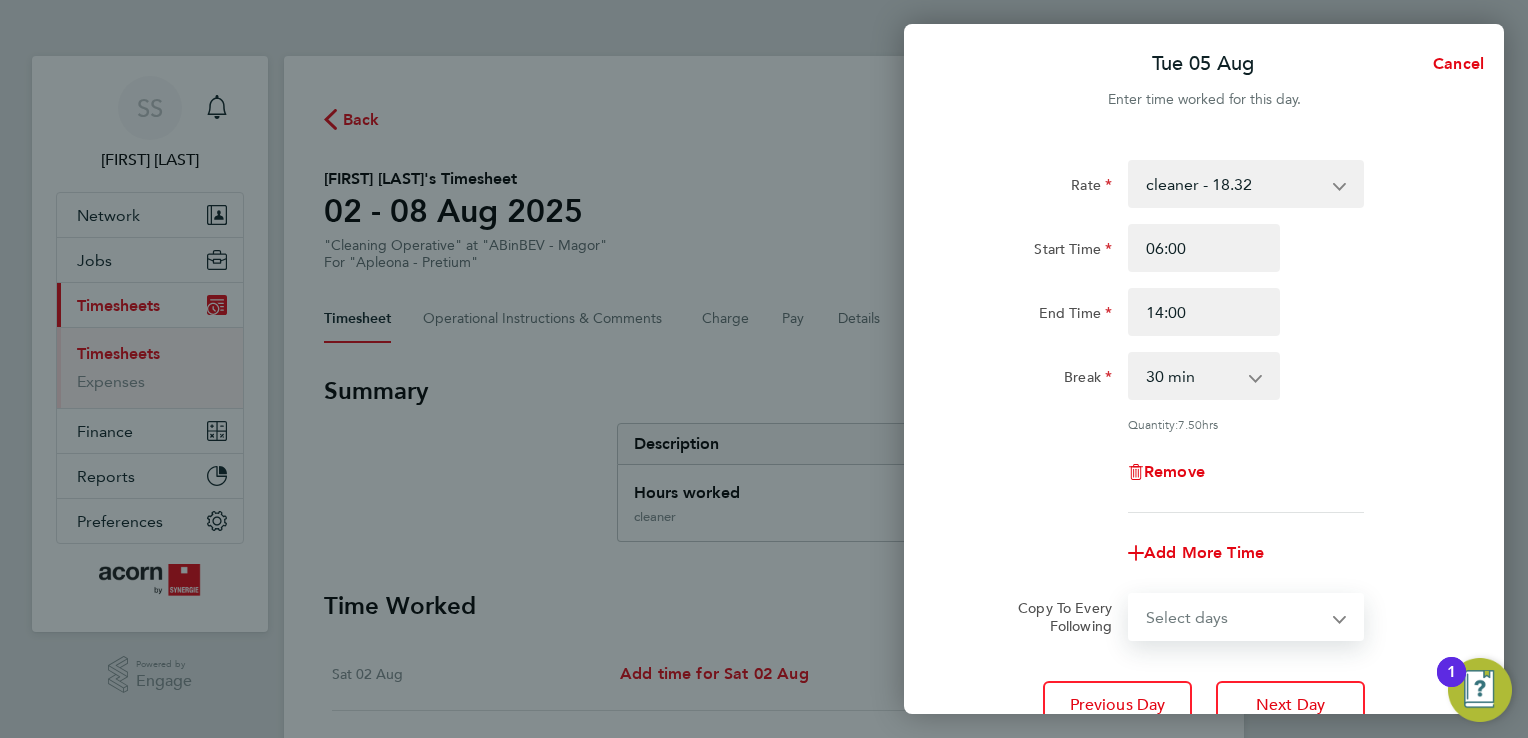 select on "DAY" 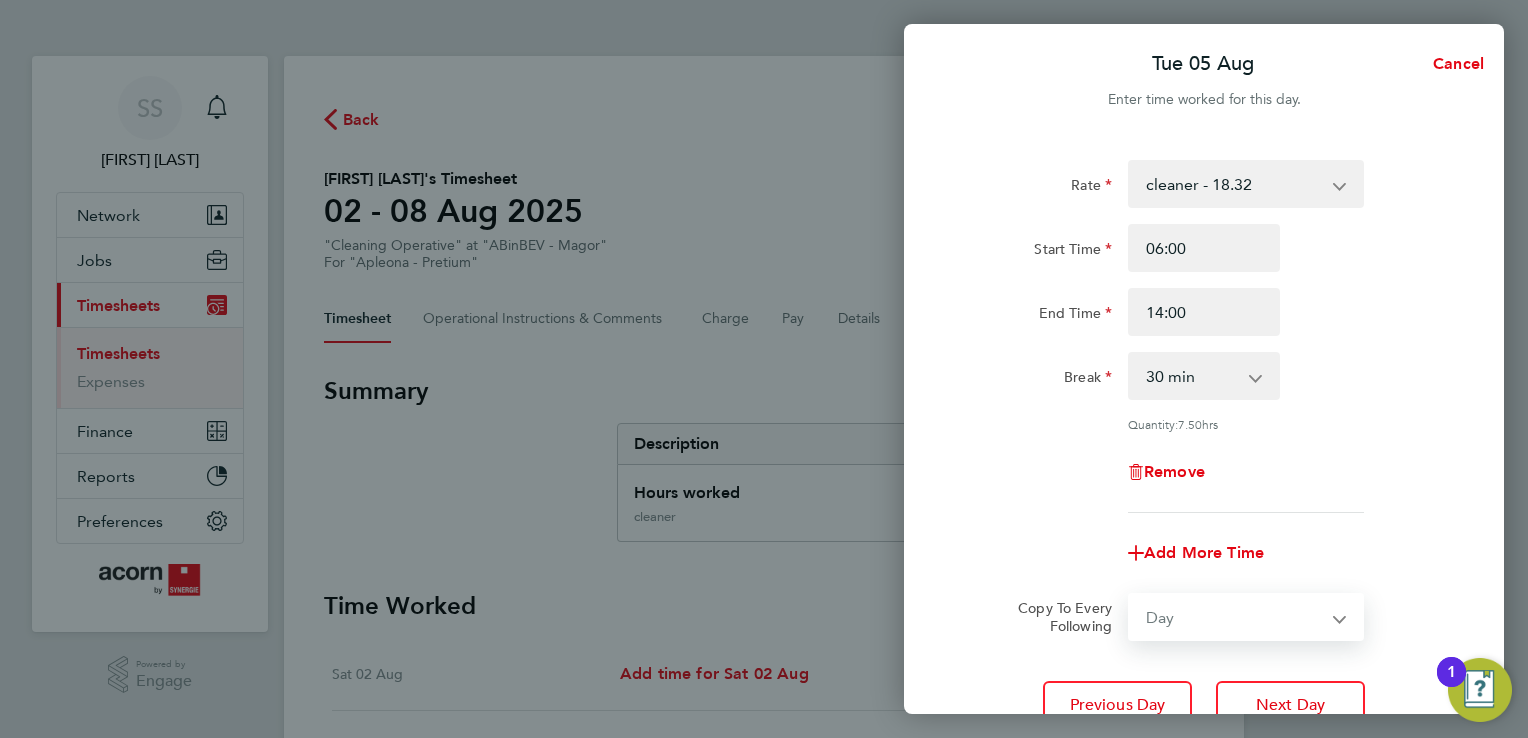 click on "Select days   Day   Wednesday   Thursday   Friday" at bounding box center (1235, 617) 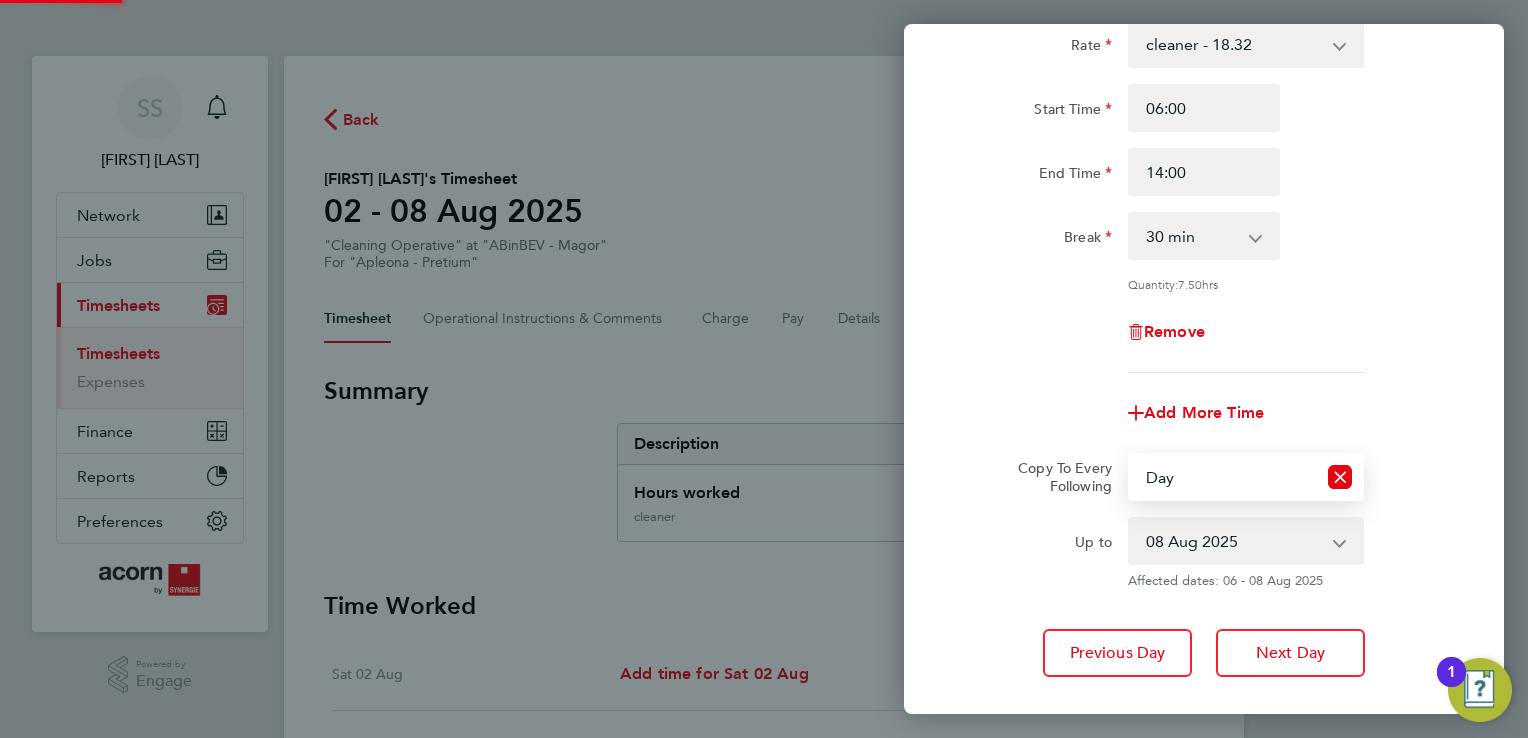 scroll, scrollTop: 252, scrollLeft: 0, axis: vertical 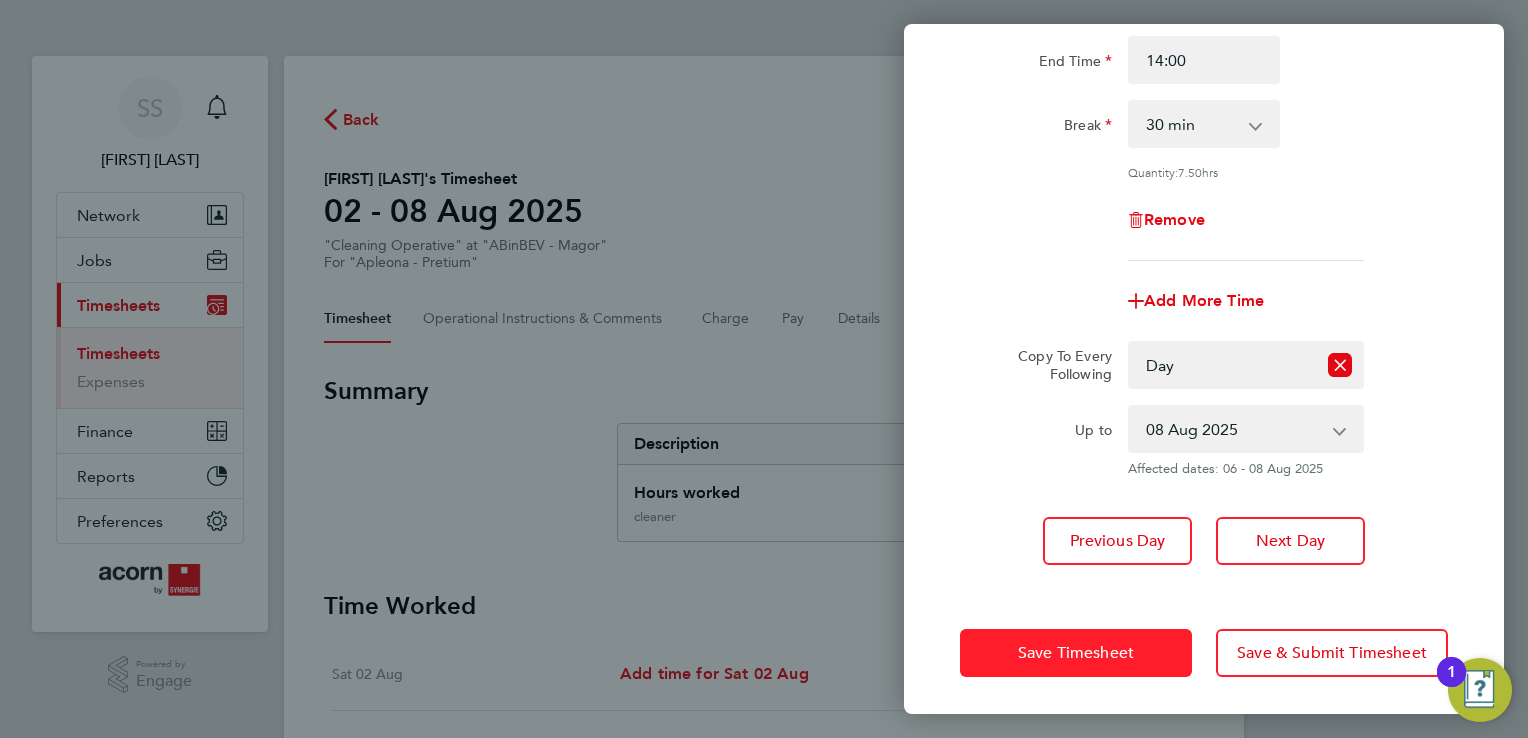 click on "Save Timesheet" 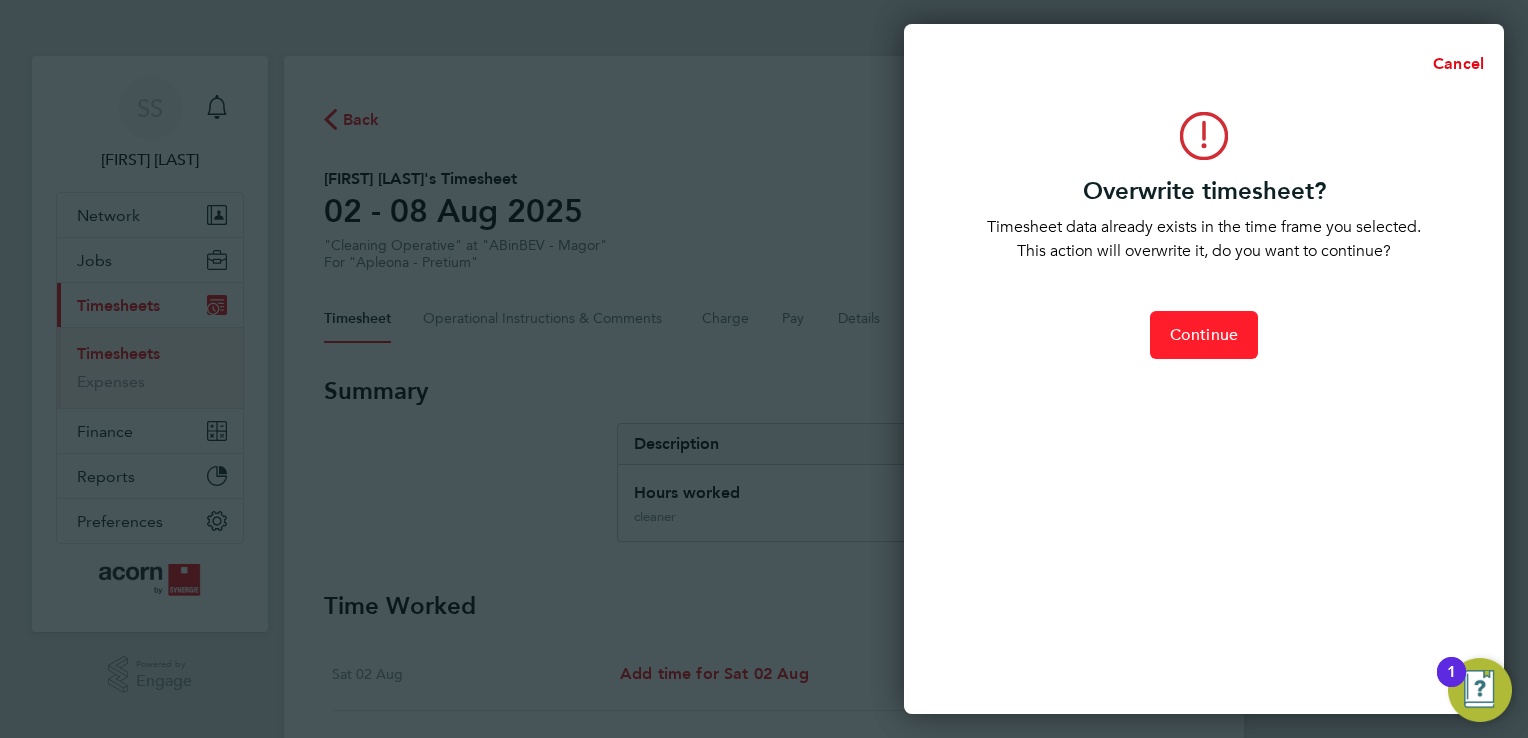 click on "Continue" 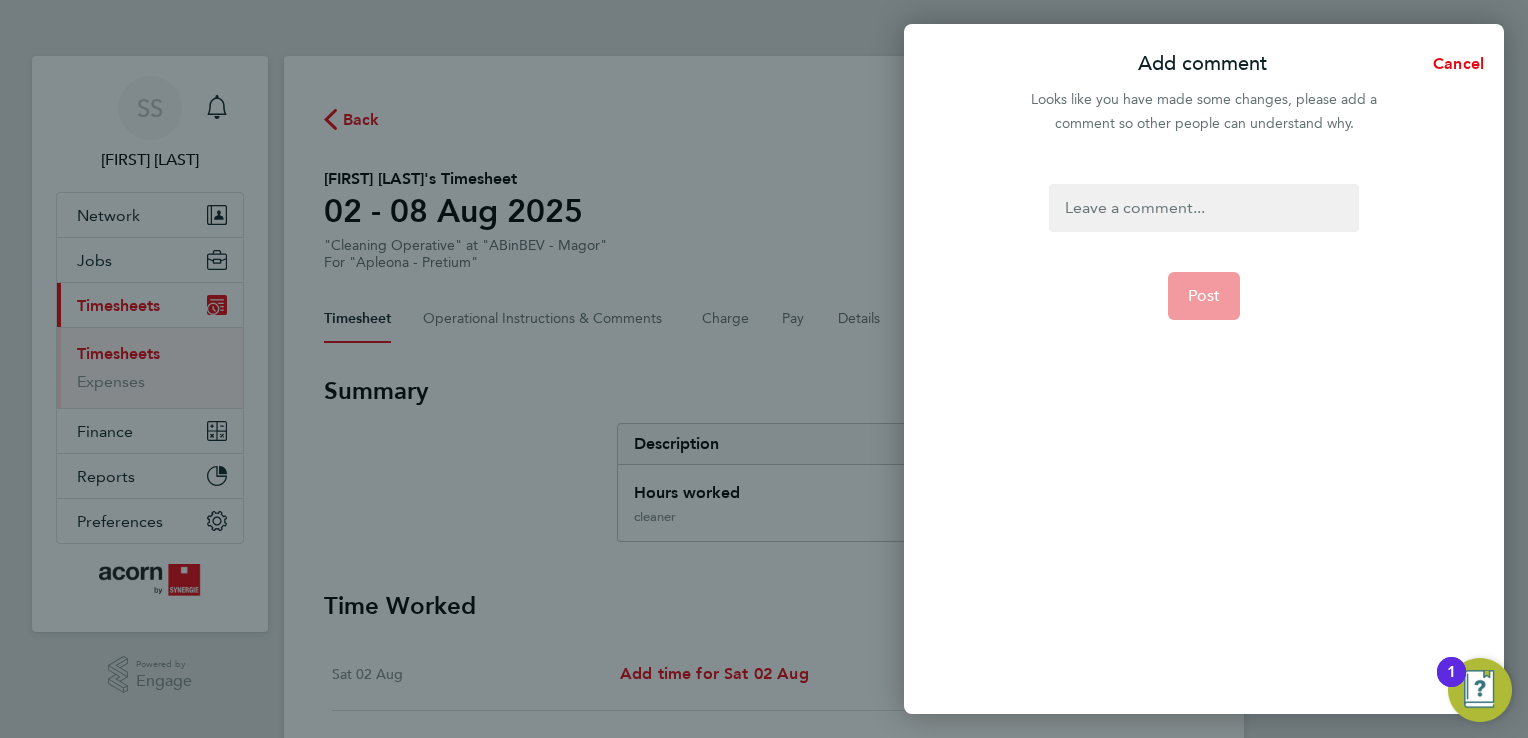 click at bounding box center (1203, 208) 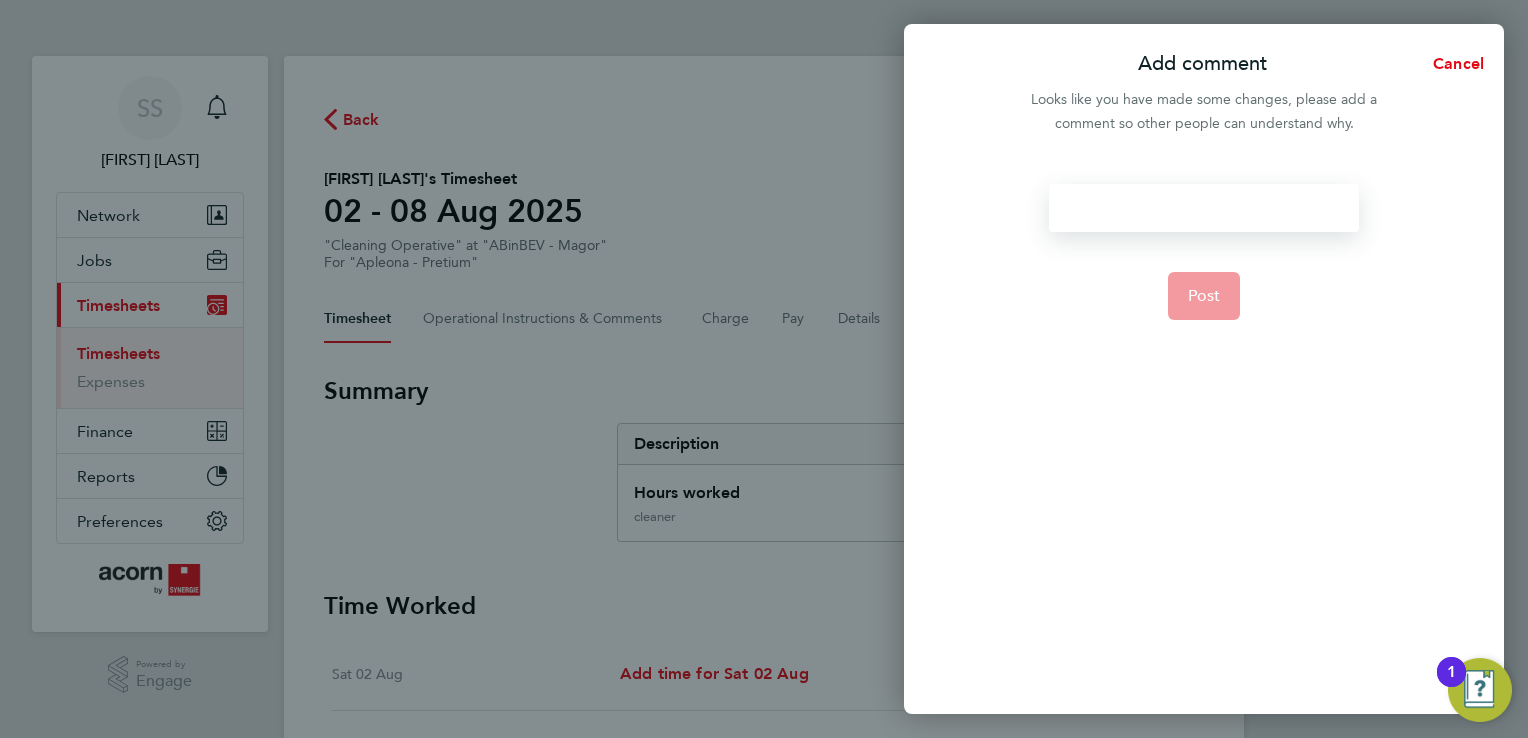 click at bounding box center (1203, 208) 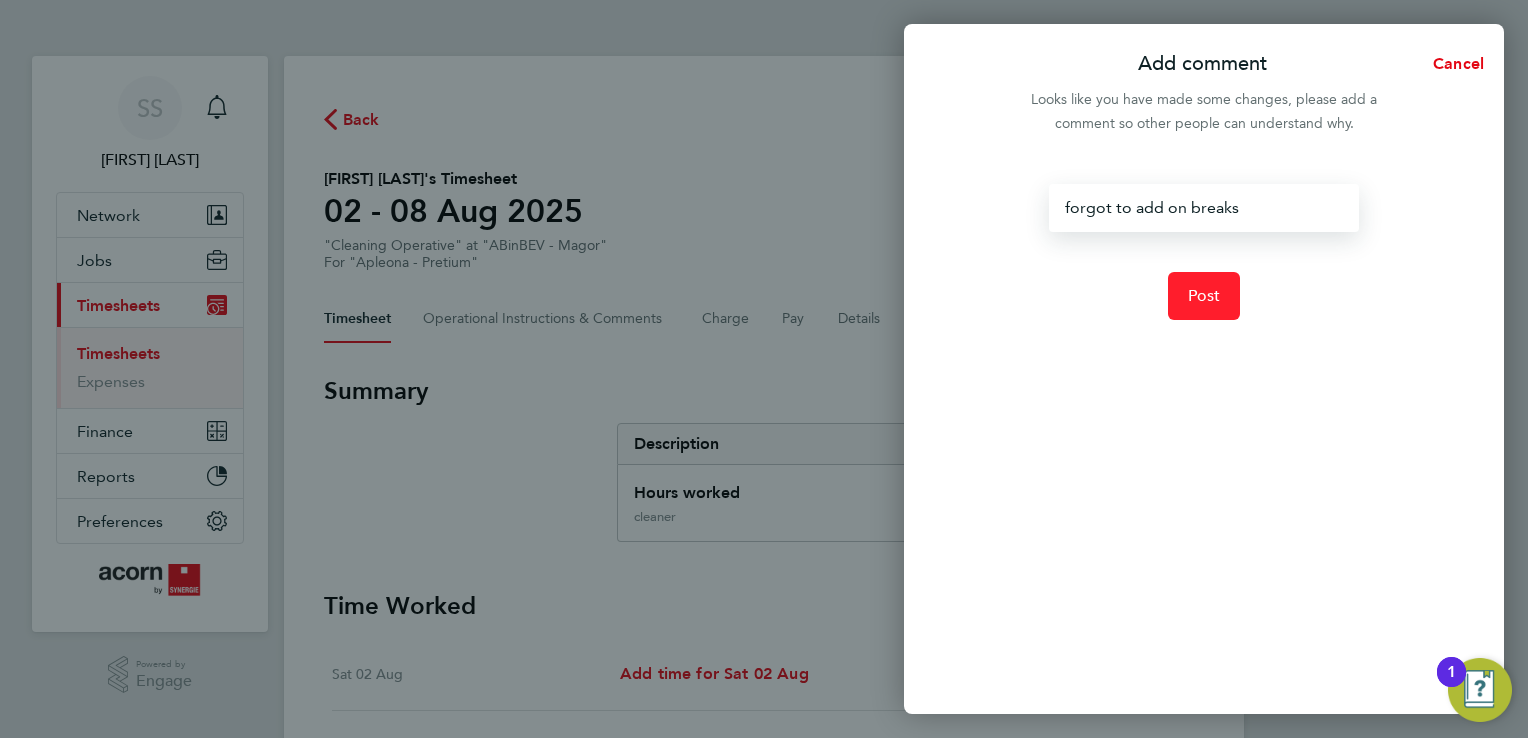 click on "Post" 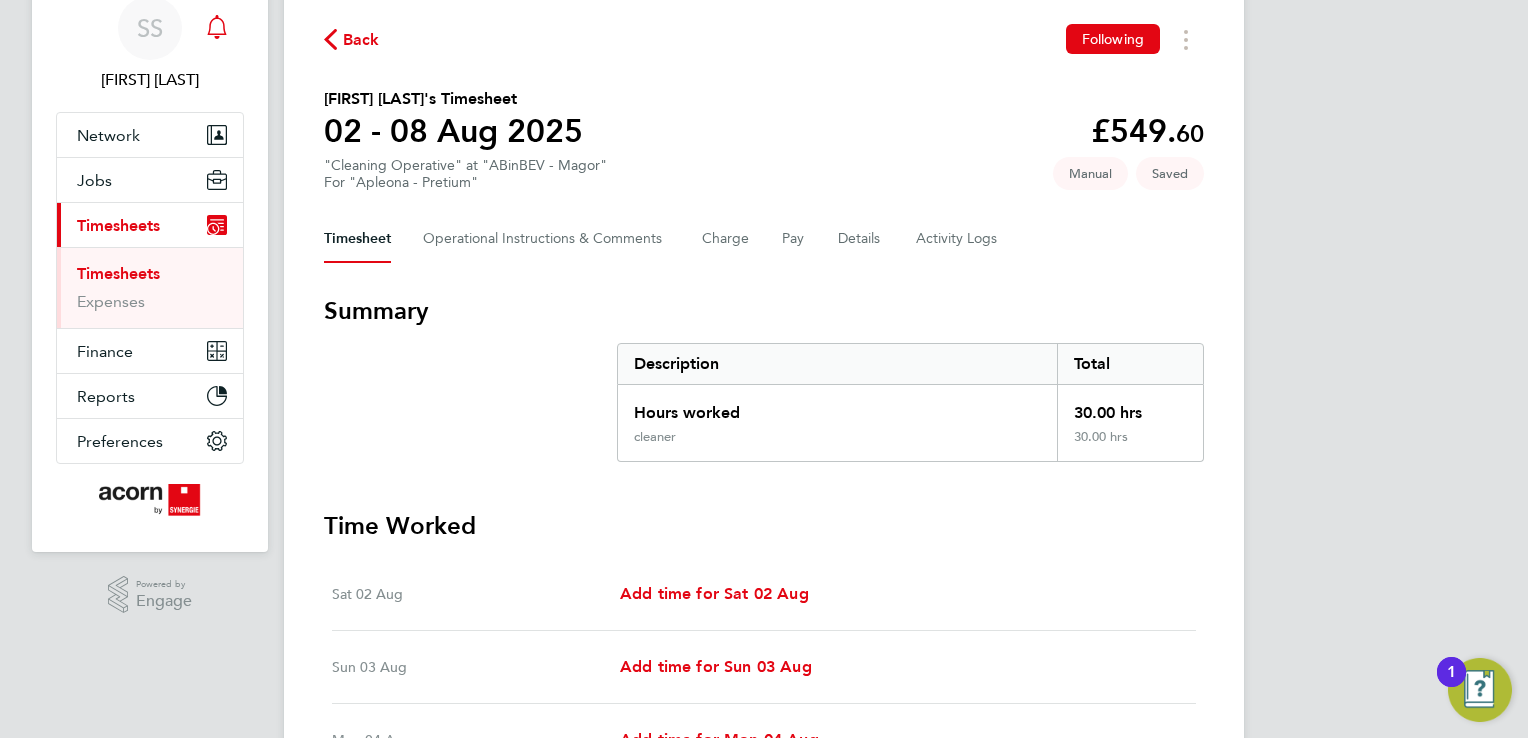 scroll, scrollTop: 24, scrollLeft: 0, axis: vertical 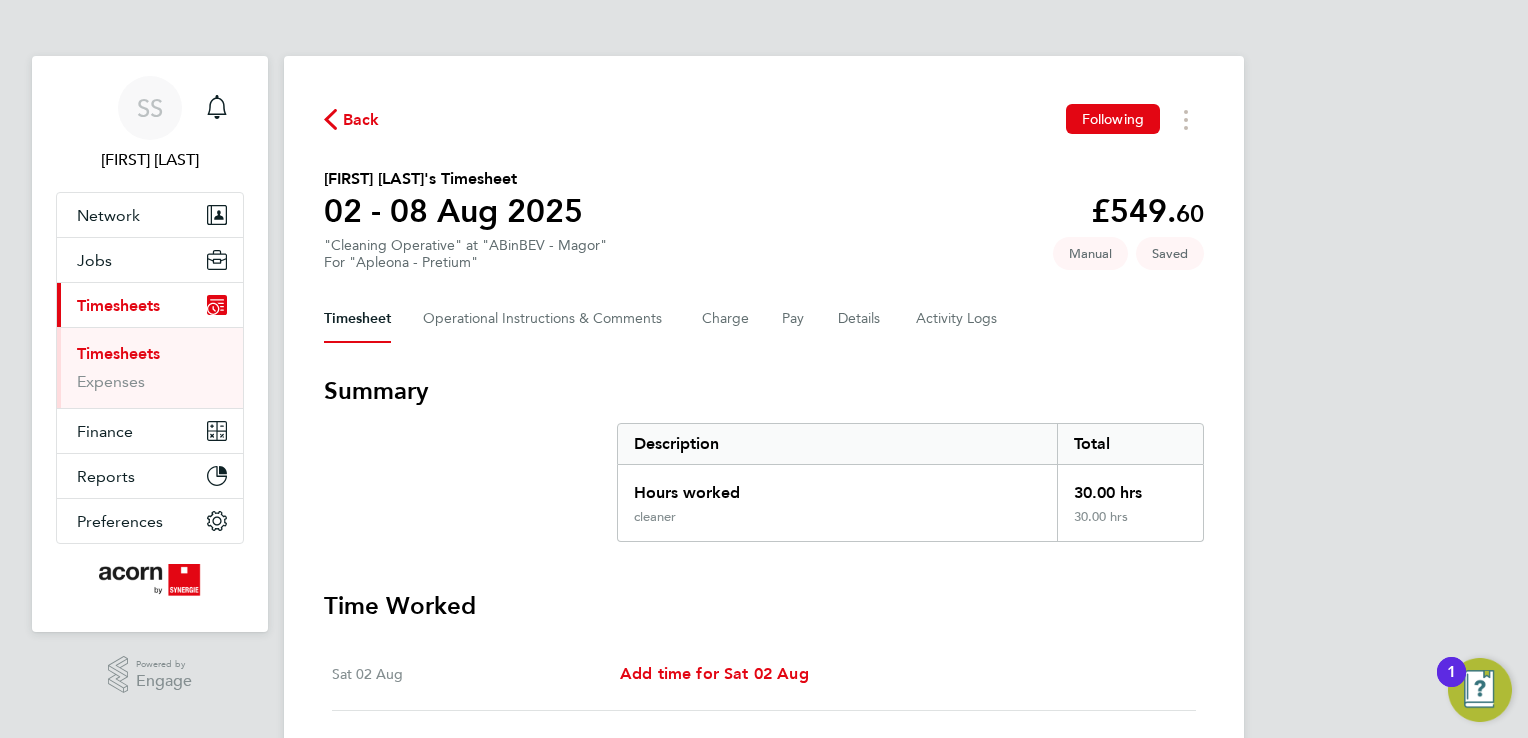 select on "30" 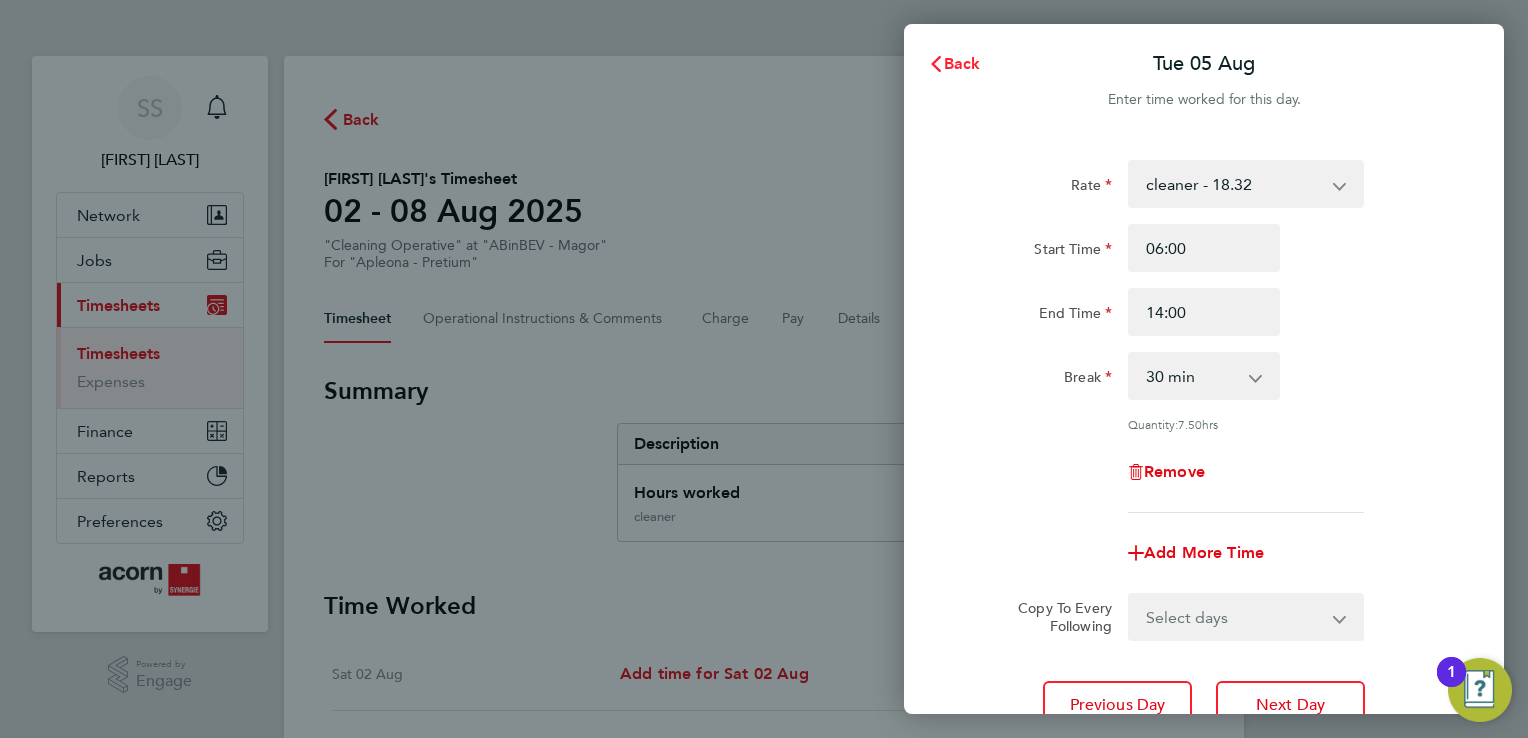 click on "Back" 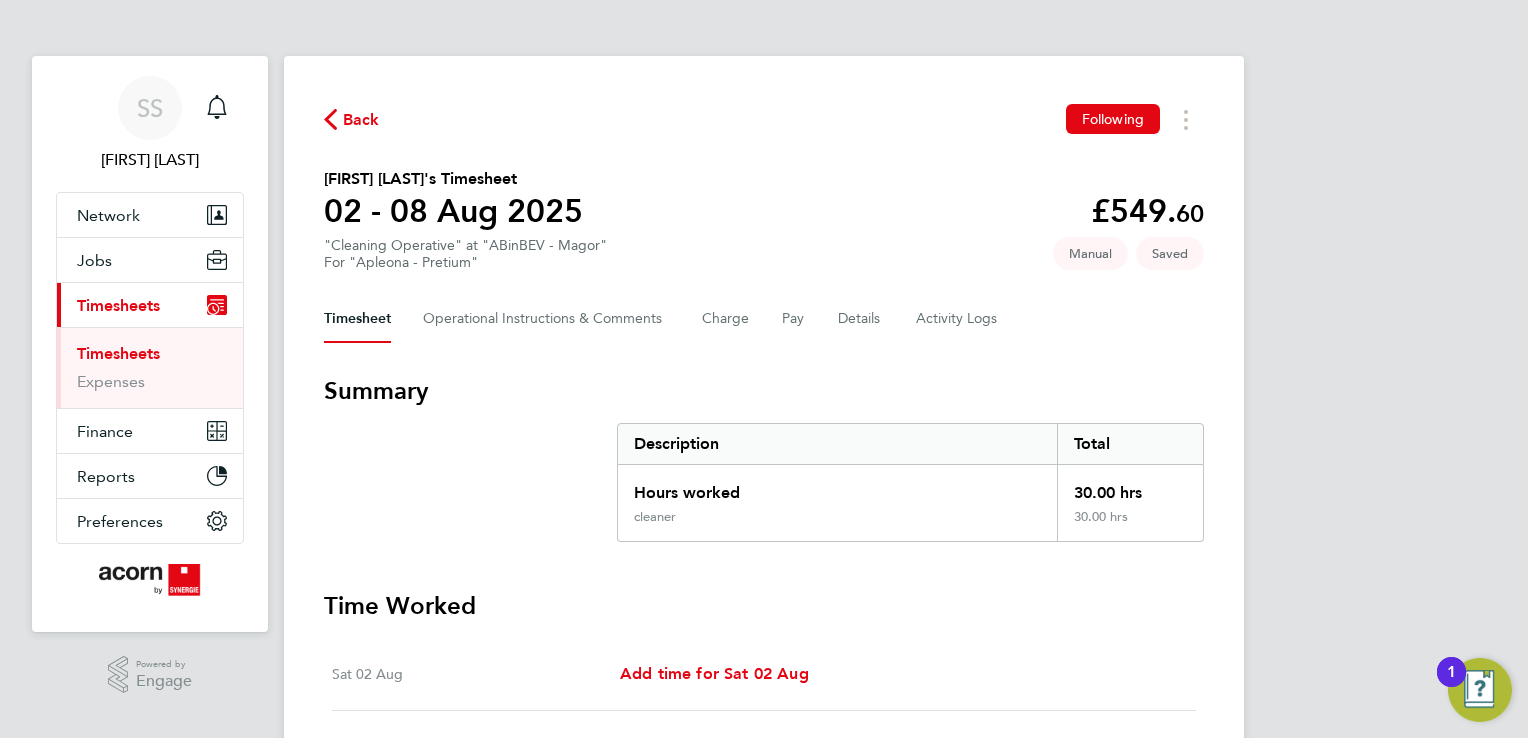 click on "Timesheets" at bounding box center [118, 353] 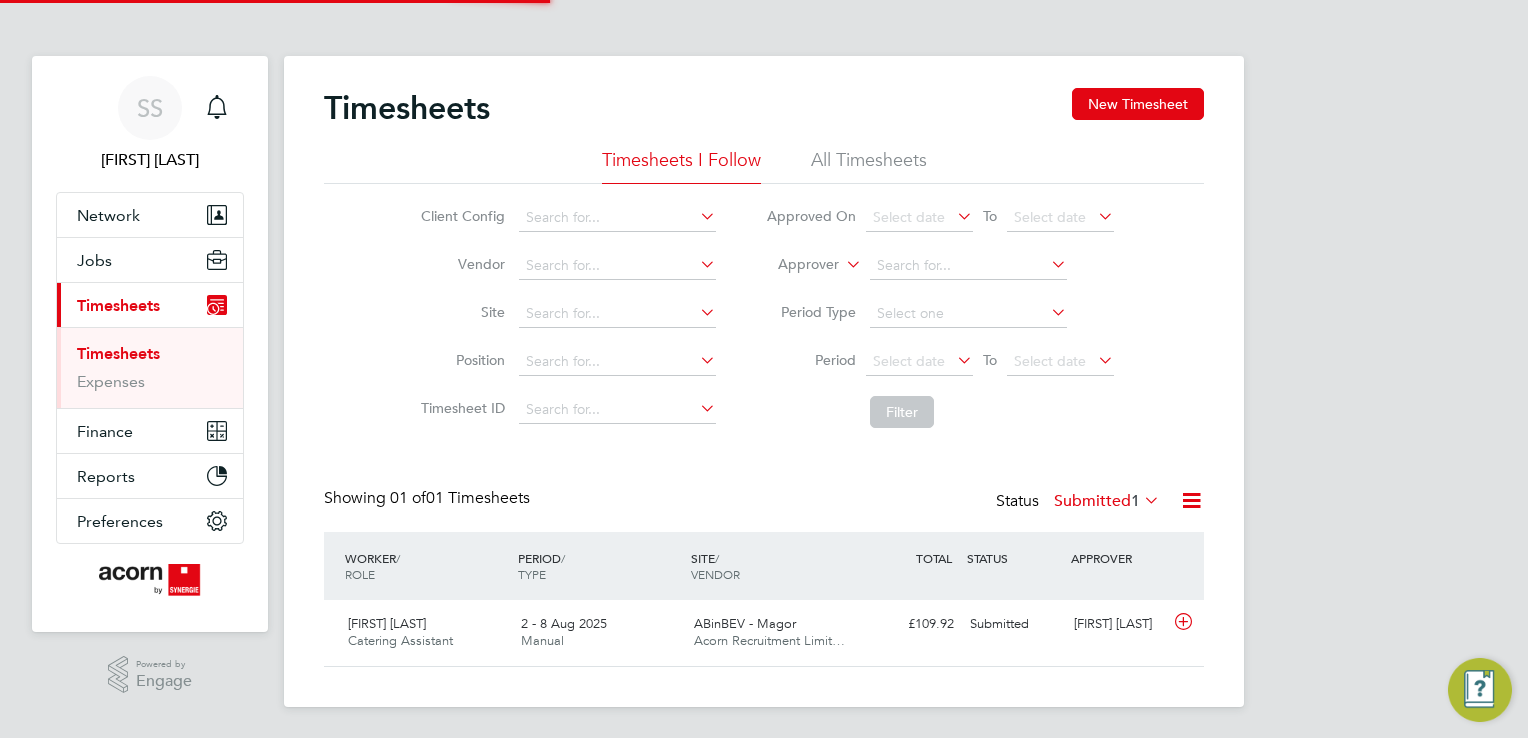 scroll, scrollTop: 9, scrollLeft: 10, axis: both 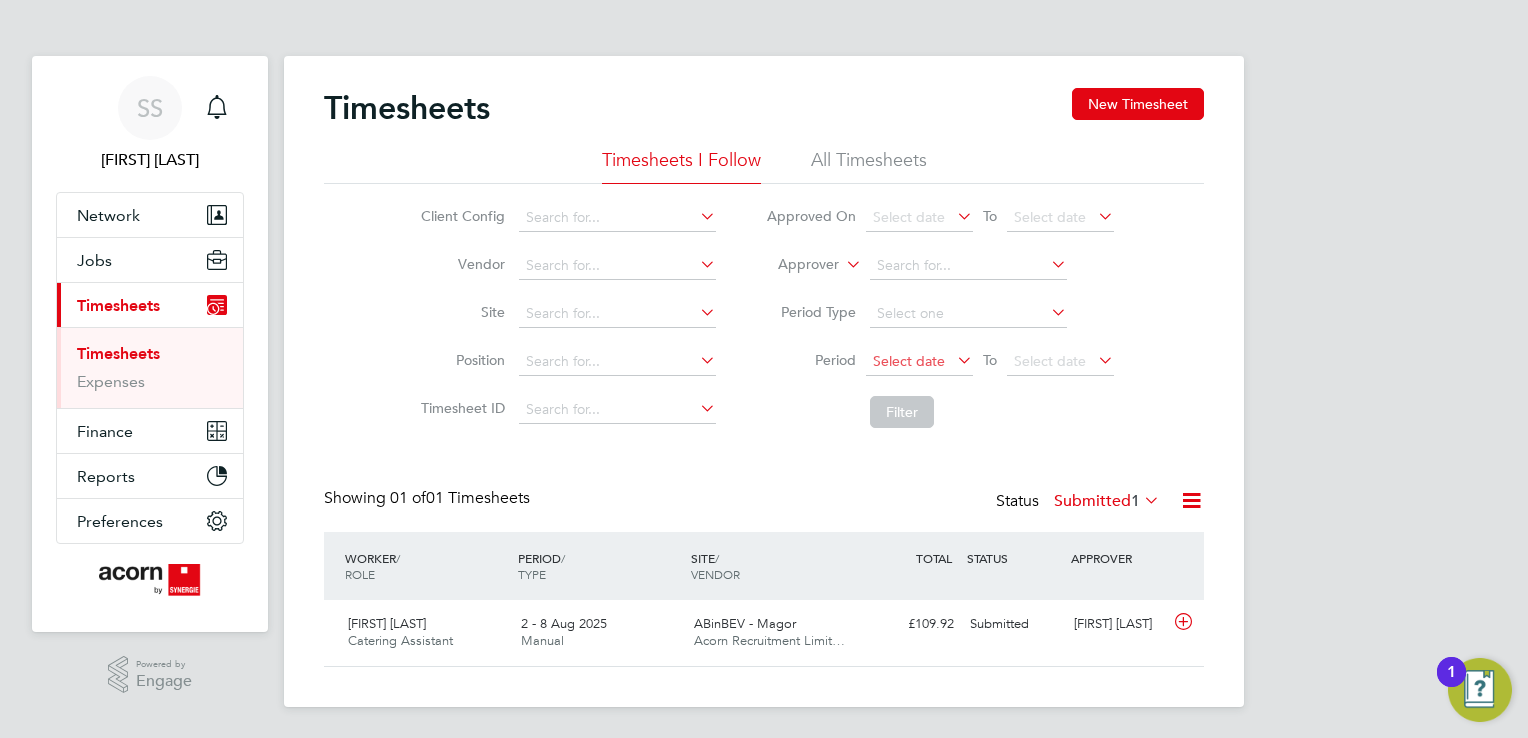 click on "Select date" 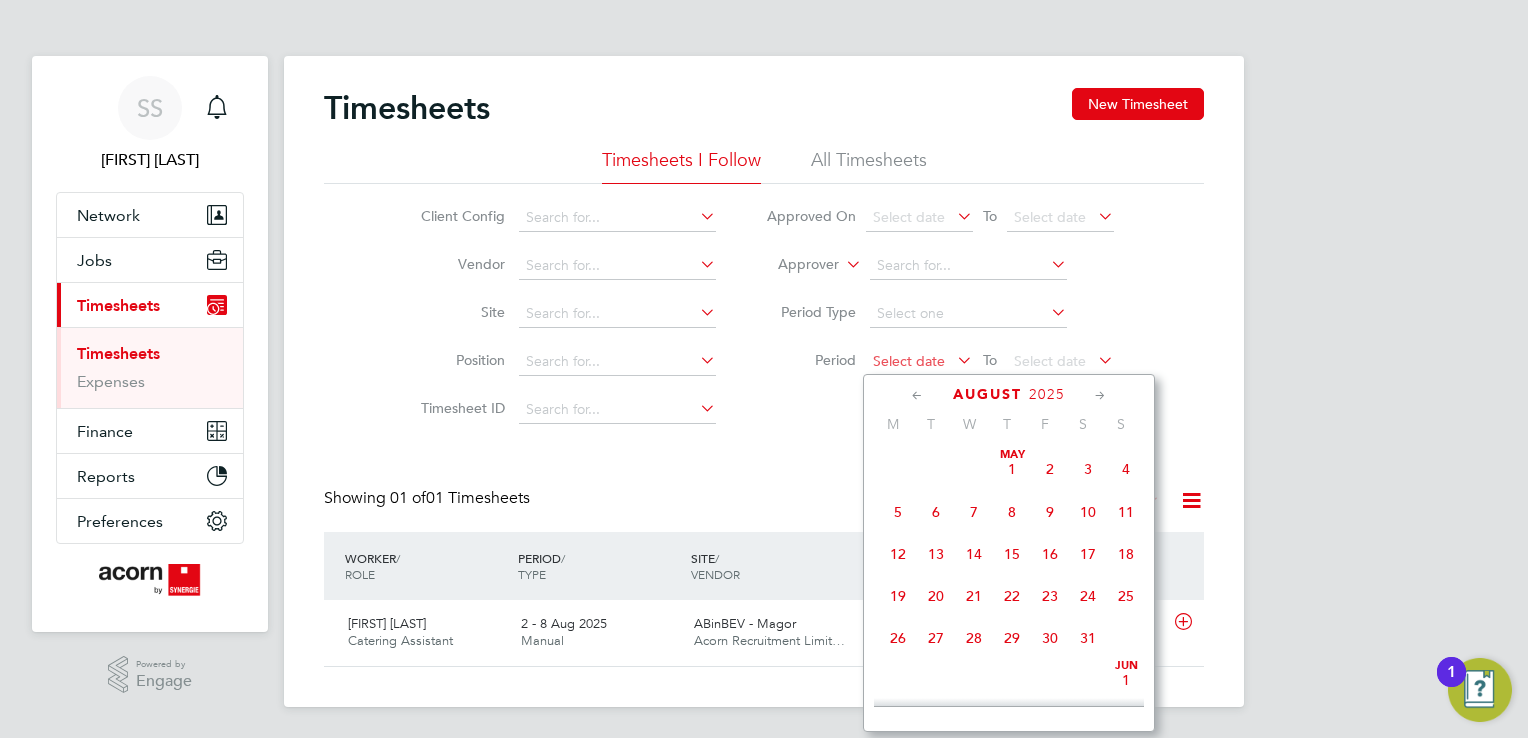 scroll, scrollTop: 652, scrollLeft: 0, axis: vertical 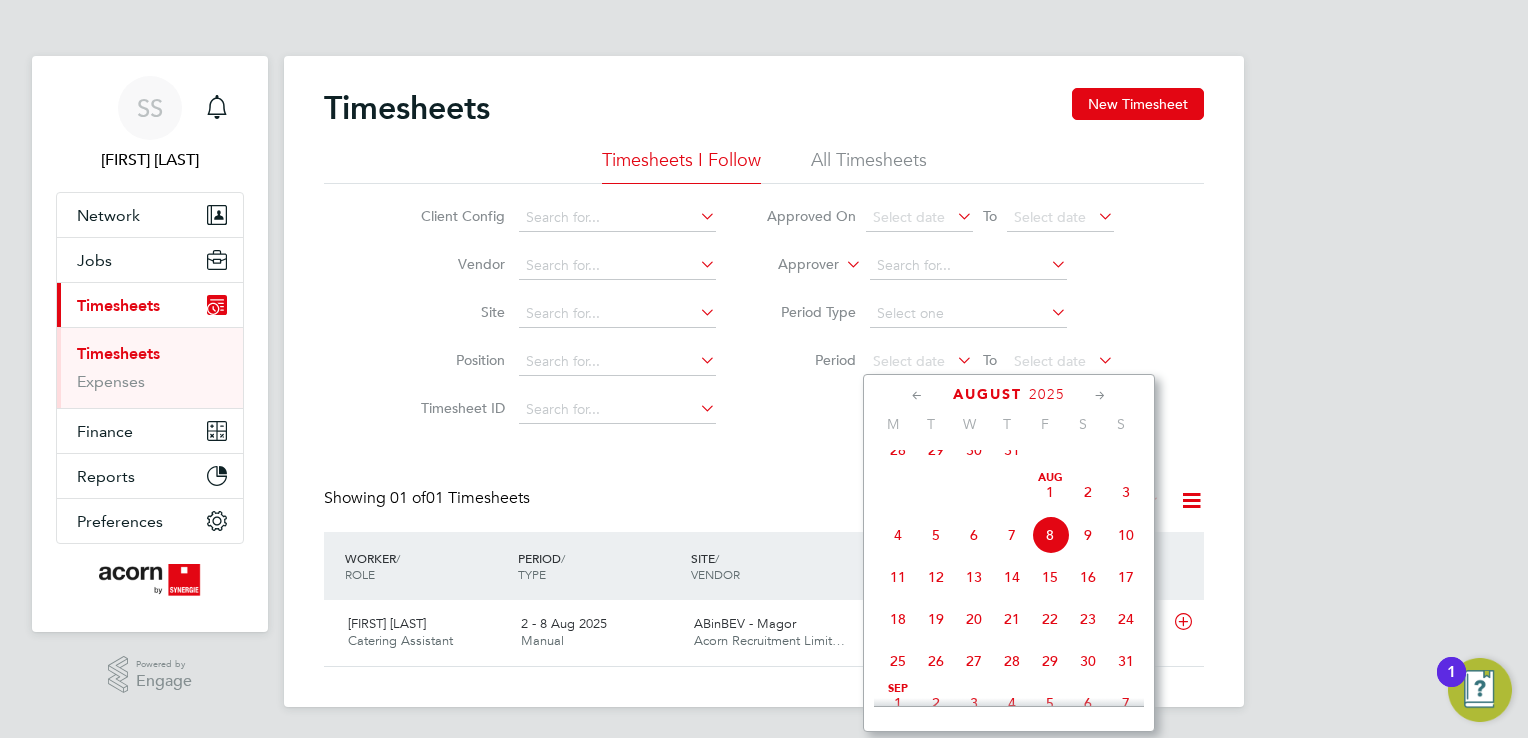 click on "Timesheets" at bounding box center (118, 305) 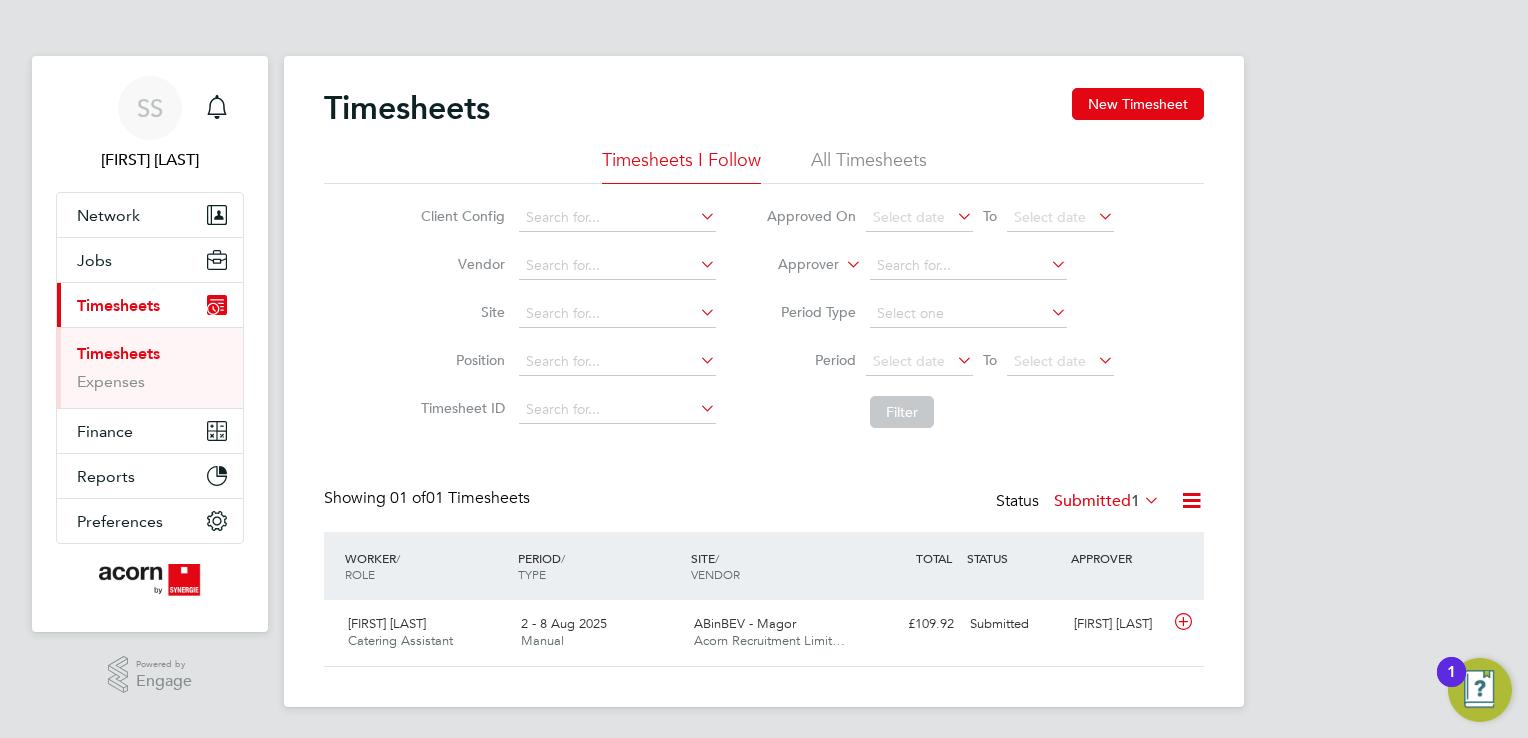 click on "Timesheets" at bounding box center [118, 353] 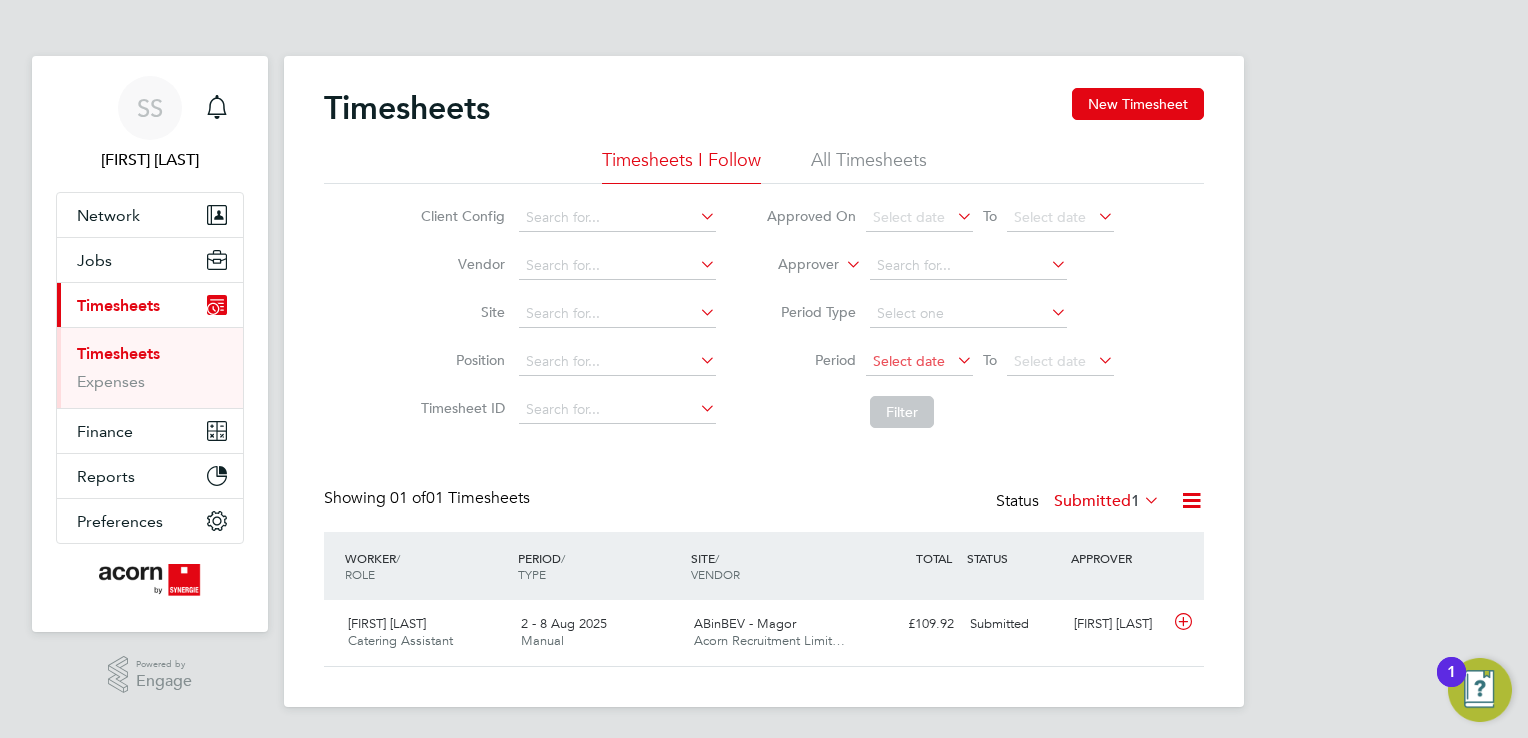 click on "Select date" 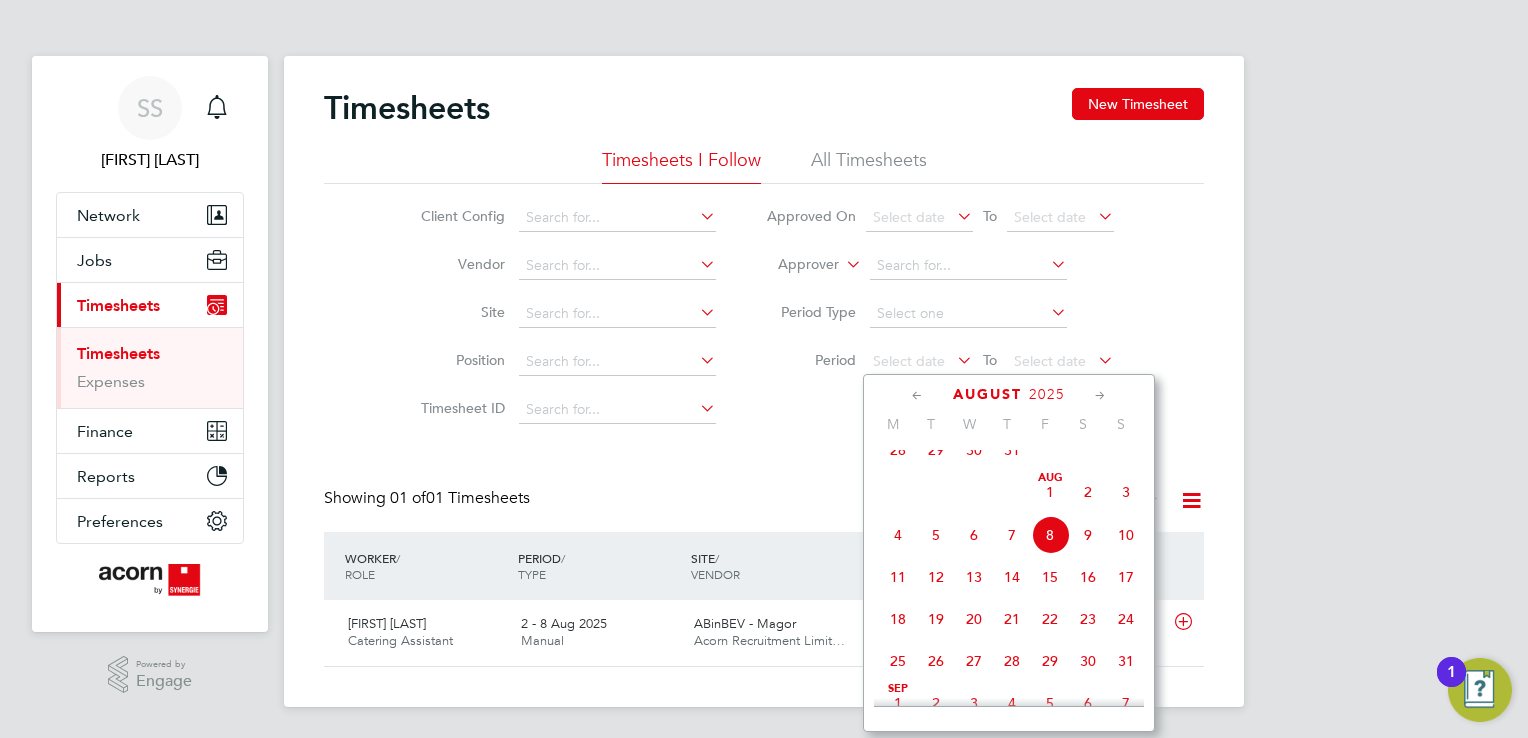click on "4" 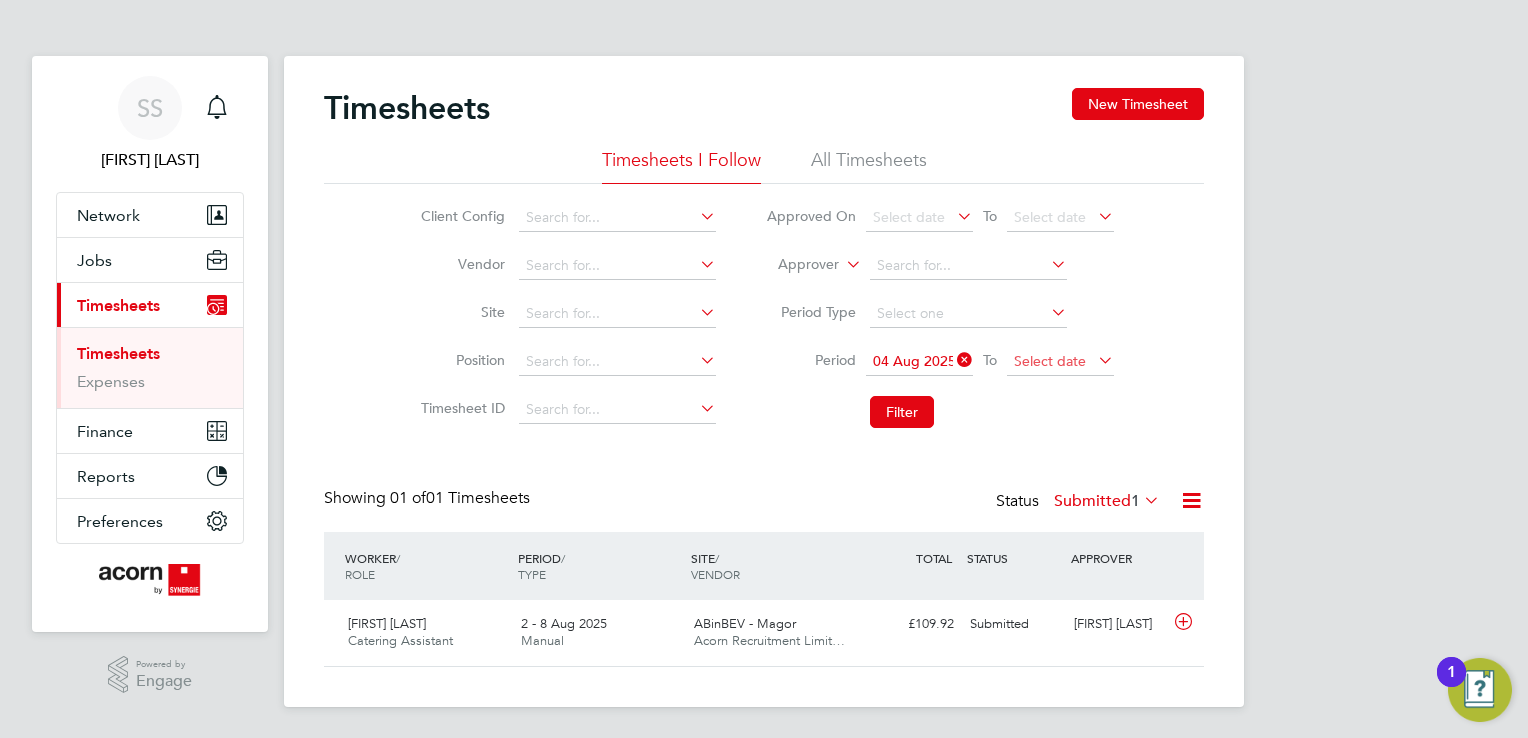 click on "Select date" 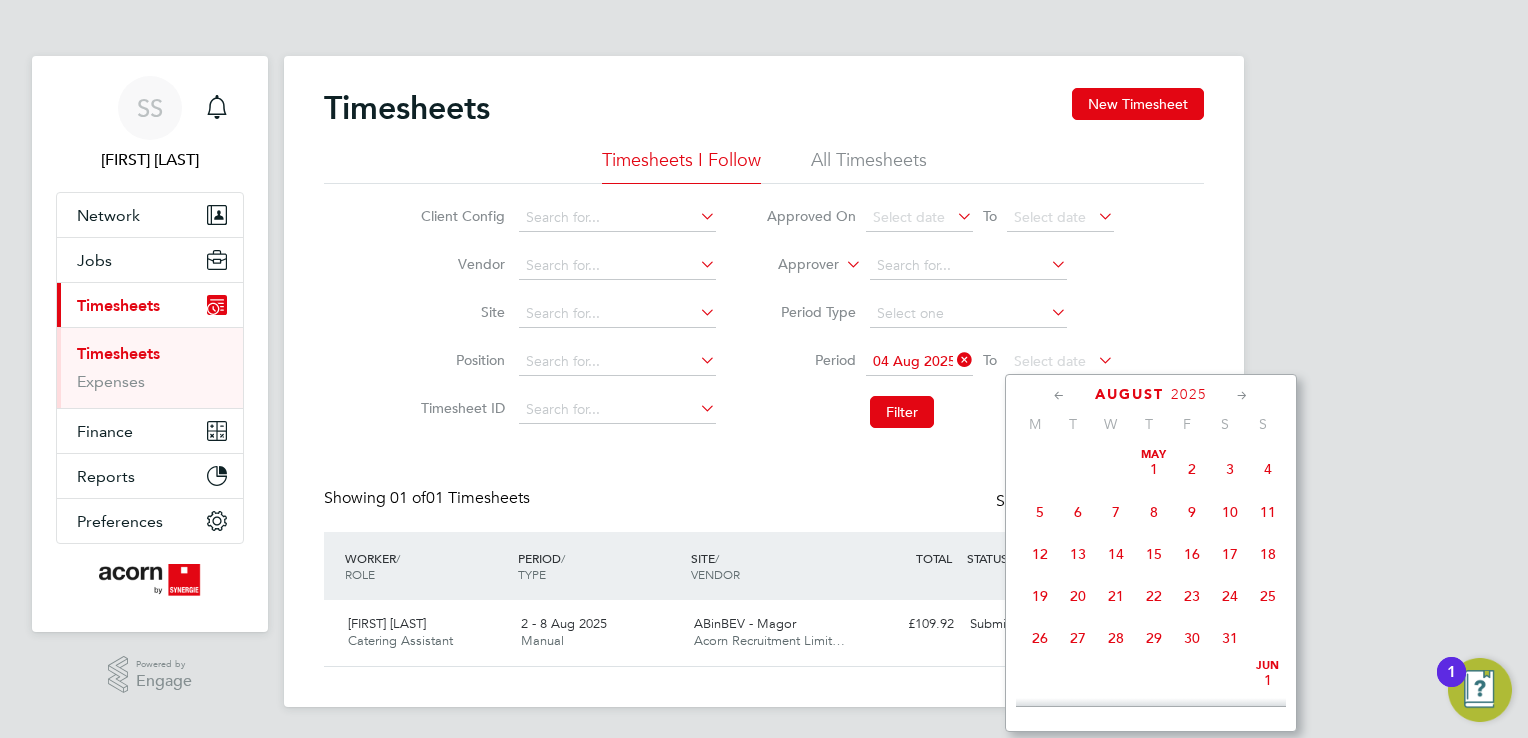 scroll, scrollTop: 652, scrollLeft: 0, axis: vertical 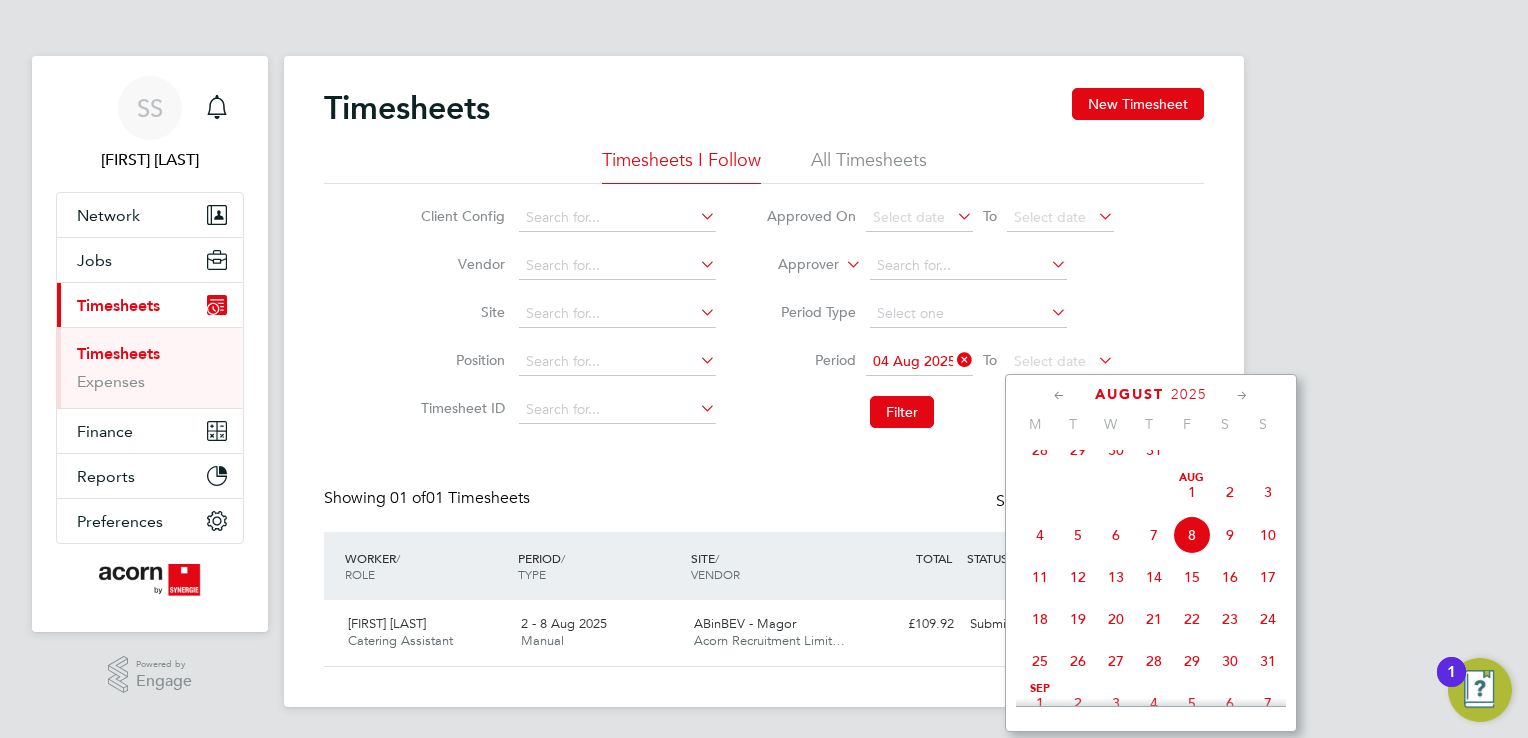 click on "8" 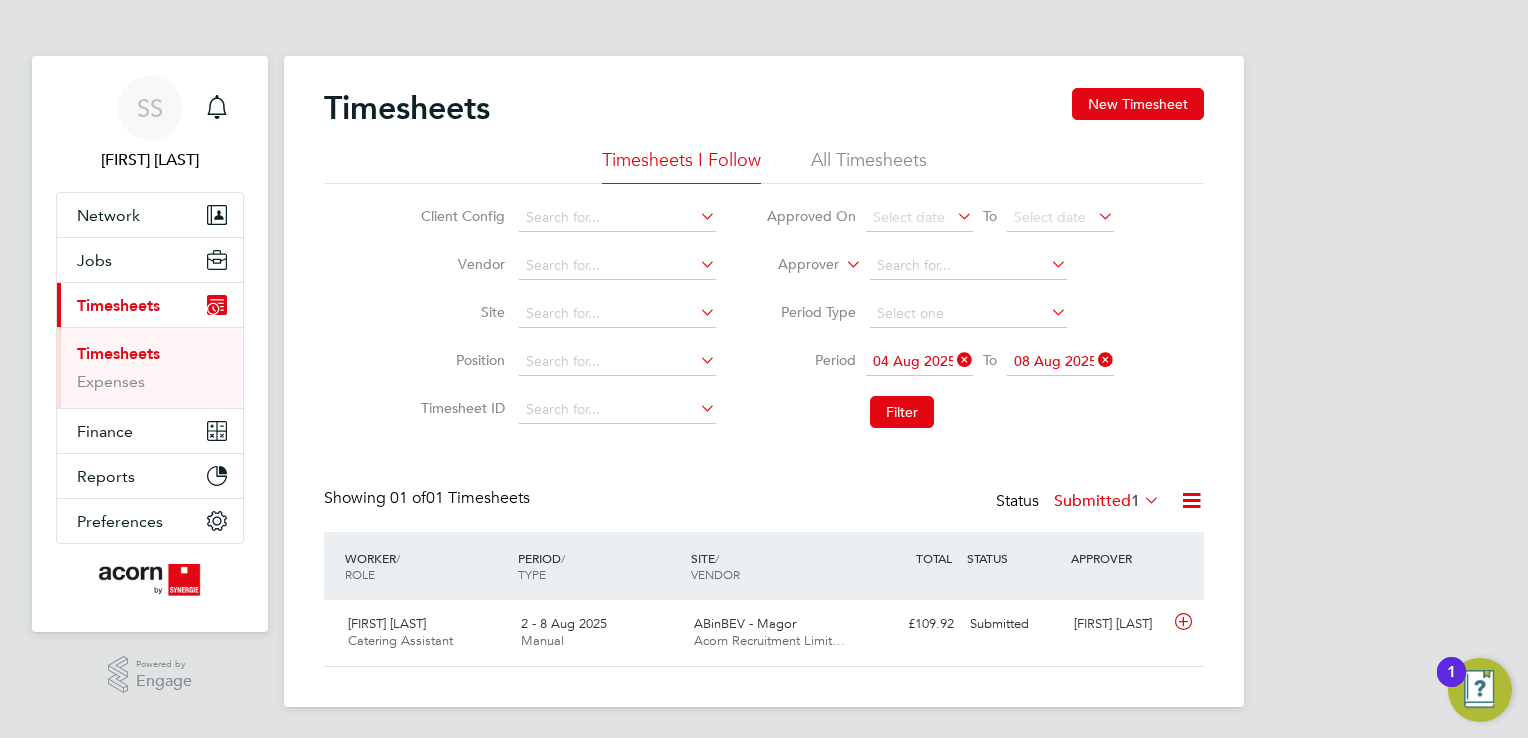 click on "Client Config   Vendor   Site   Position   Timesheet ID   Approved On
Select date
To
Select date
Approver     Period Type   Period
04 Aug 2025
To
08 Aug 2025
Filter" 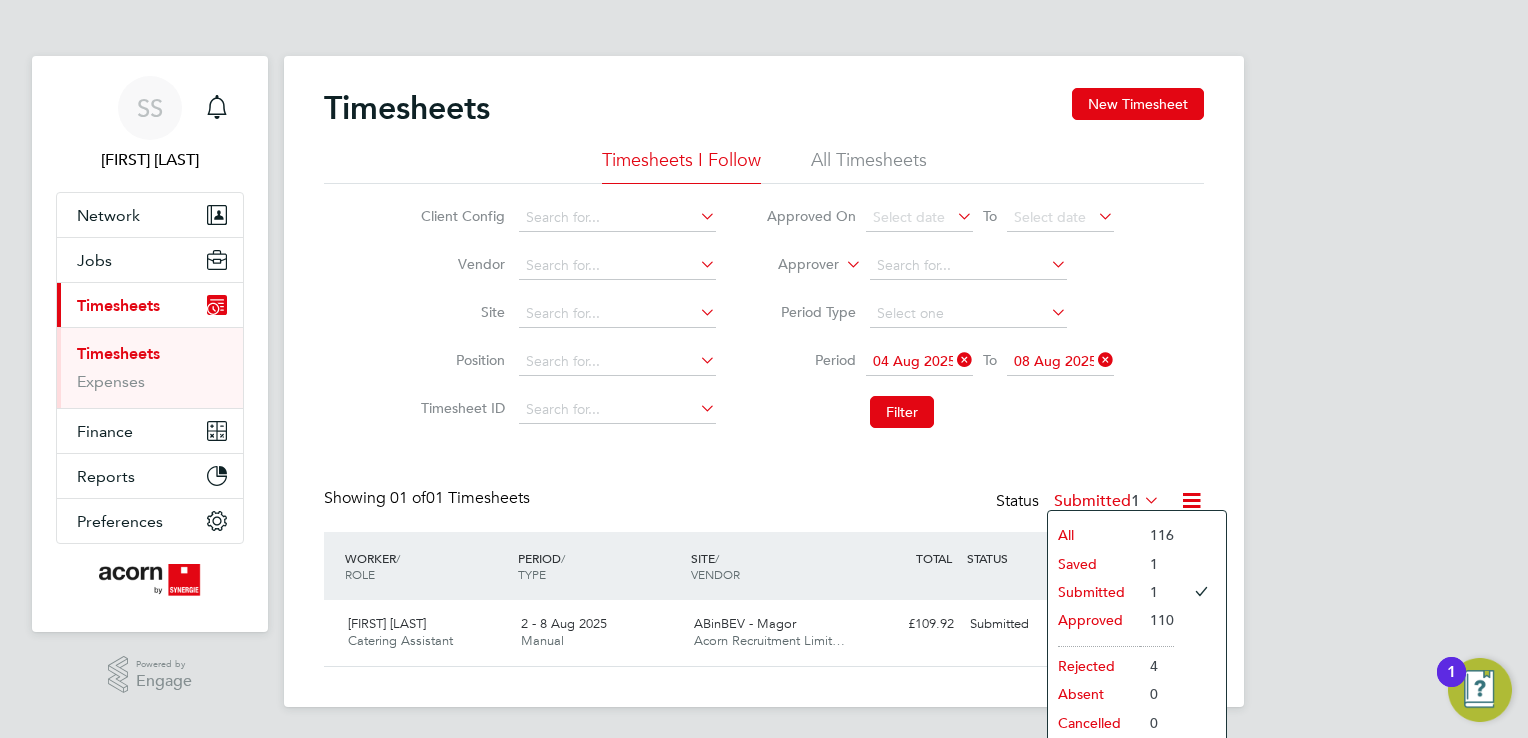 click on "Submitted" 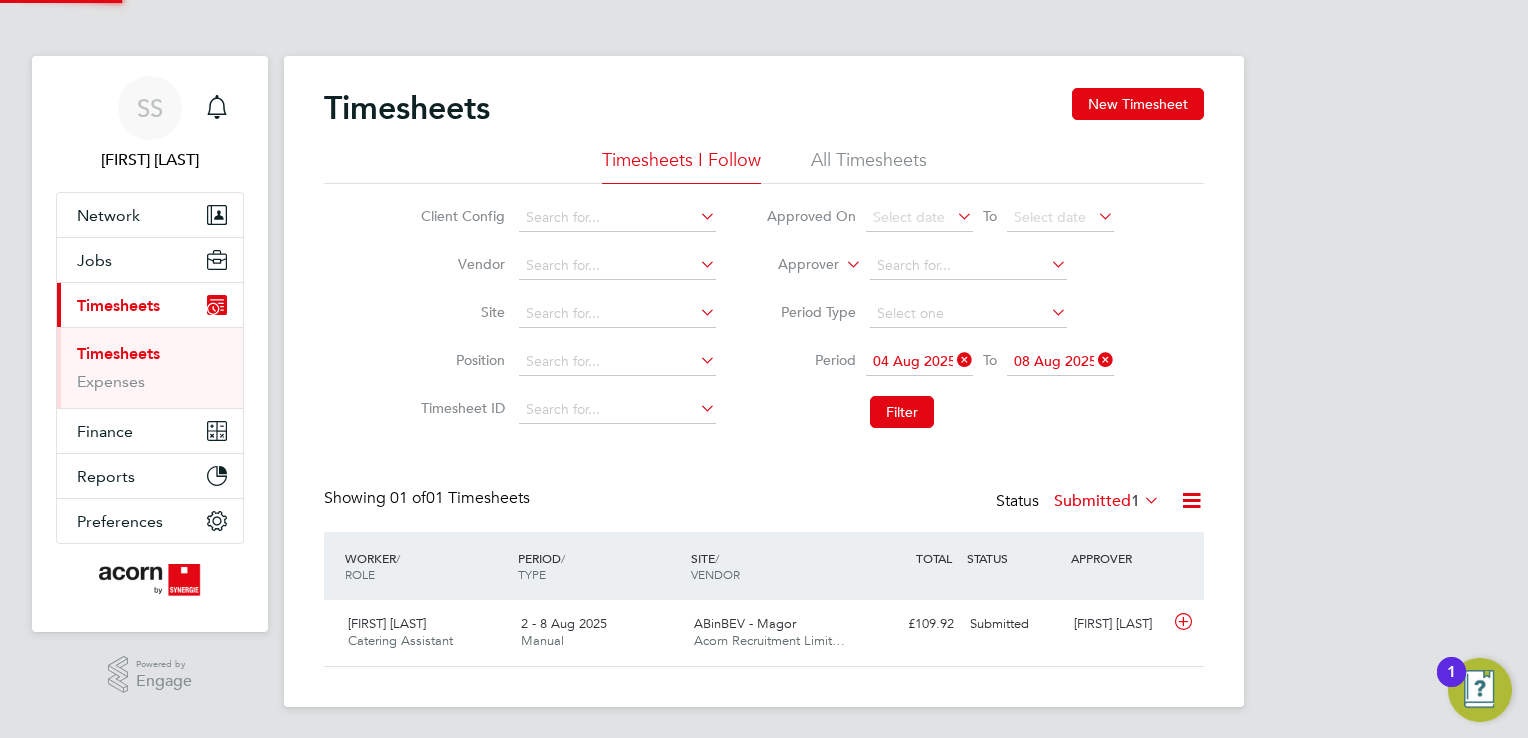 scroll, scrollTop: 9, scrollLeft: 10, axis: both 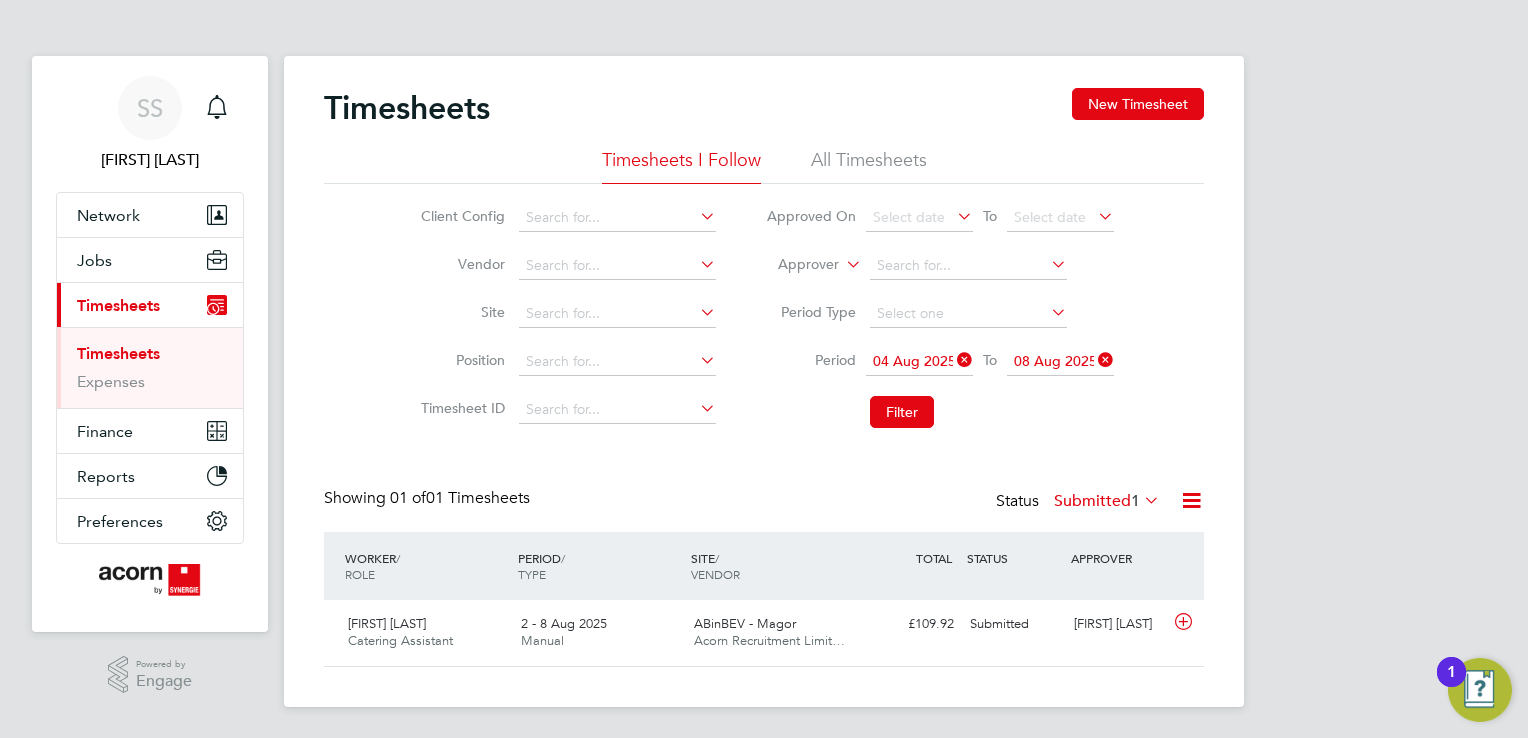 click on "All Timesheets" 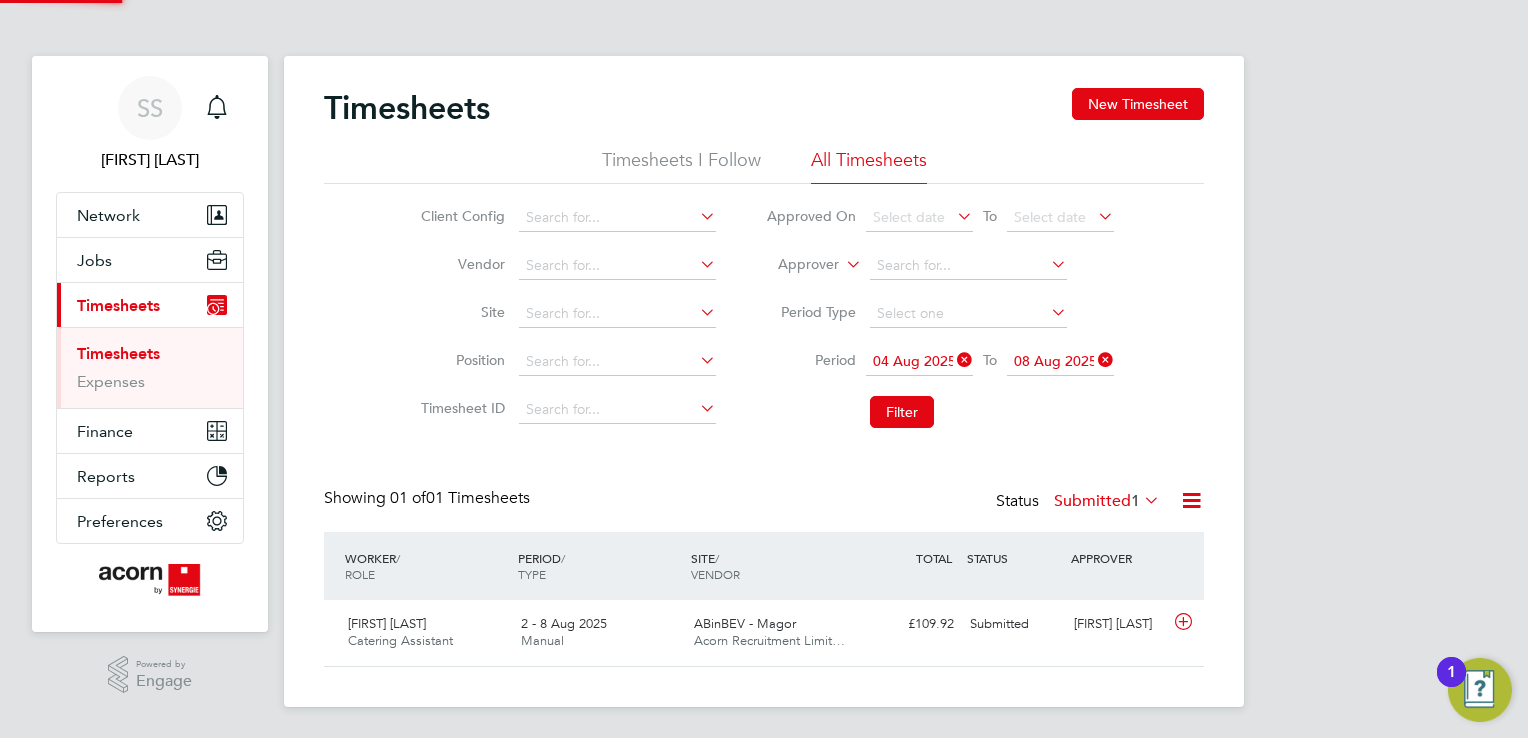 scroll, scrollTop: 9, scrollLeft: 10, axis: both 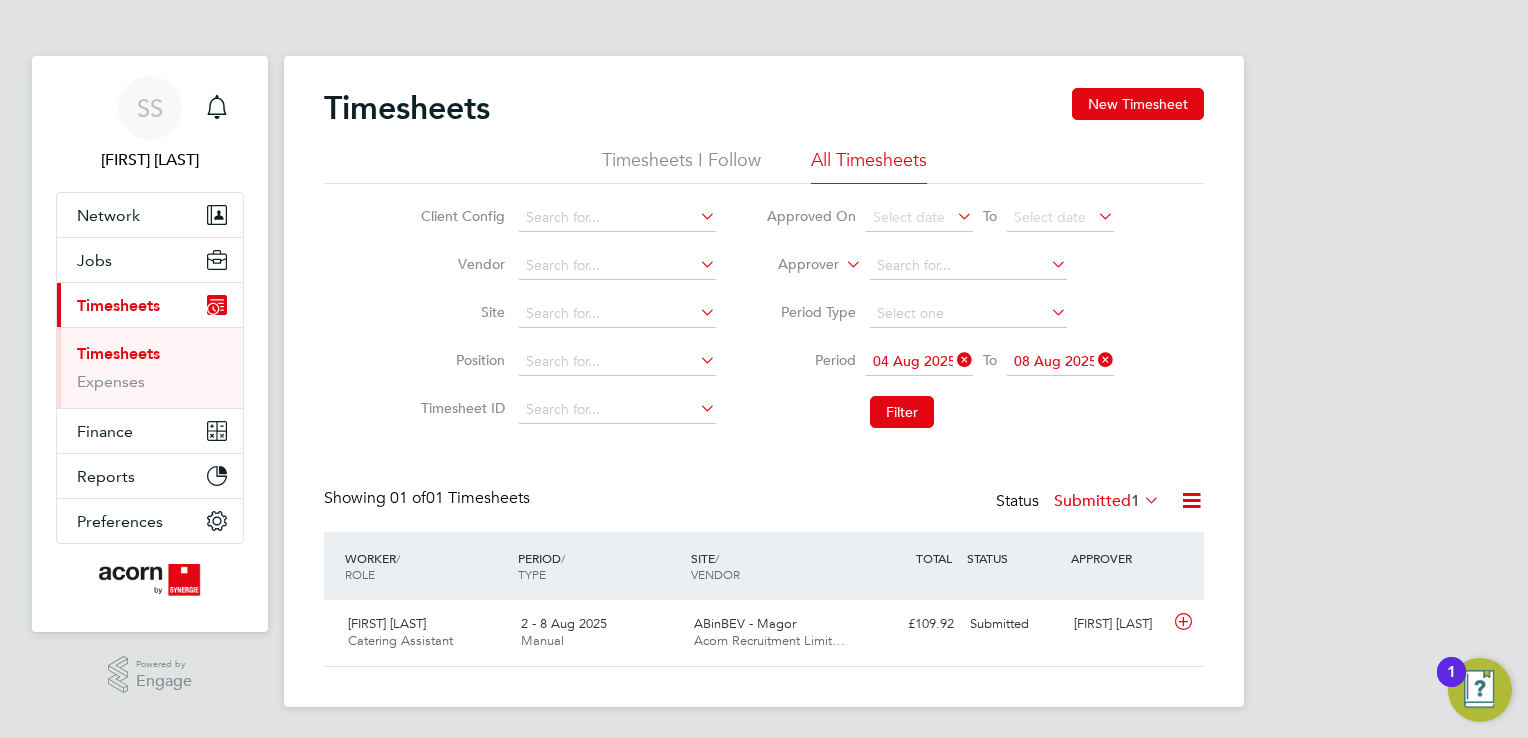 click on "Timesheets I Follow" 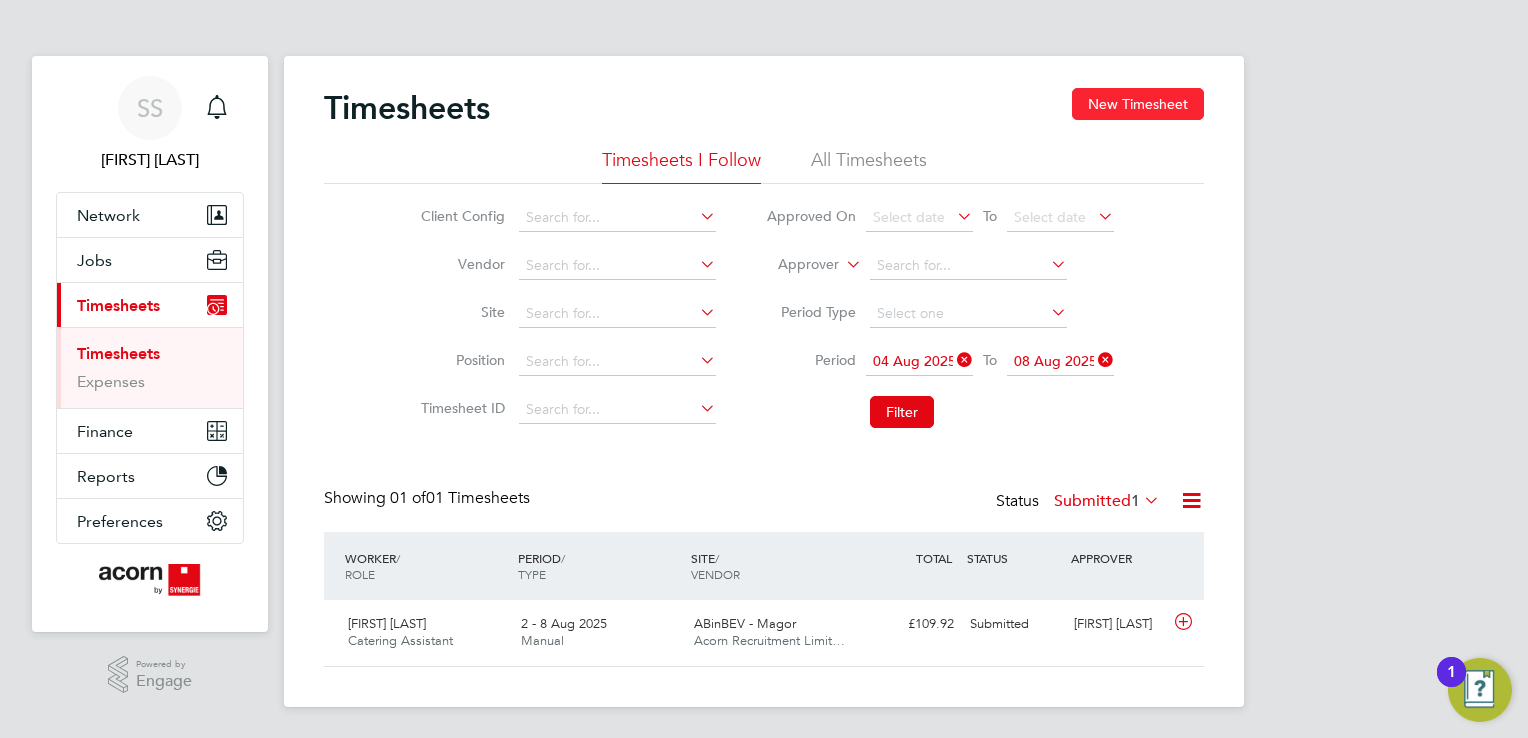 scroll, scrollTop: 9, scrollLeft: 10, axis: both 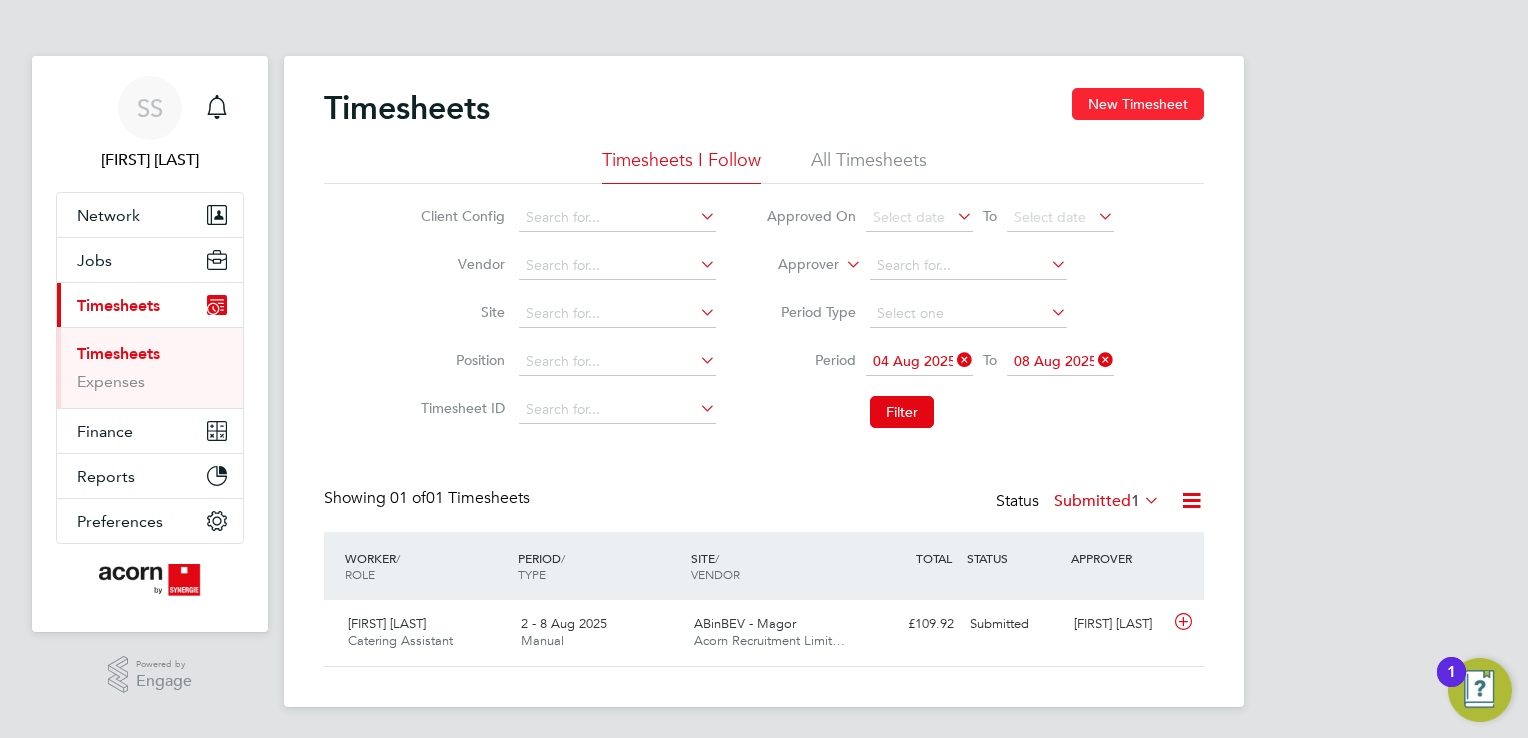 click on "New Timesheet" 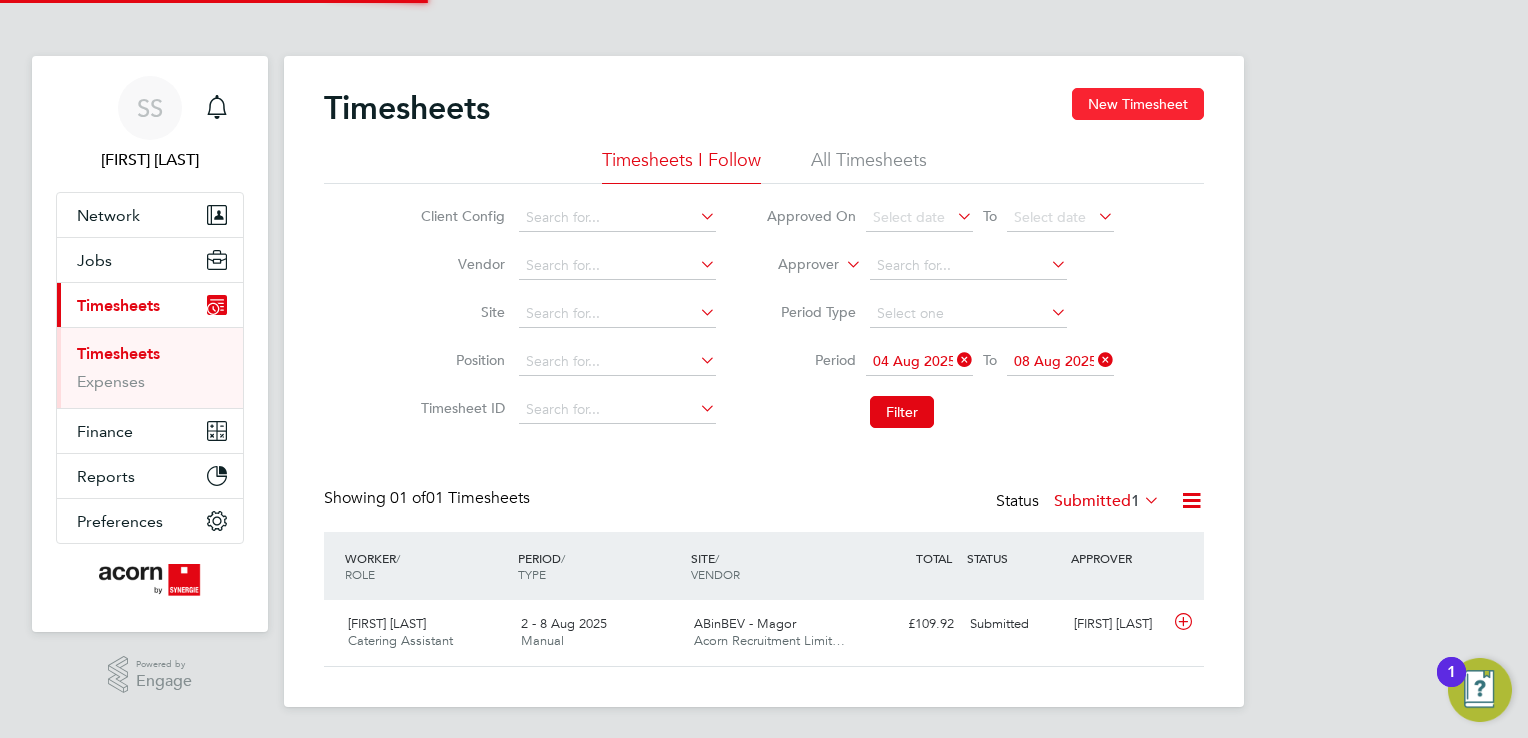 scroll, scrollTop: 10, scrollLeft: 10, axis: both 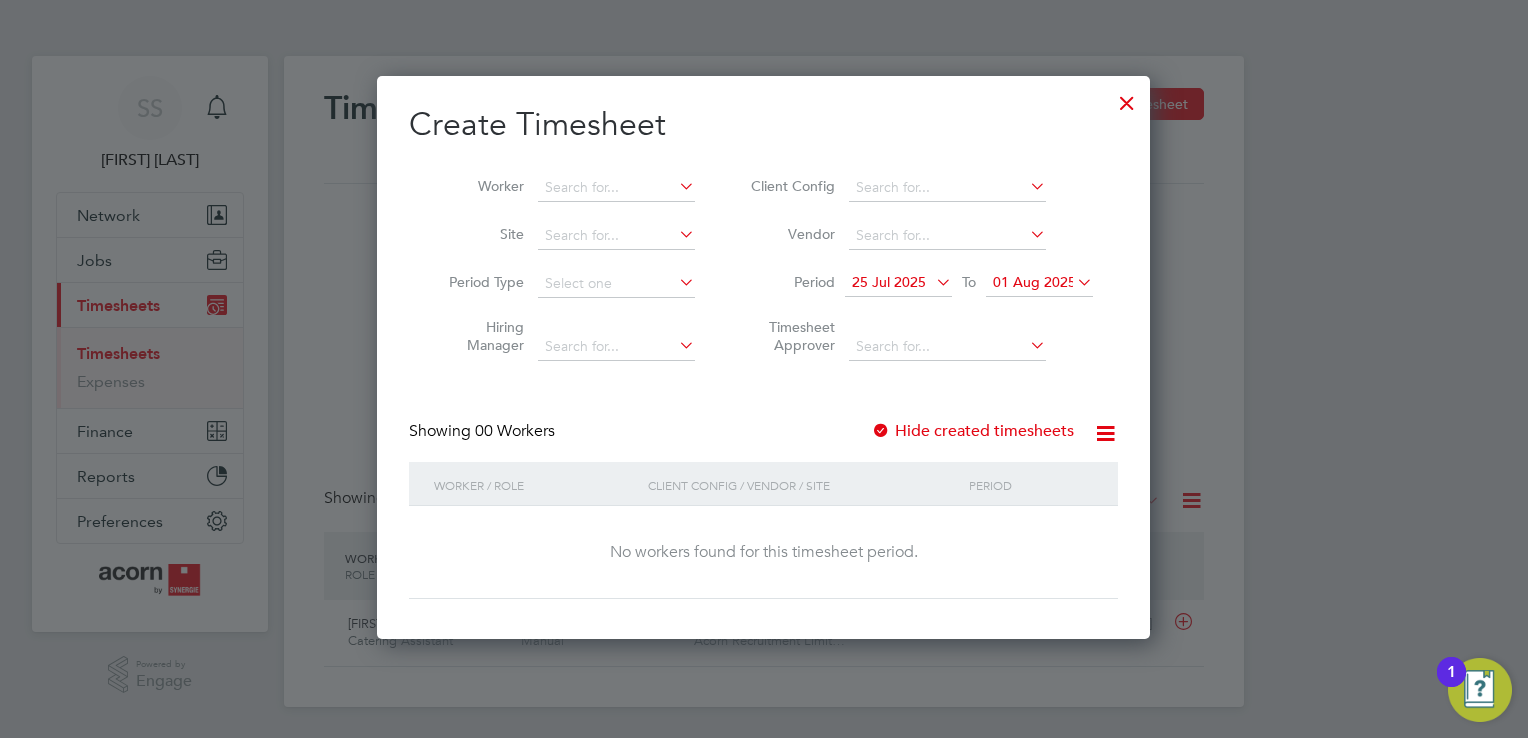 click on "25 Jul 2025" at bounding box center [889, 282] 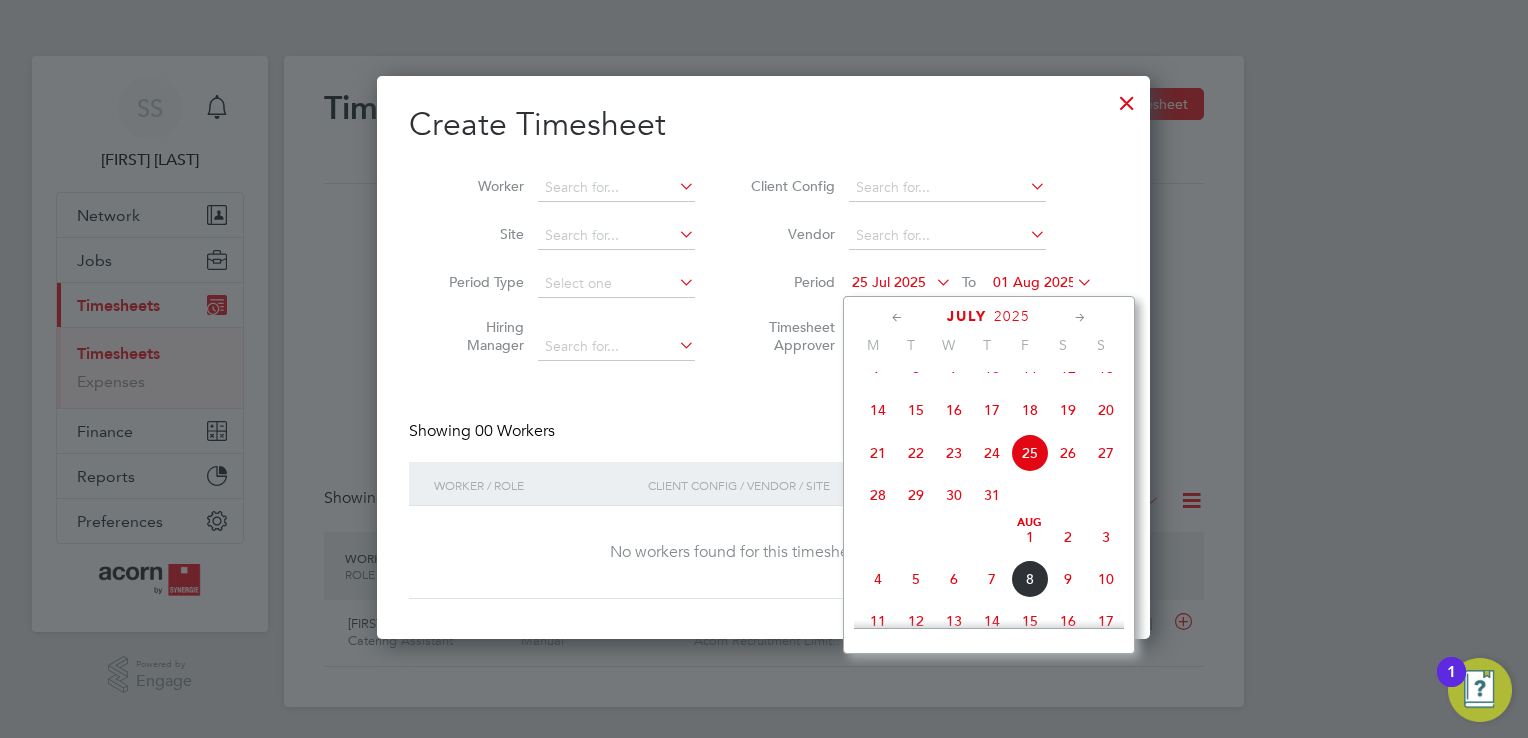 click on "4" 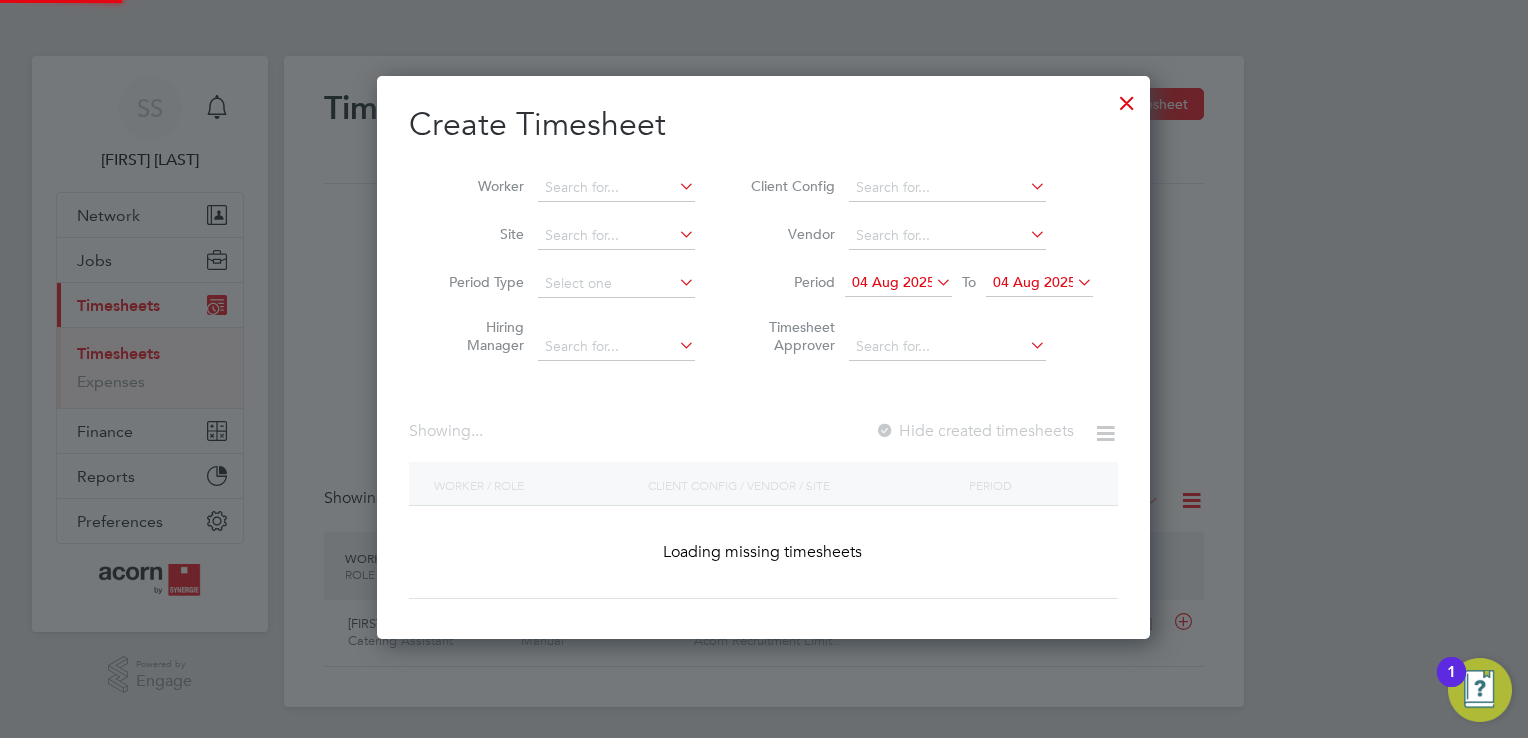 scroll, scrollTop: 9, scrollLeft: 10, axis: both 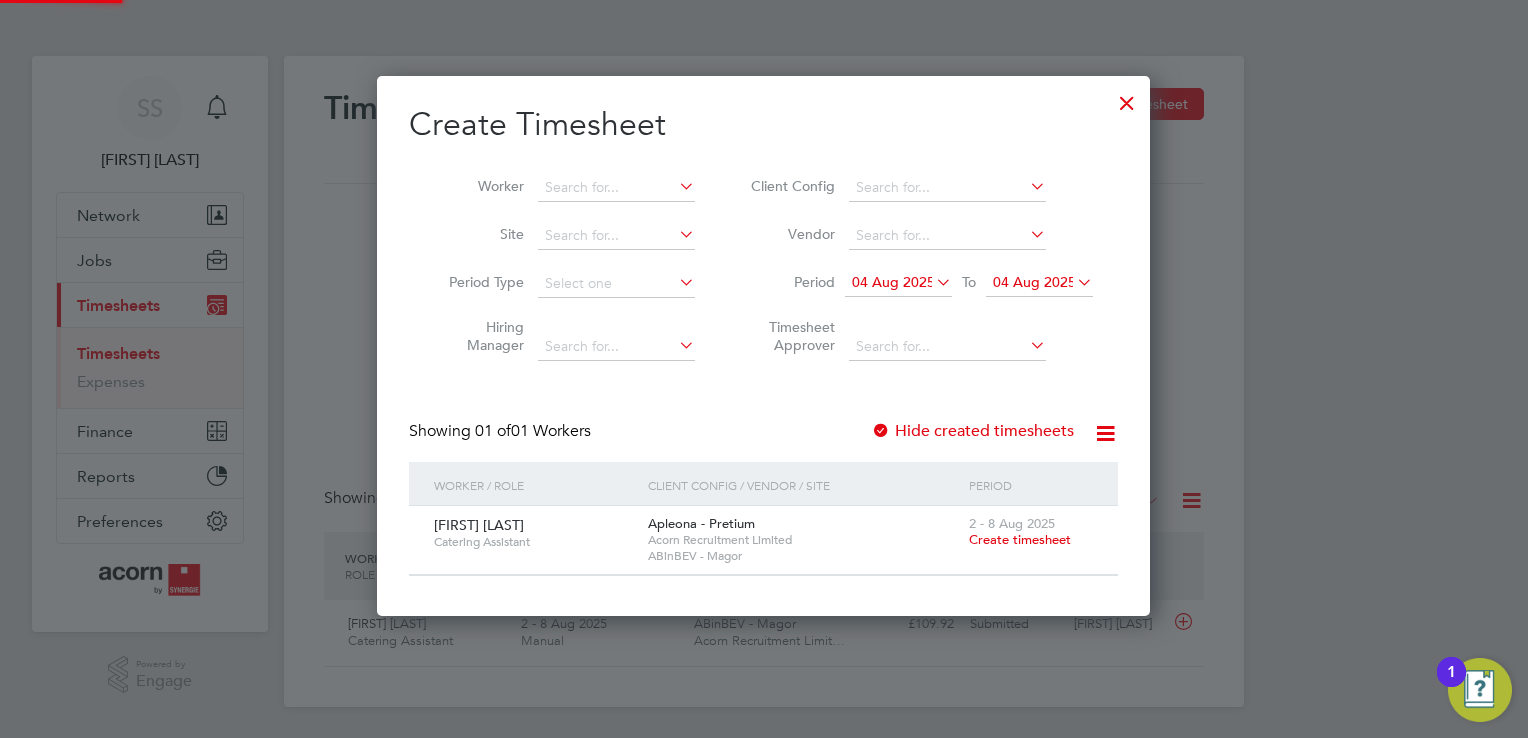 click on "04 Aug 2025" at bounding box center (1034, 282) 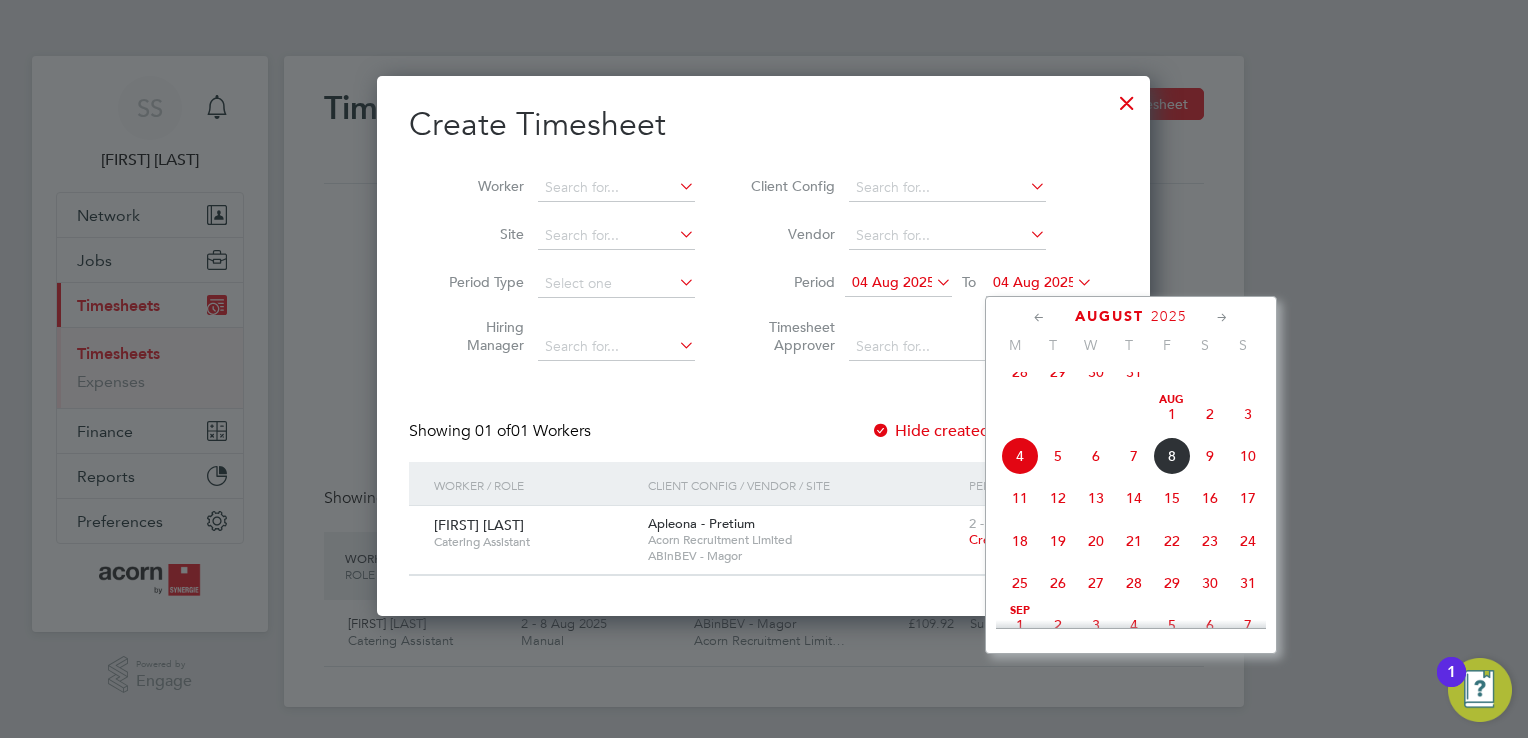 click on "8" 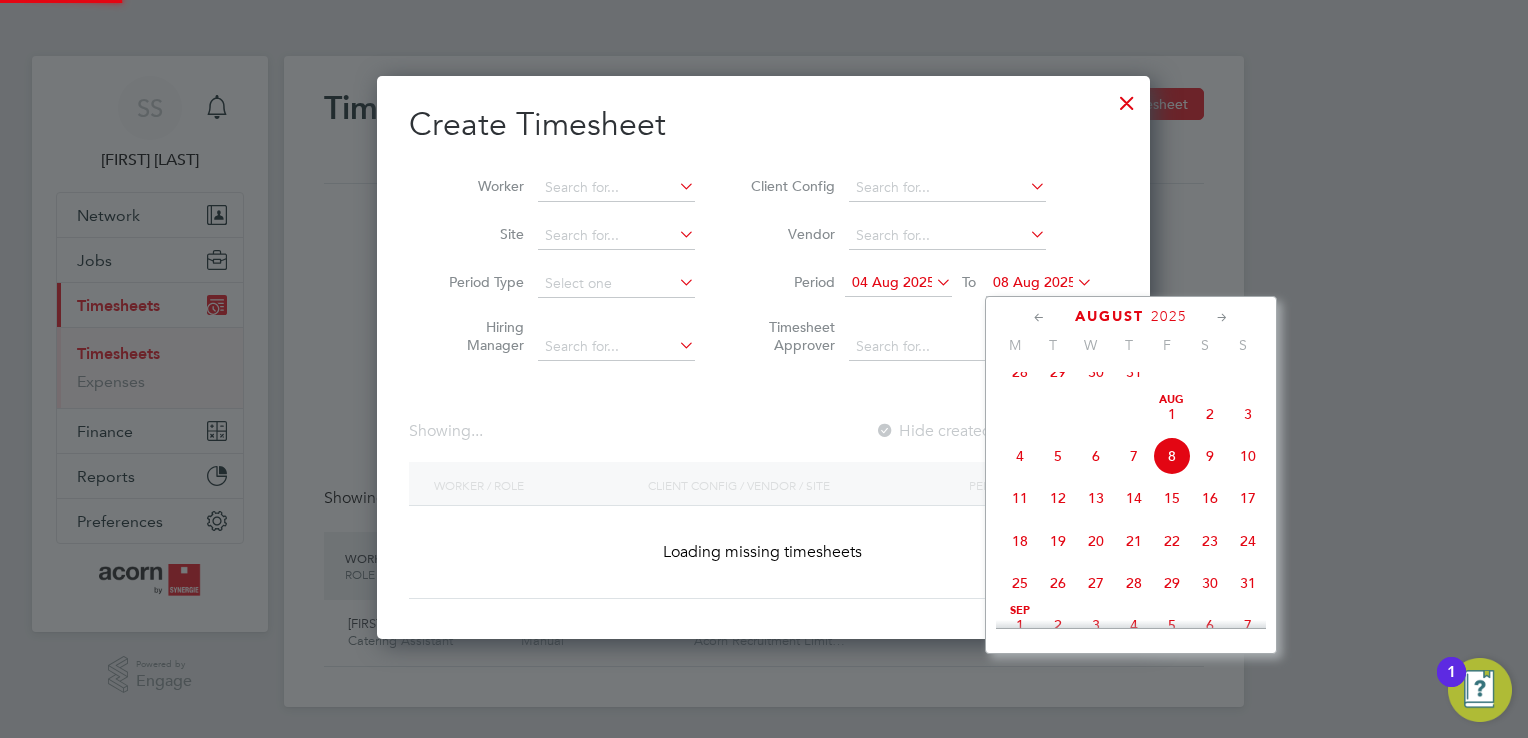 scroll 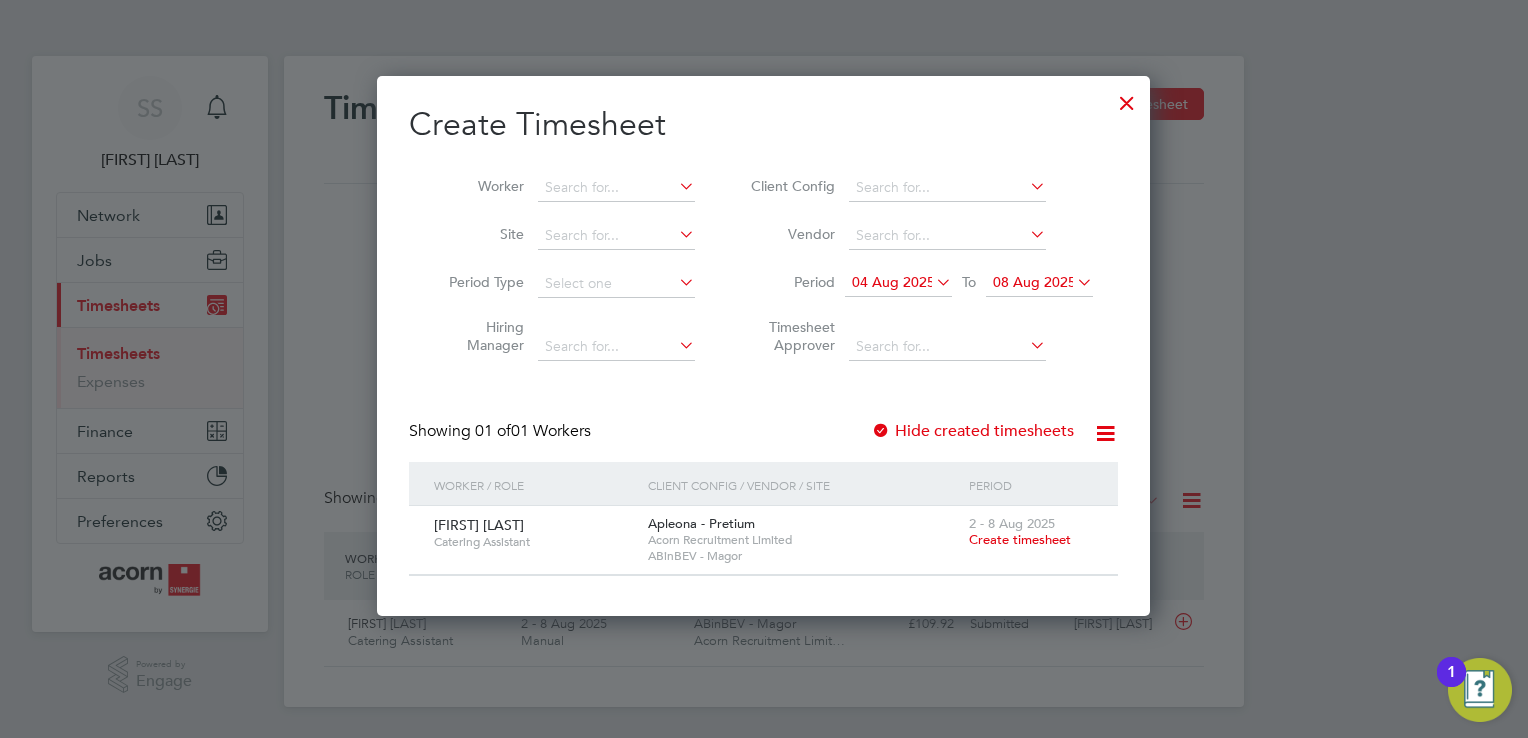 click at bounding box center (1127, 98) 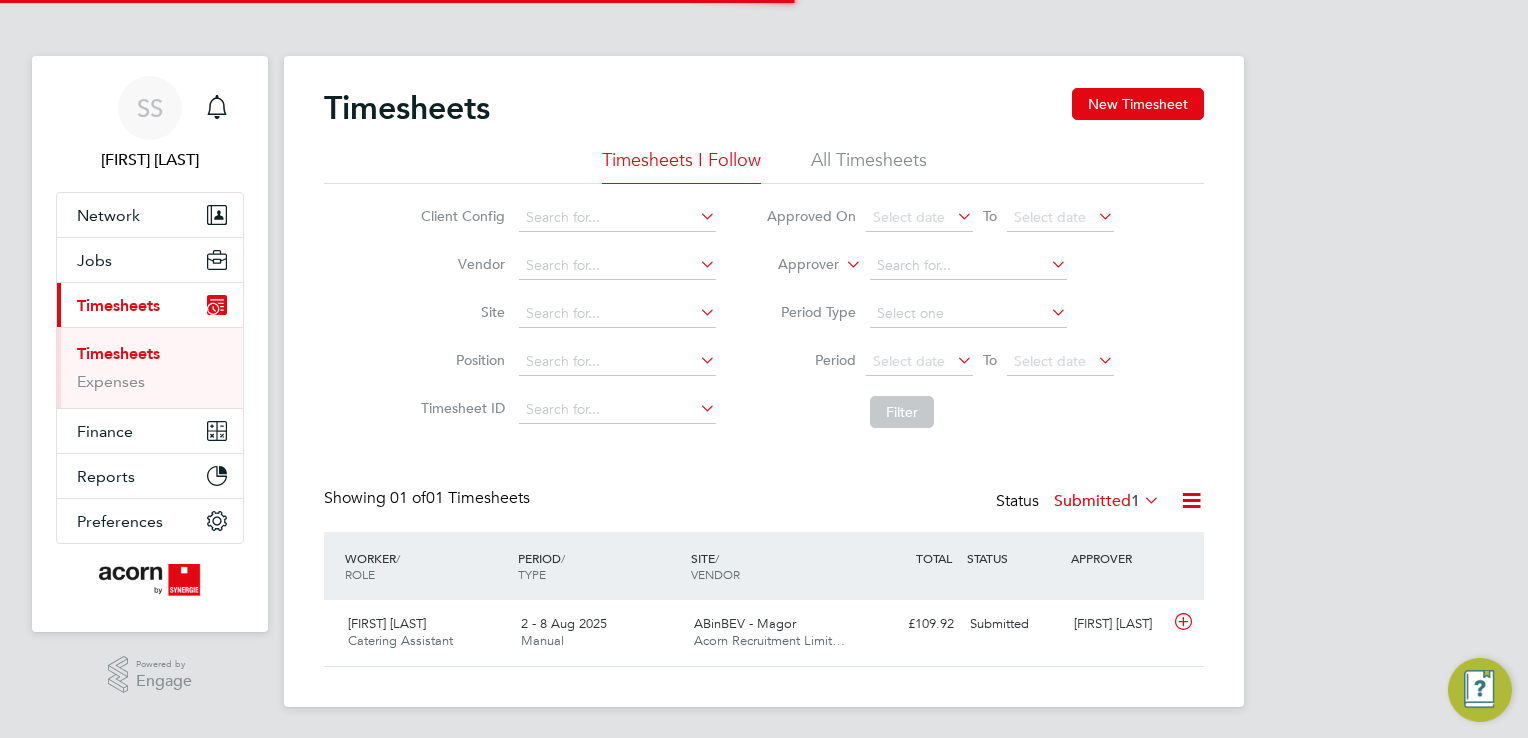scroll, scrollTop: 0, scrollLeft: 0, axis: both 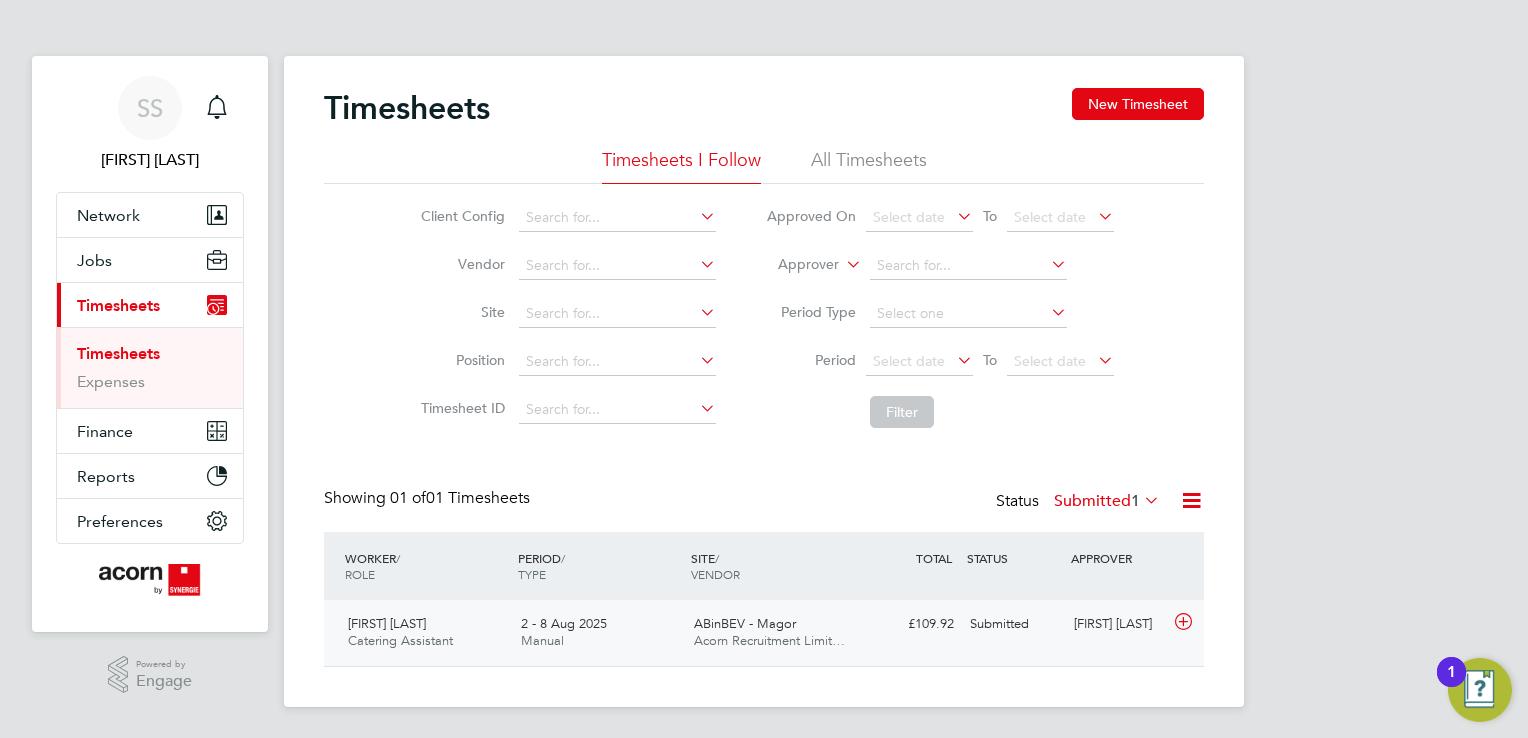 click on "ABinBEV - Magor" 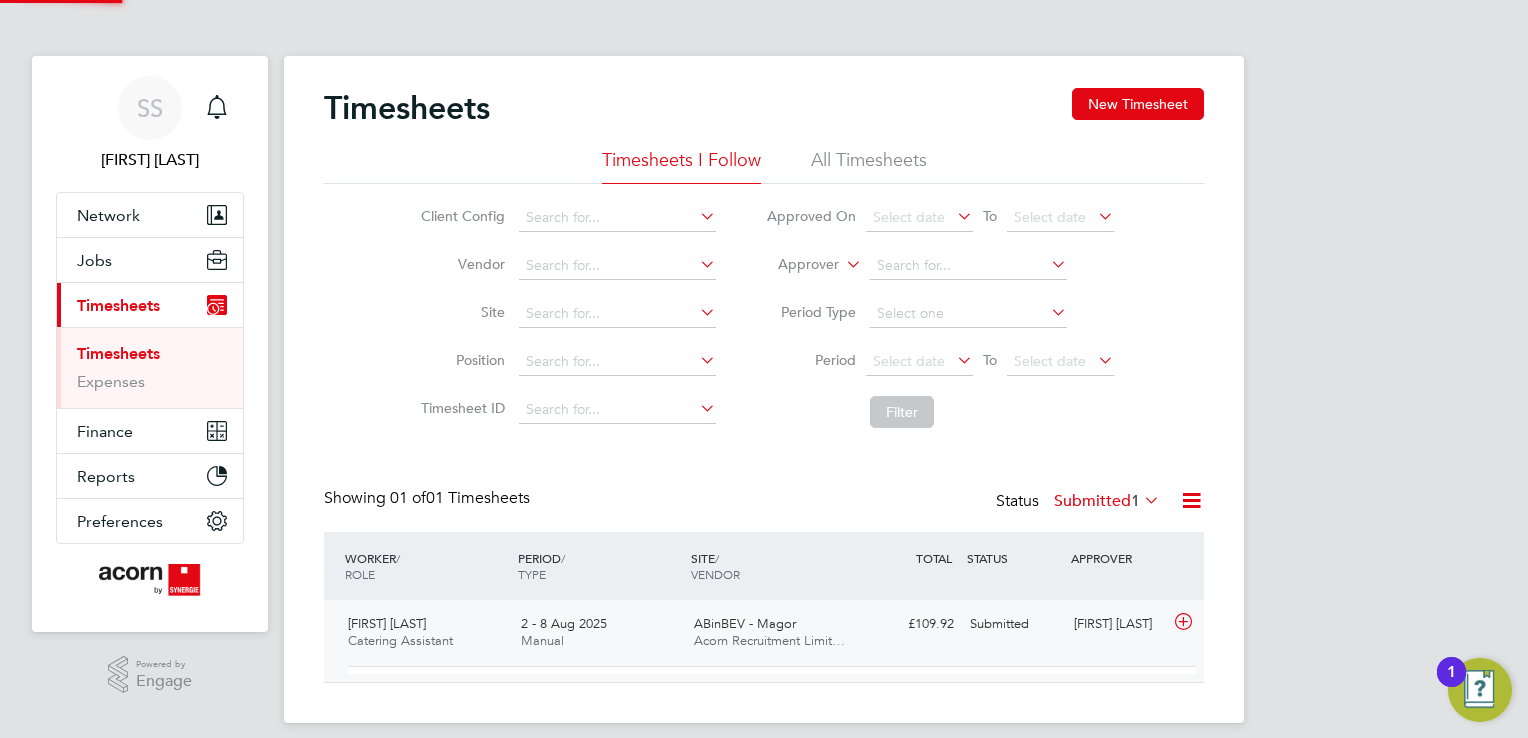 scroll, scrollTop: 9, scrollLeft: 9, axis: both 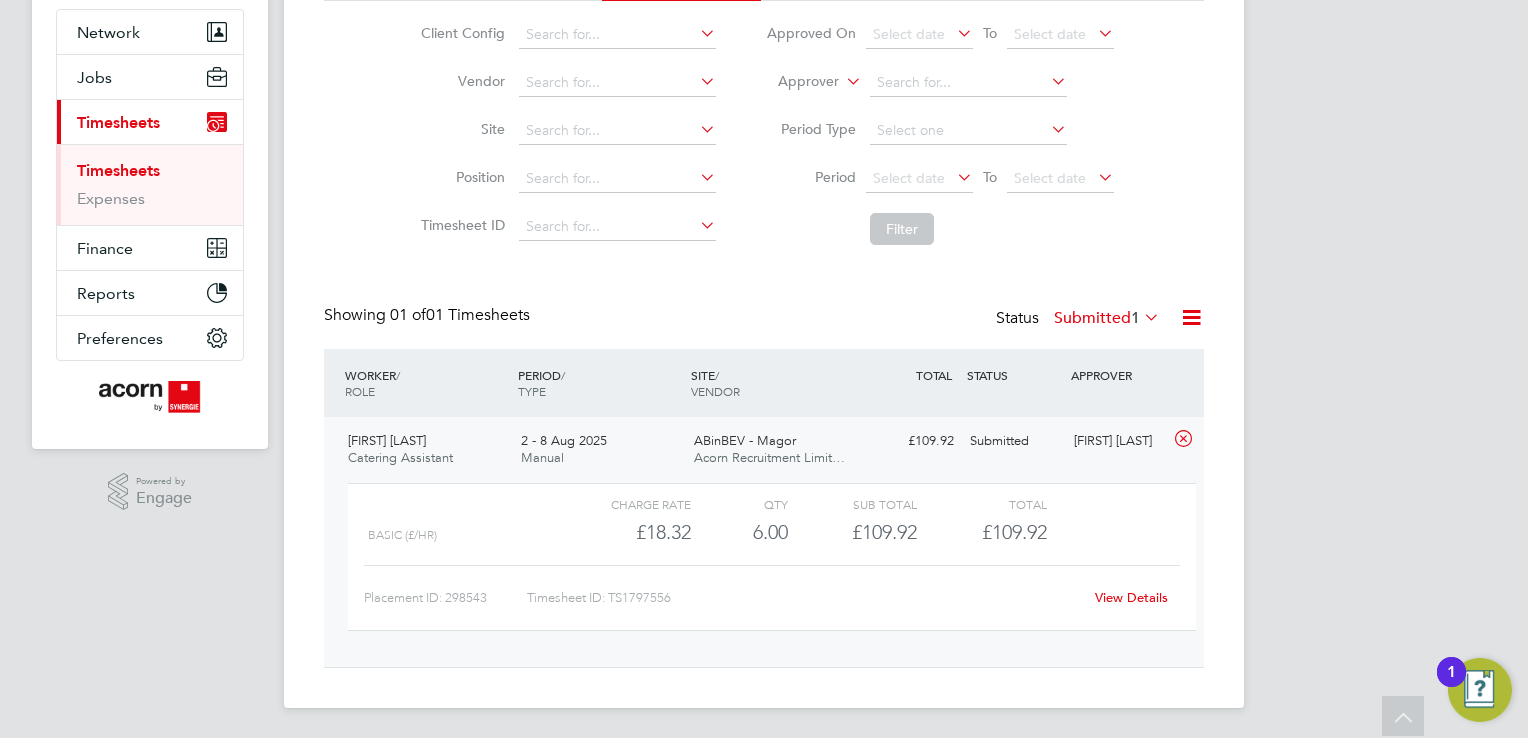 click on "View Details" 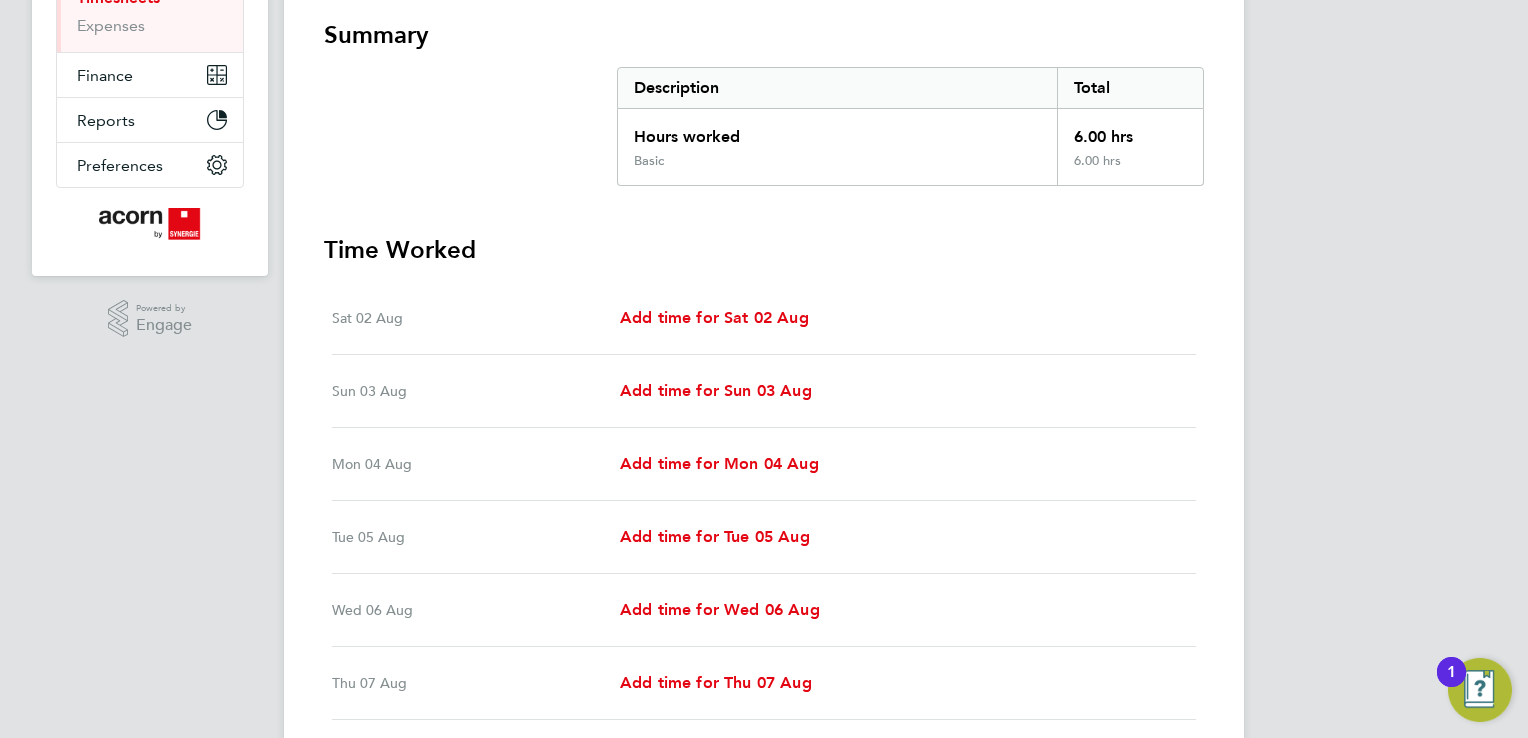 scroll, scrollTop: 7, scrollLeft: 0, axis: vertical 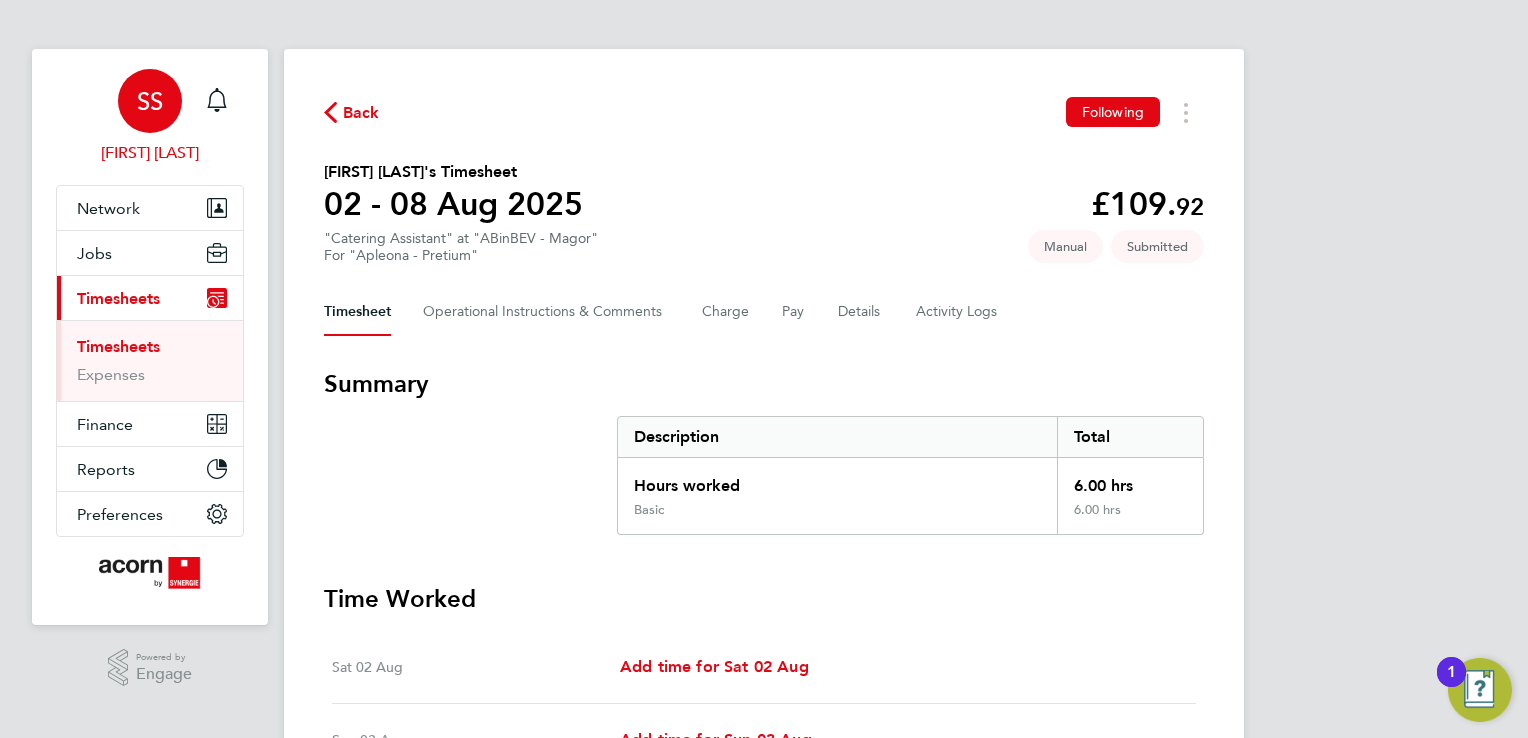 click on "SS" at bounding box center (150, 101) 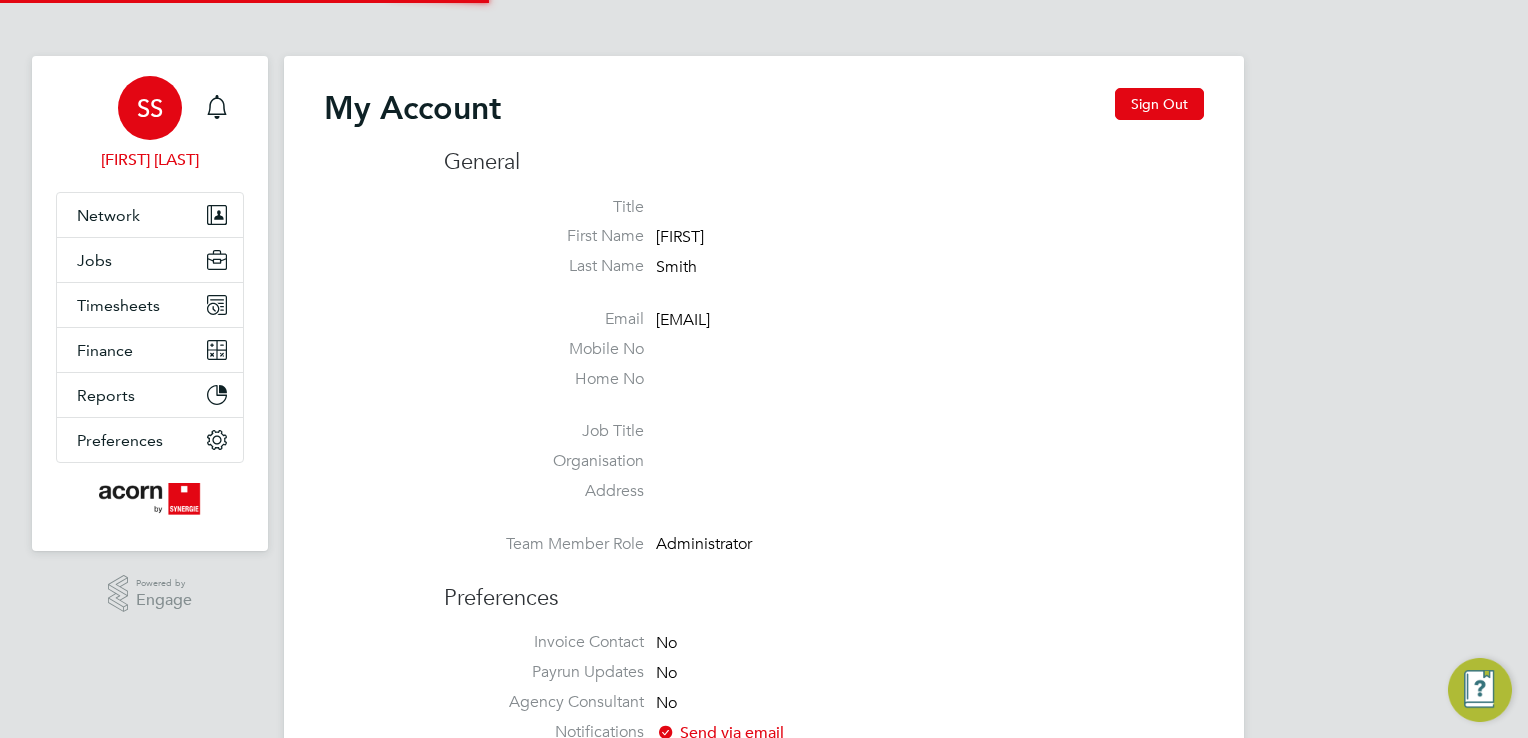 type on "[EMAIL]" 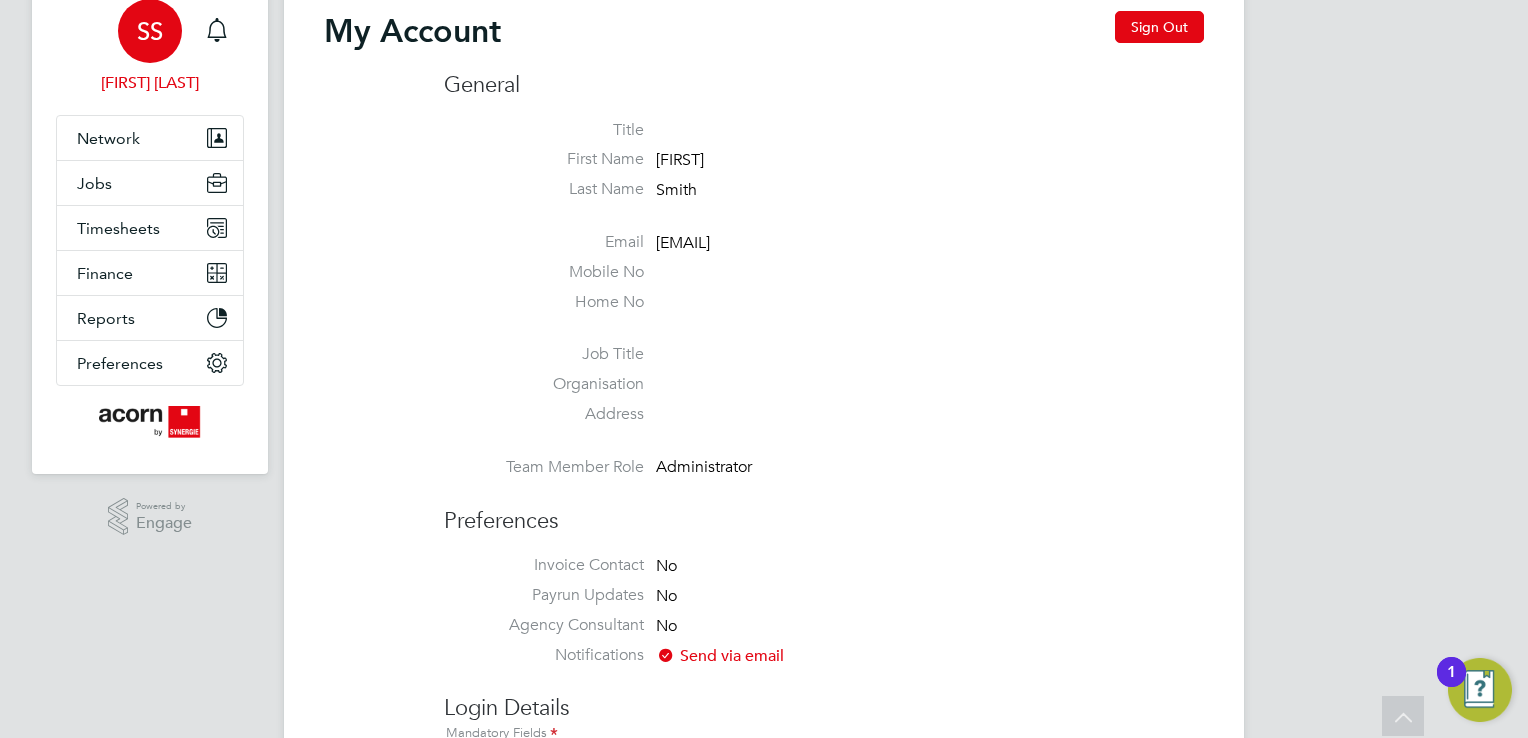 scroll, scrollTop: 0, scrollLeft: 0, axis: both 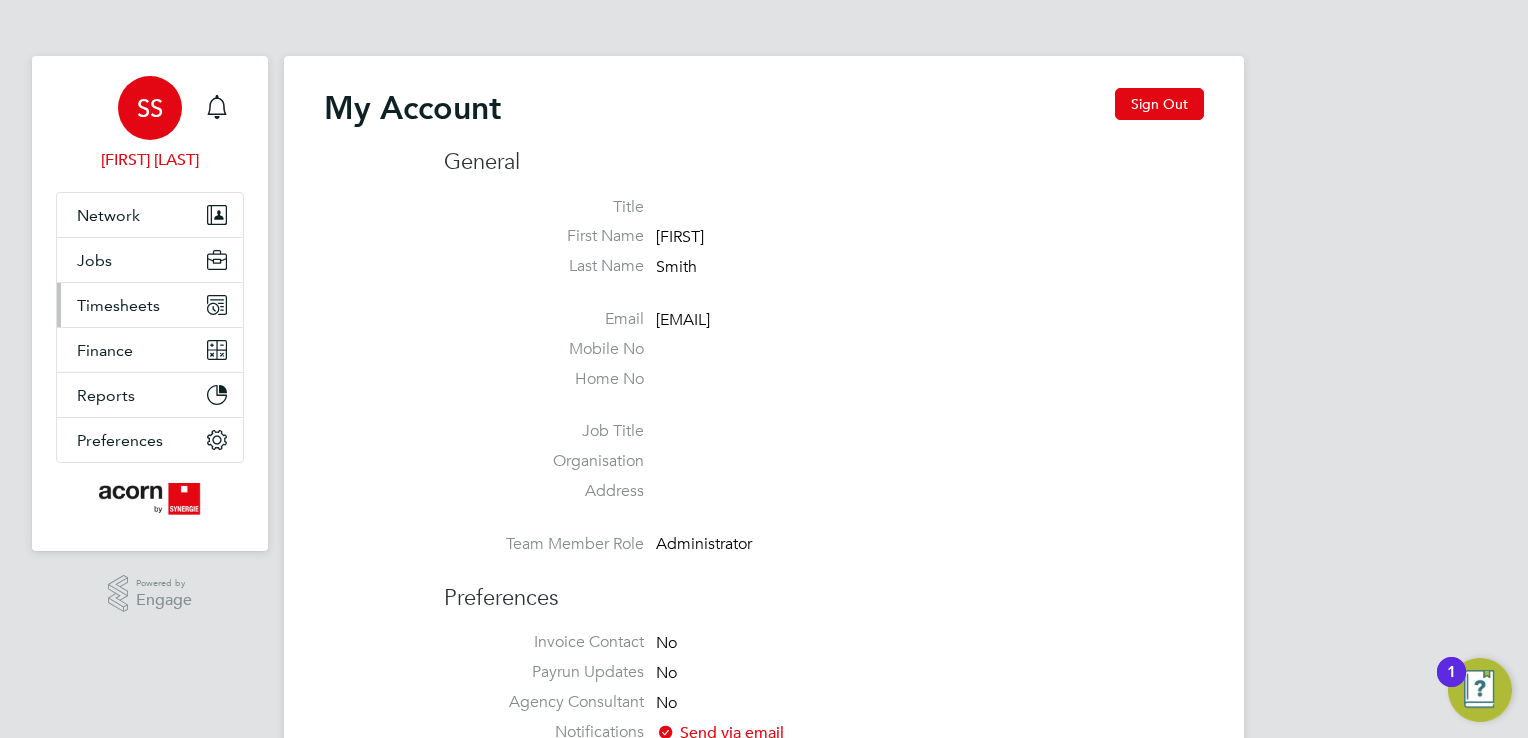 click on "Timesheets" at bounding box center (150, 305) 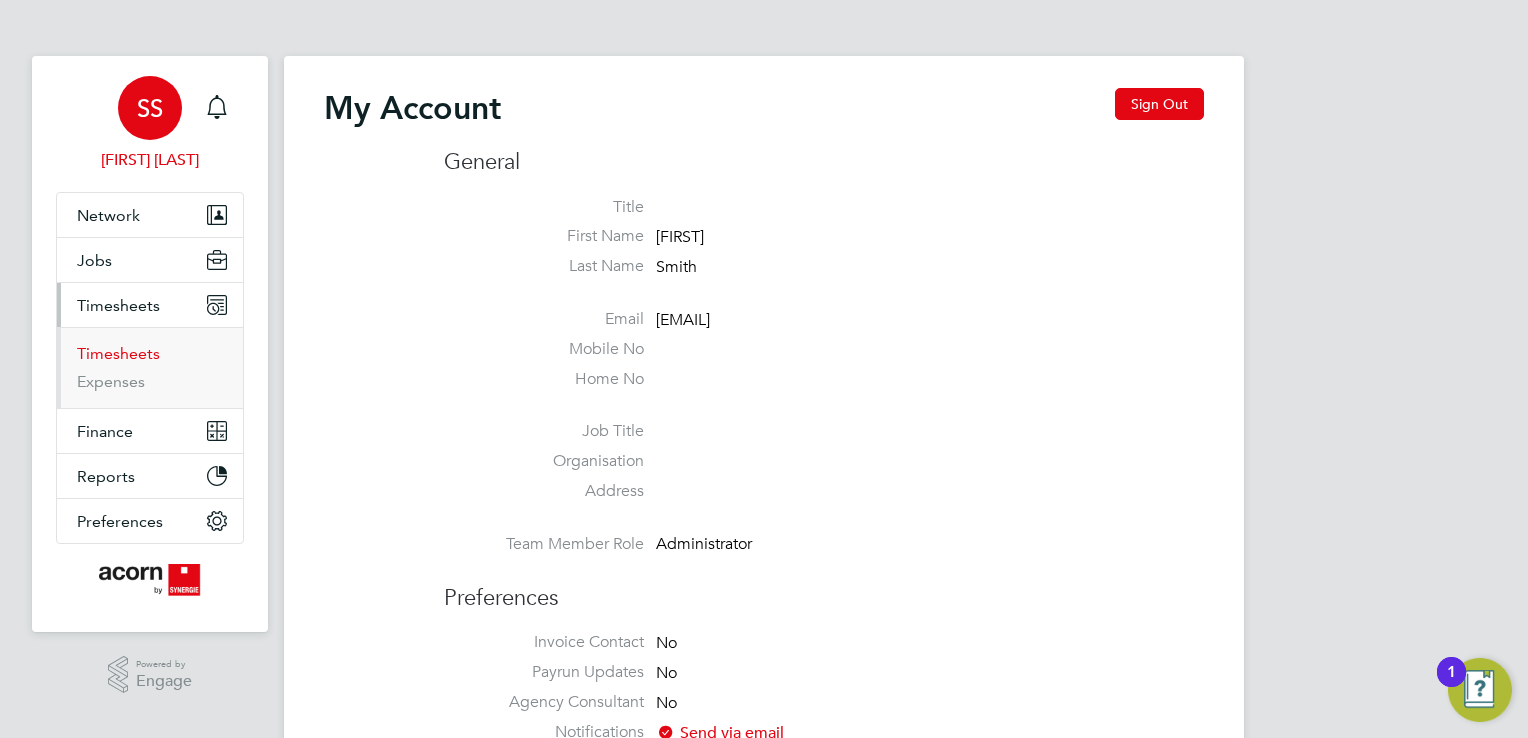 click on "Timesheets" at bounding box center (118, 353) 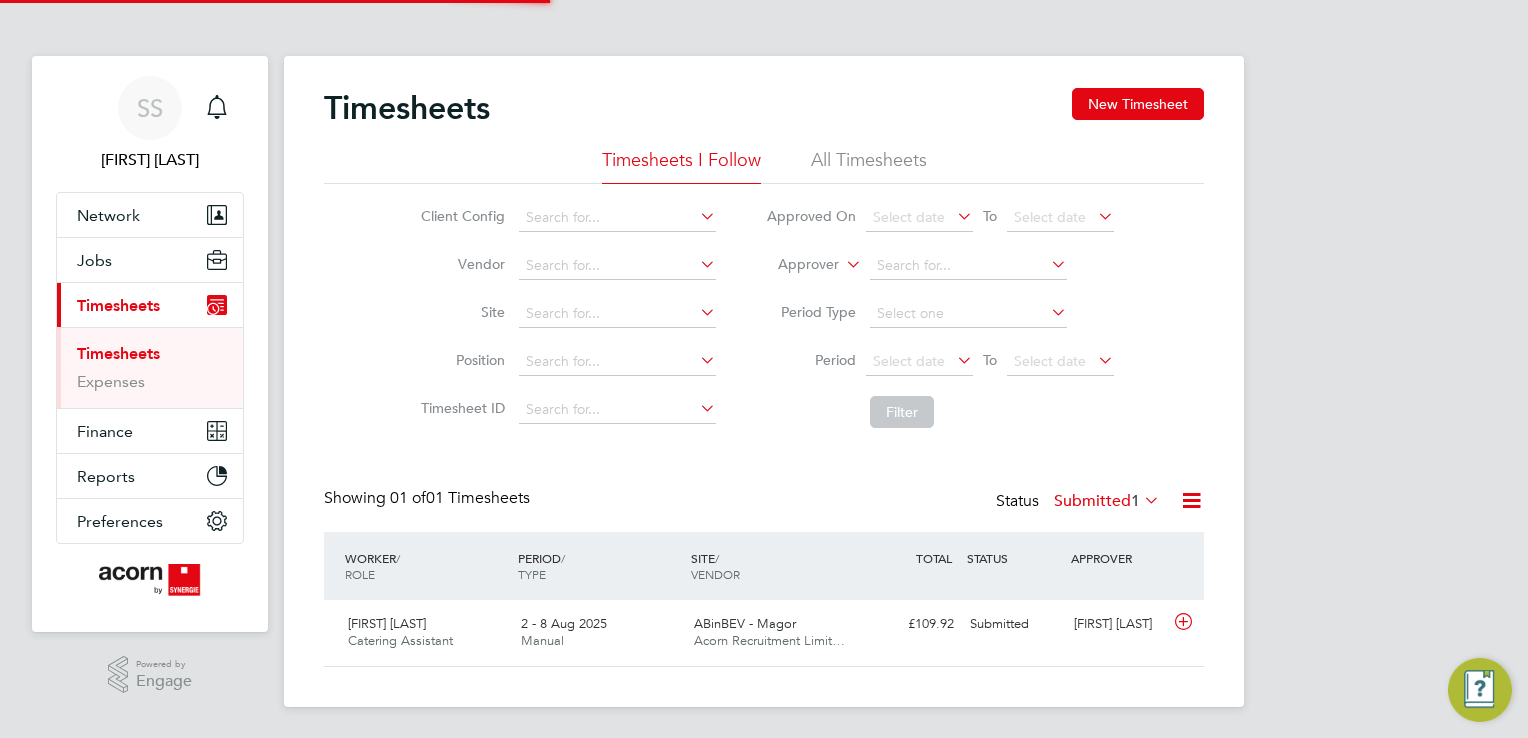 scroll, scrollTop: 9, scrollLeft: 10, axis: both 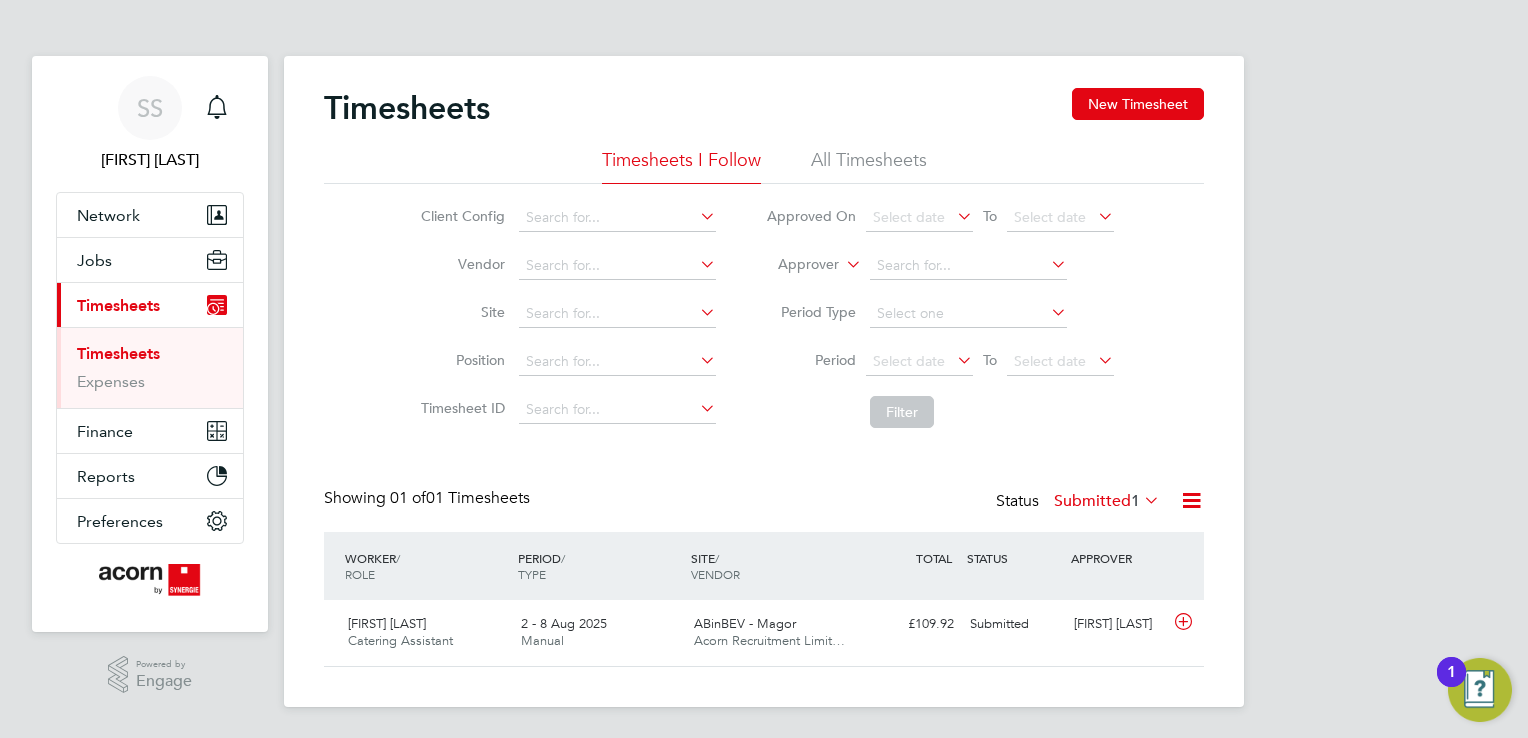 click on "Submitted  1" 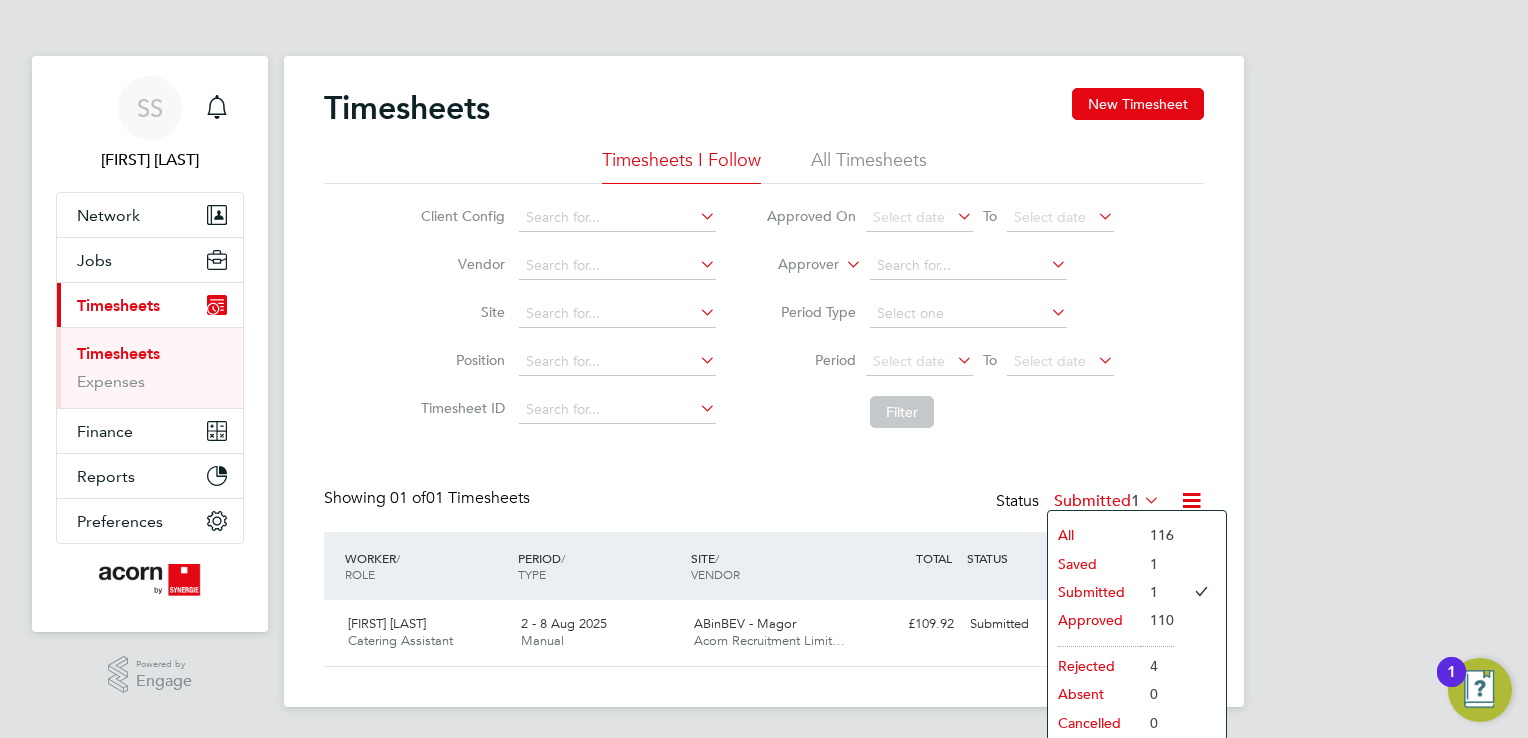 click on "Approved" 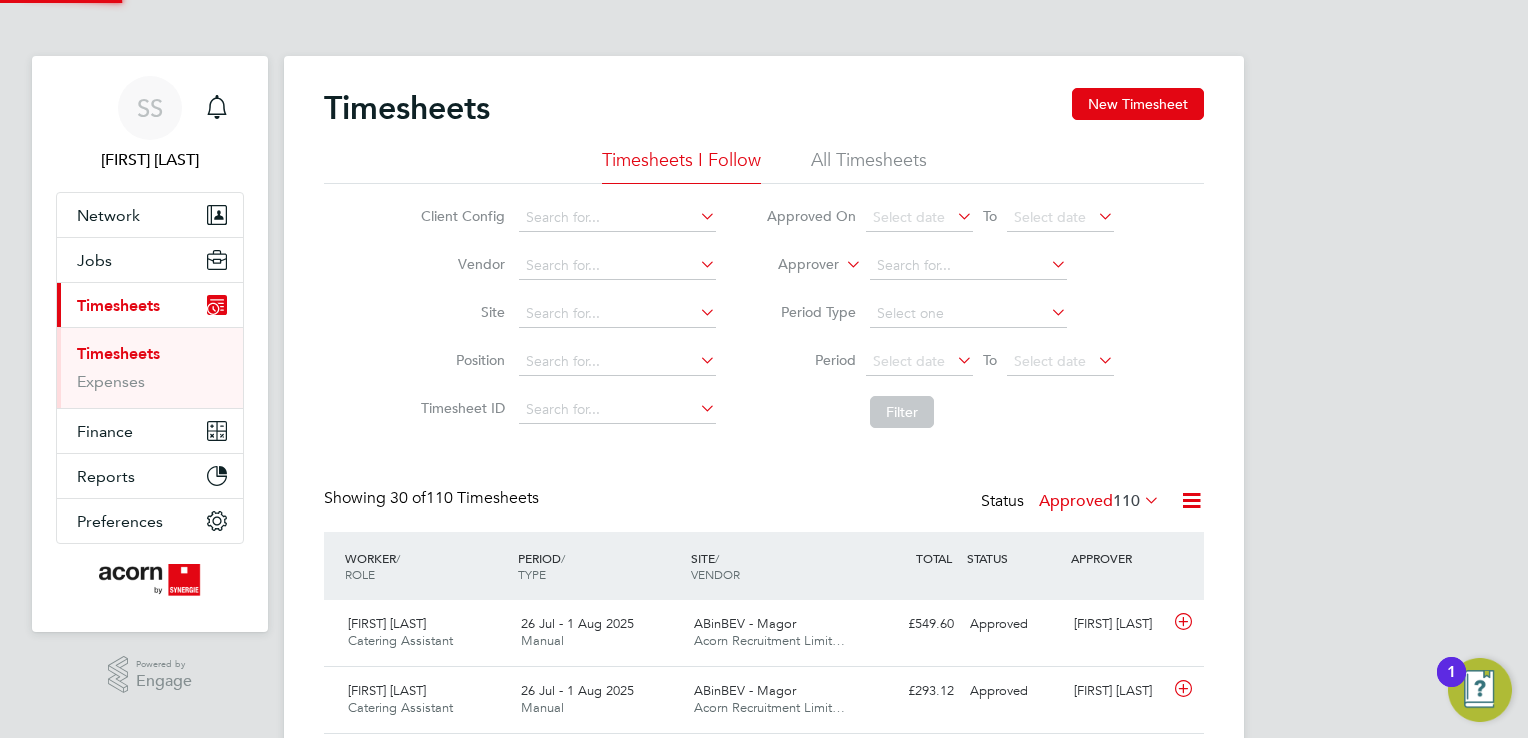 scroll, scrollTop: 9, scrollLeft: 10, axis: both 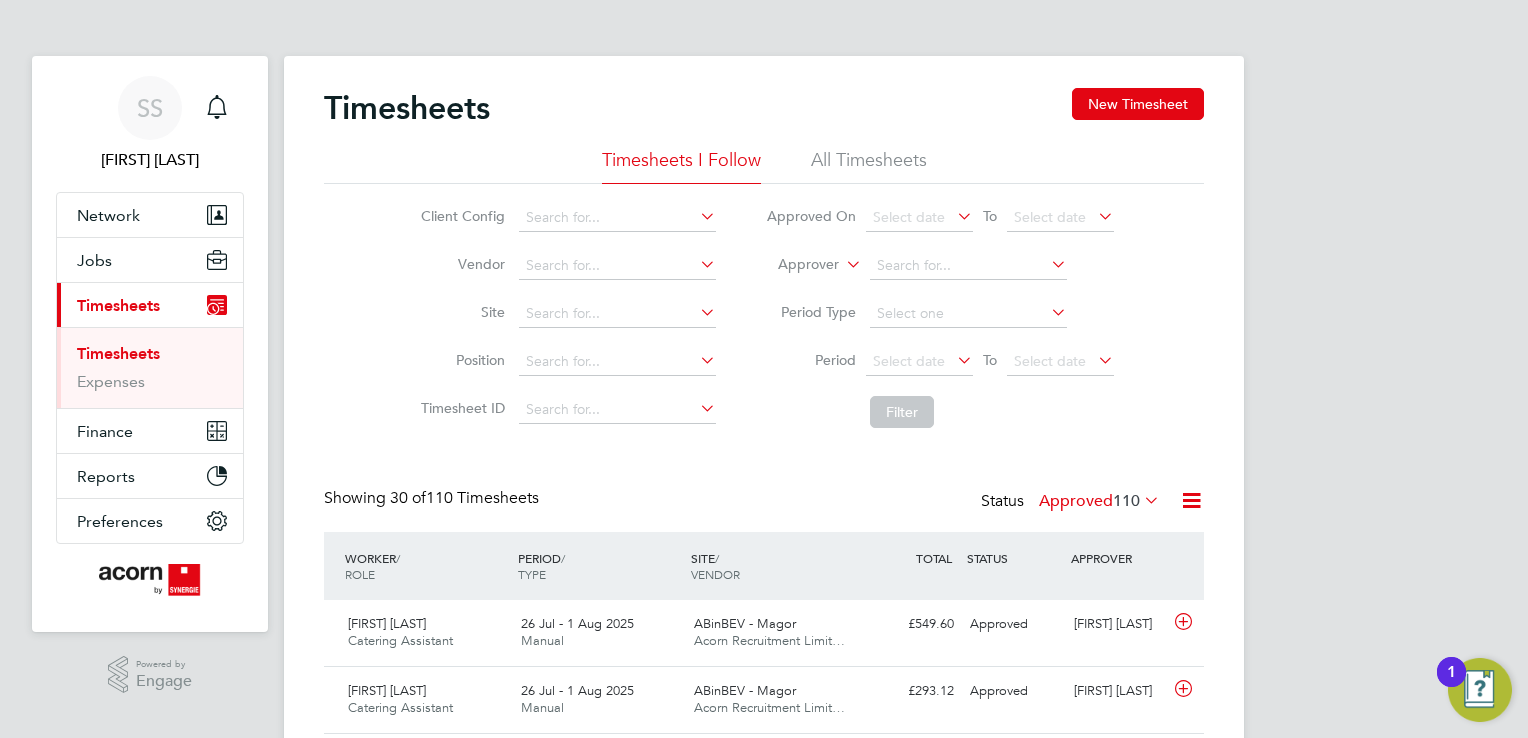 click on "Approved  110" 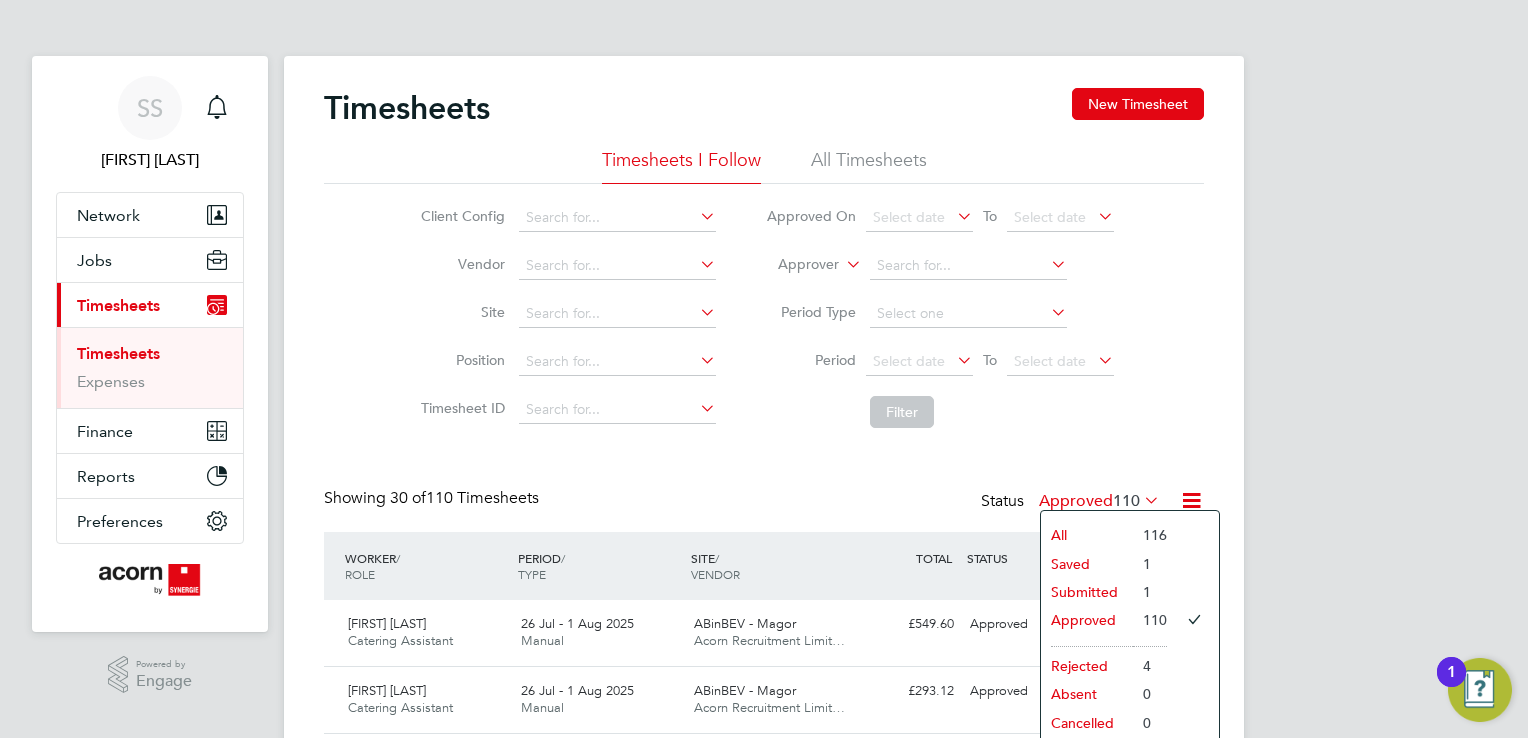 click on "Submitted" 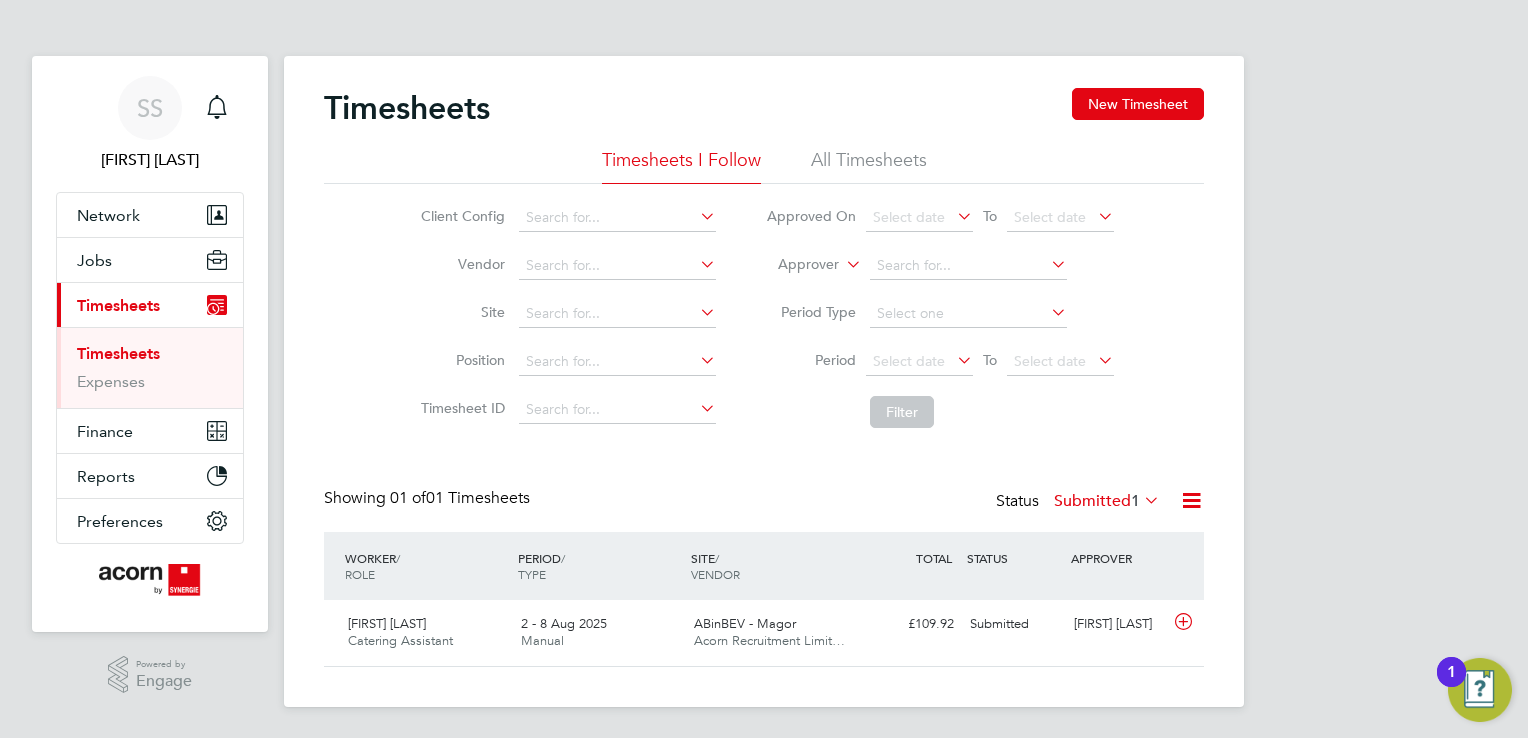click on "Status  Submitted  1" 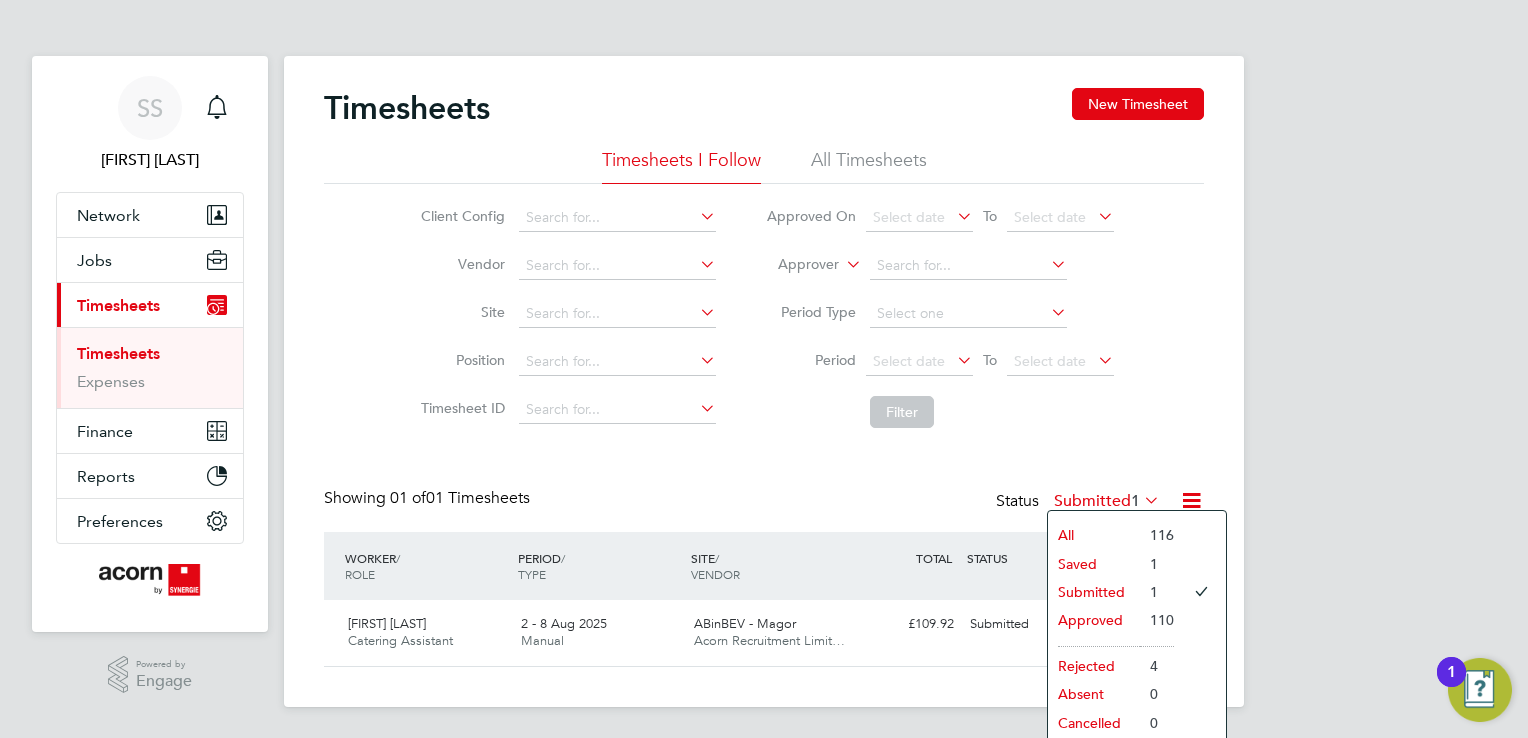 click on "Saved" 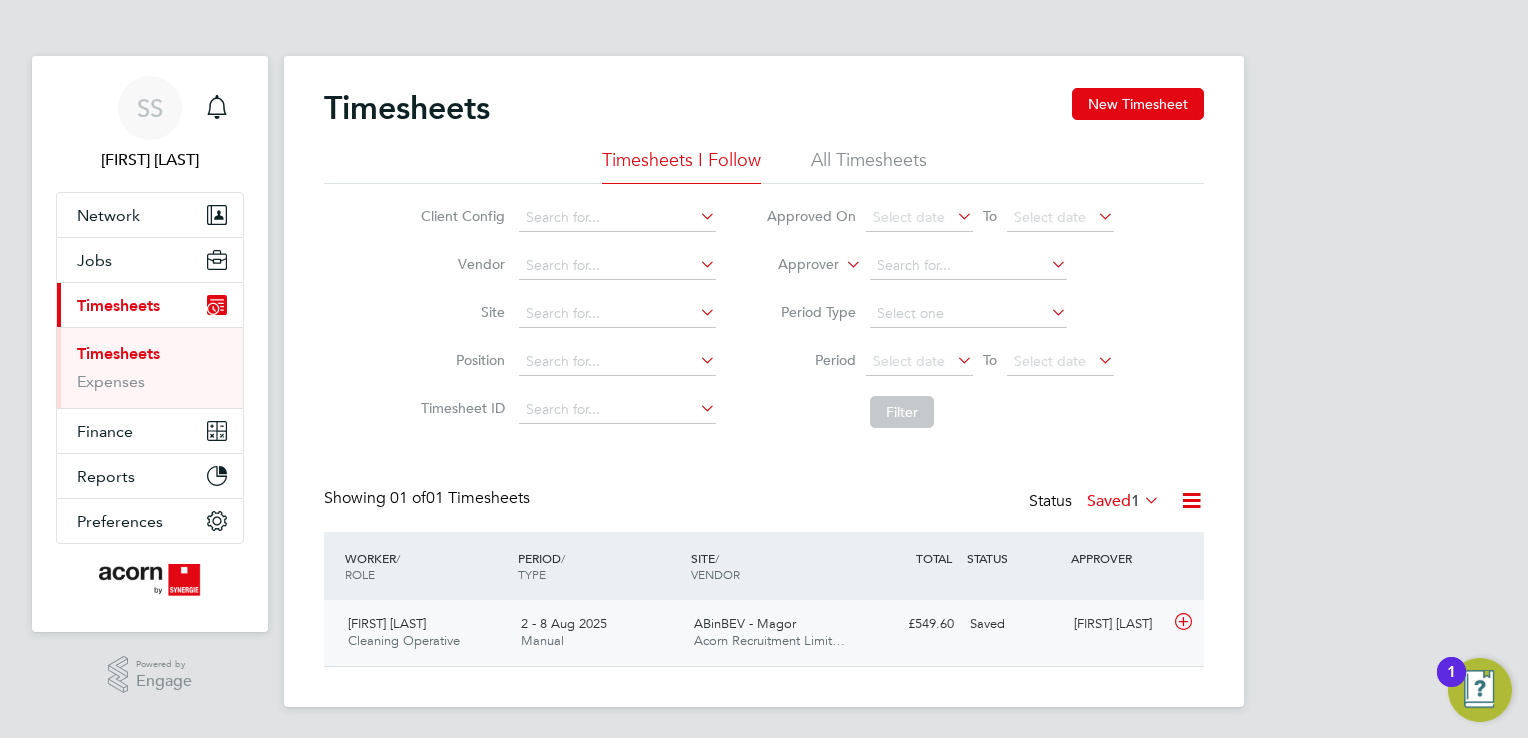 click on "Saved" 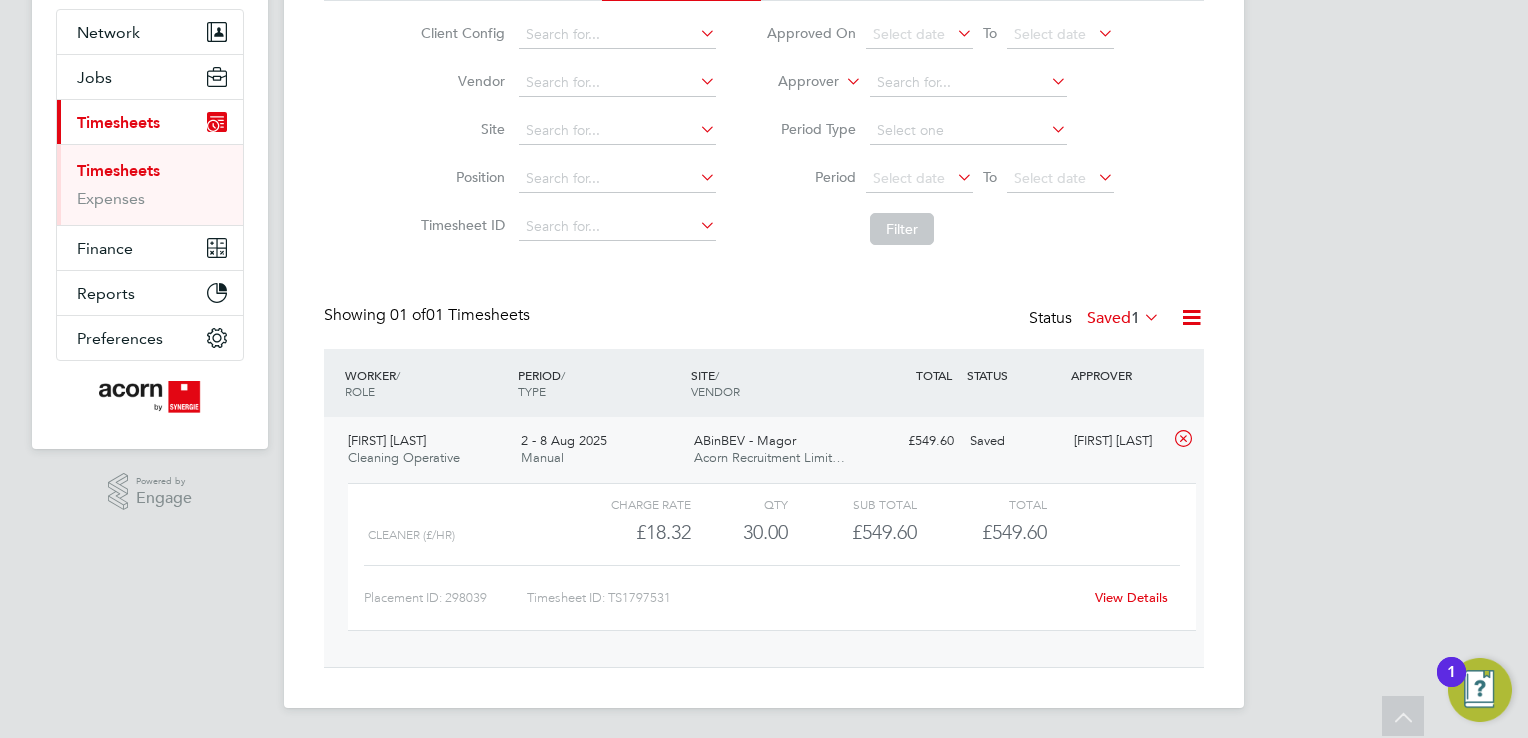 click on "View Details" 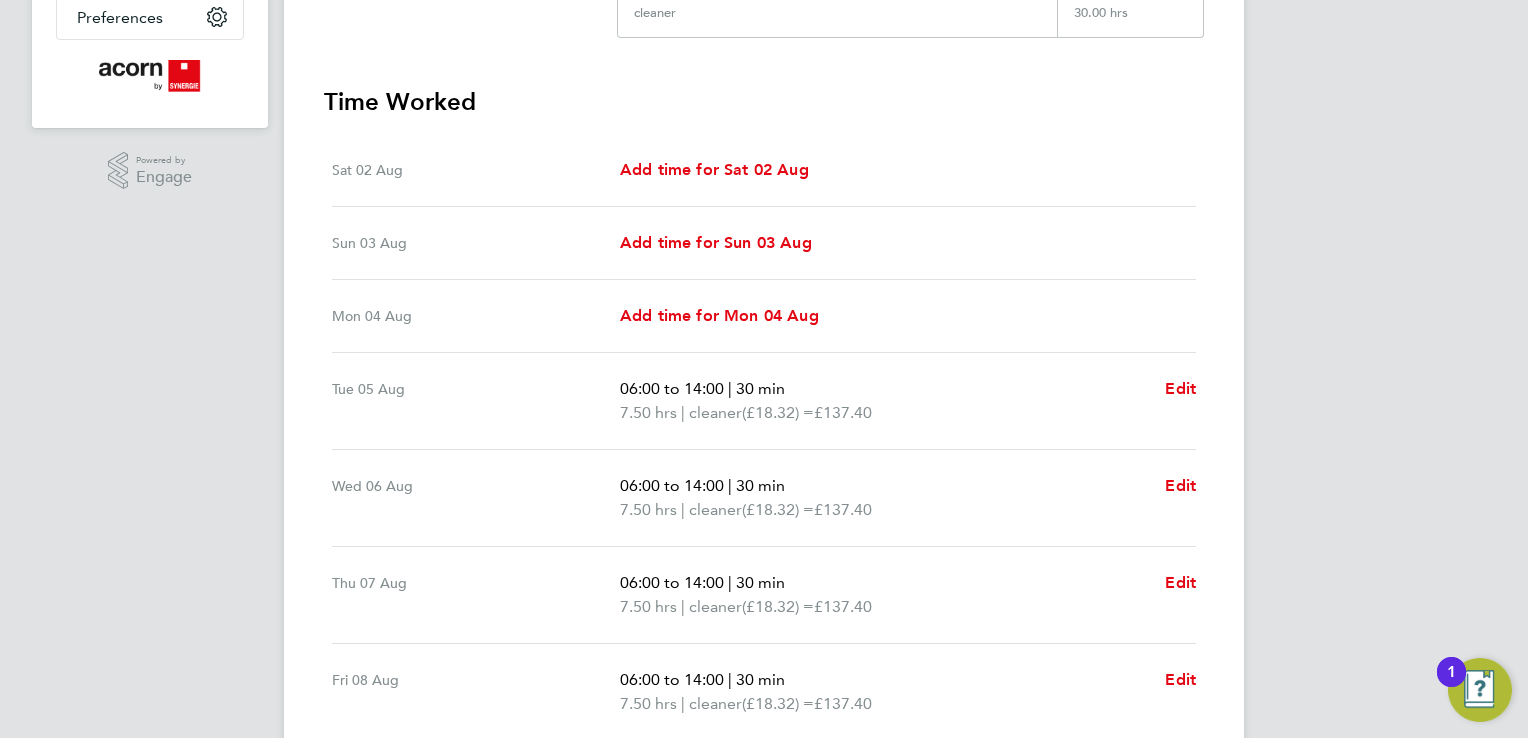 scroll, scrollTop: 680, scrollLeft: 0, axis: vertical 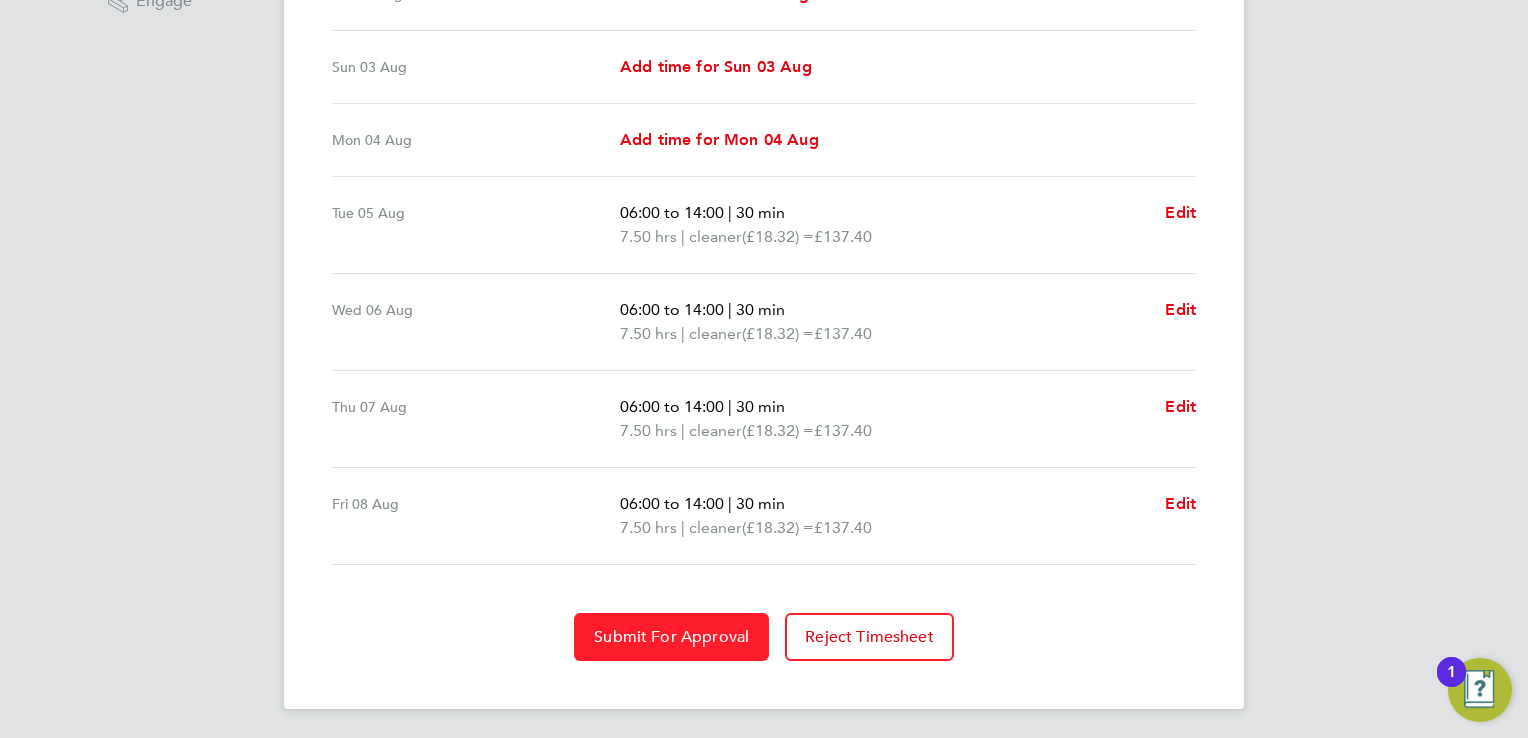 click on "Submit For Approval" 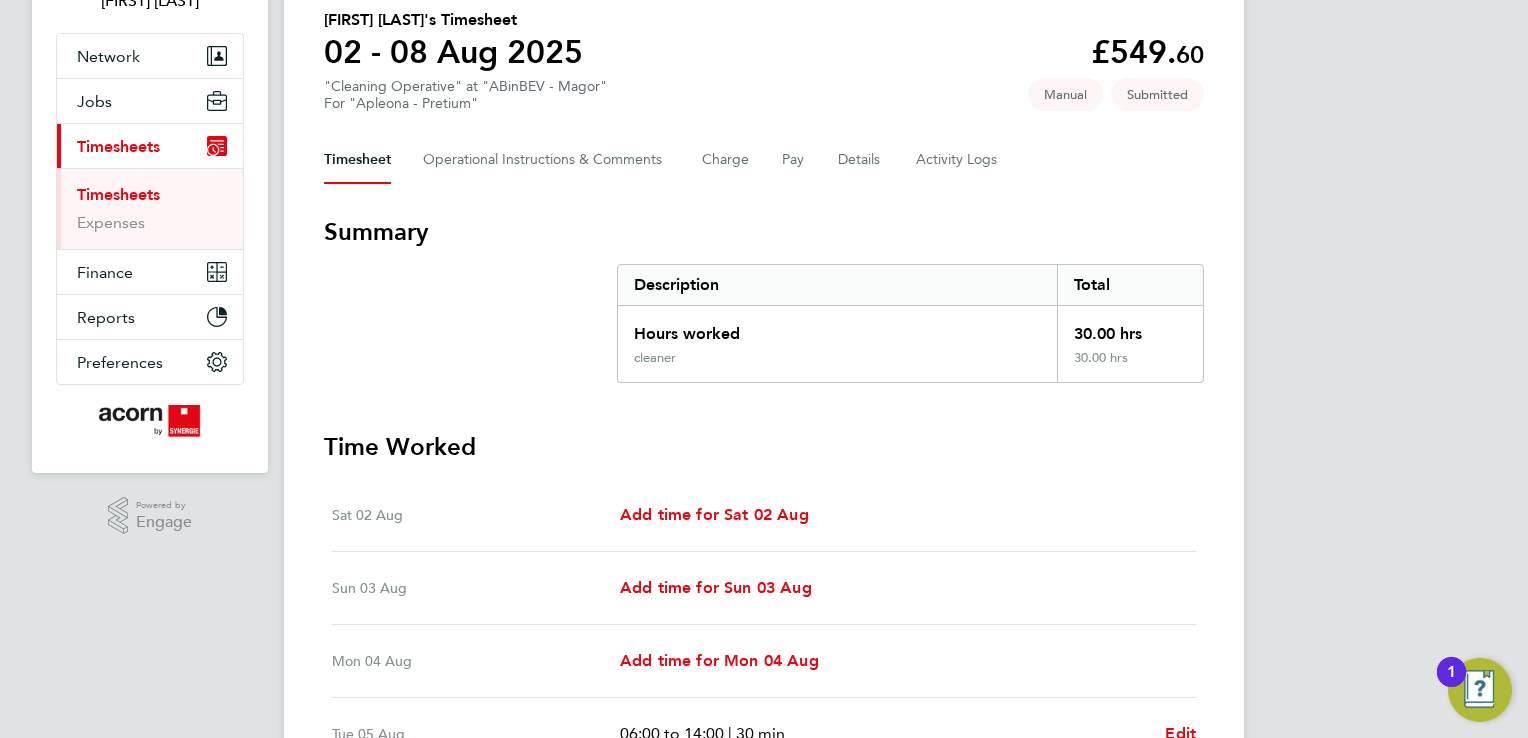 scroll, scrollTop: 0, scrollLeft: 0, axis: both 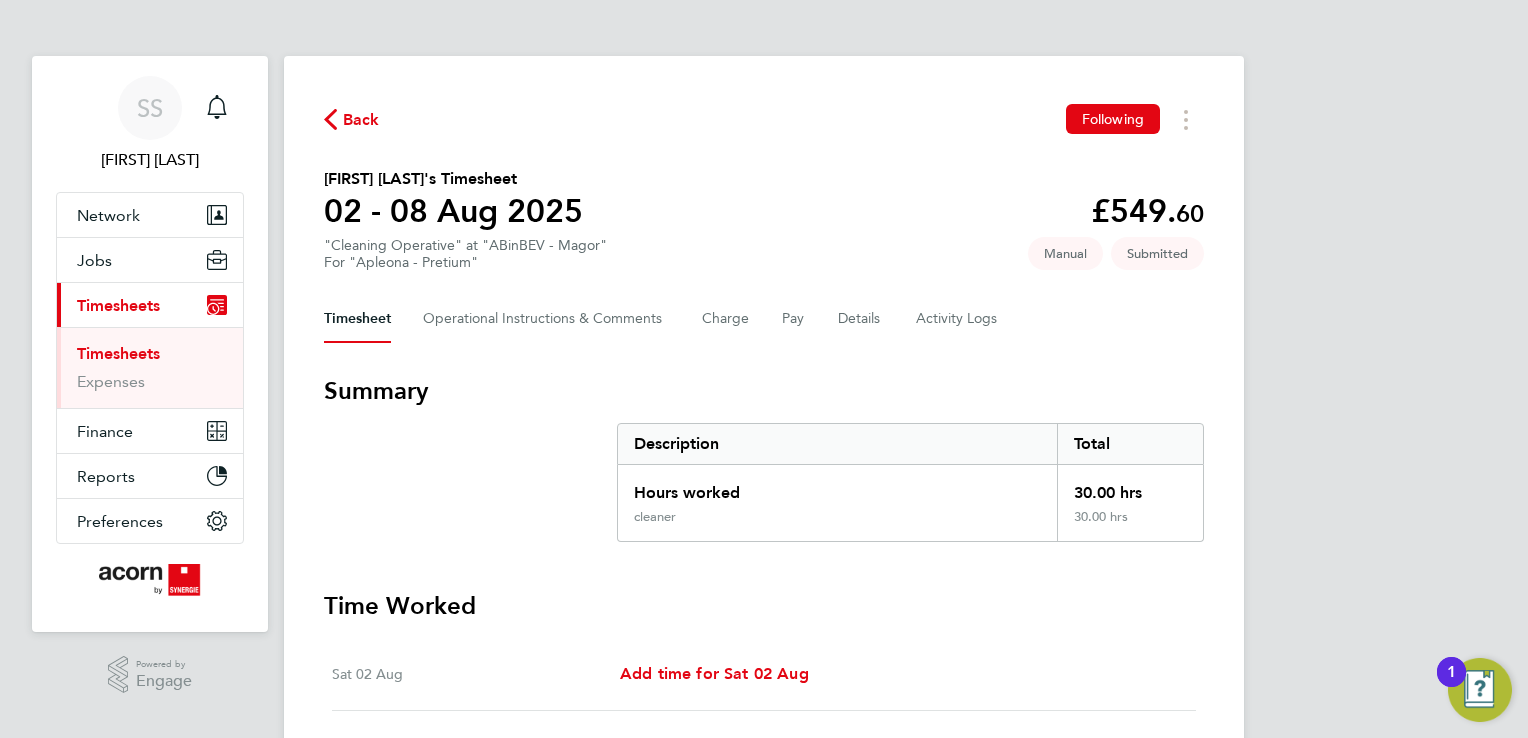 click on "Timesheets" at bounding box center [118, 353] 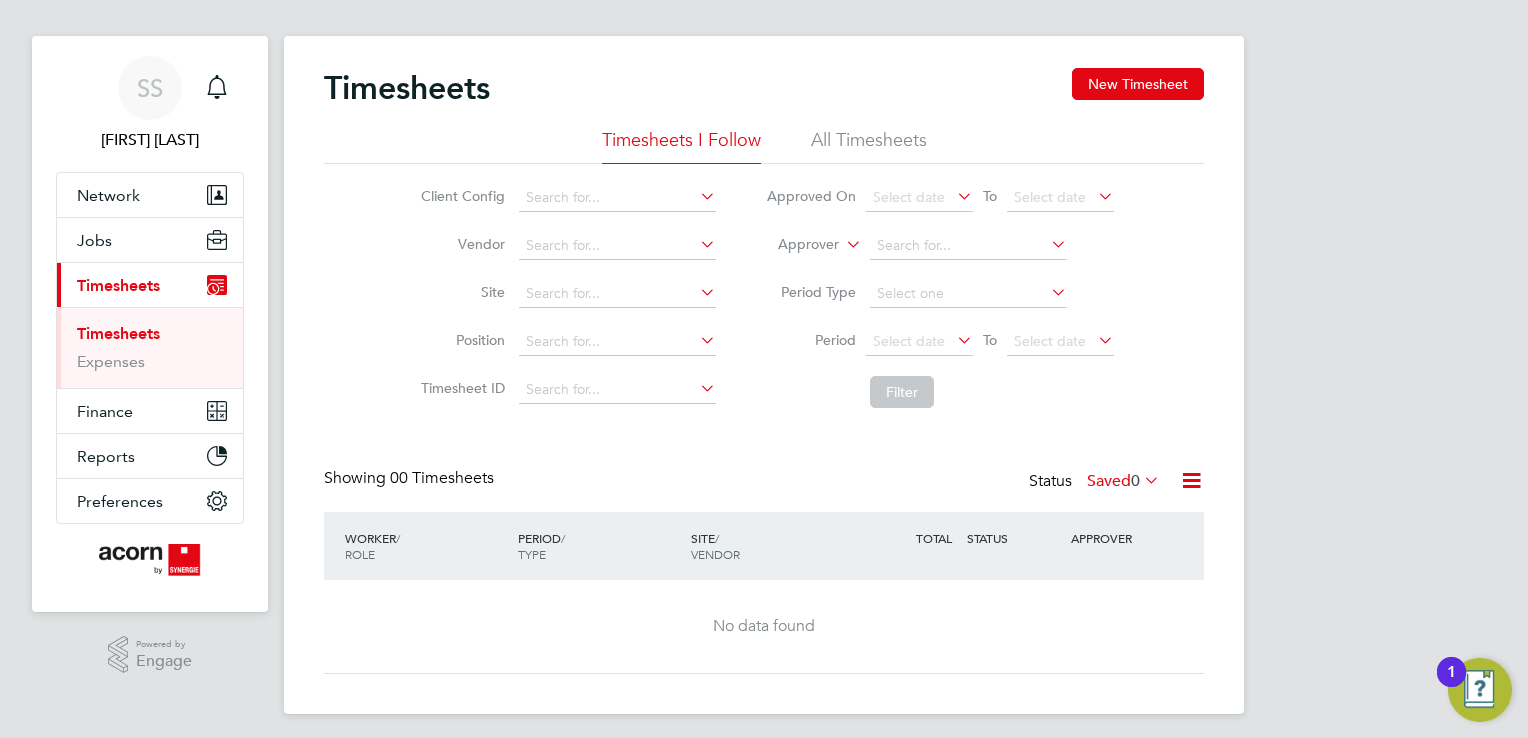 scroll, scrollTop: 27, scrollLeft: 0, axis: vertical 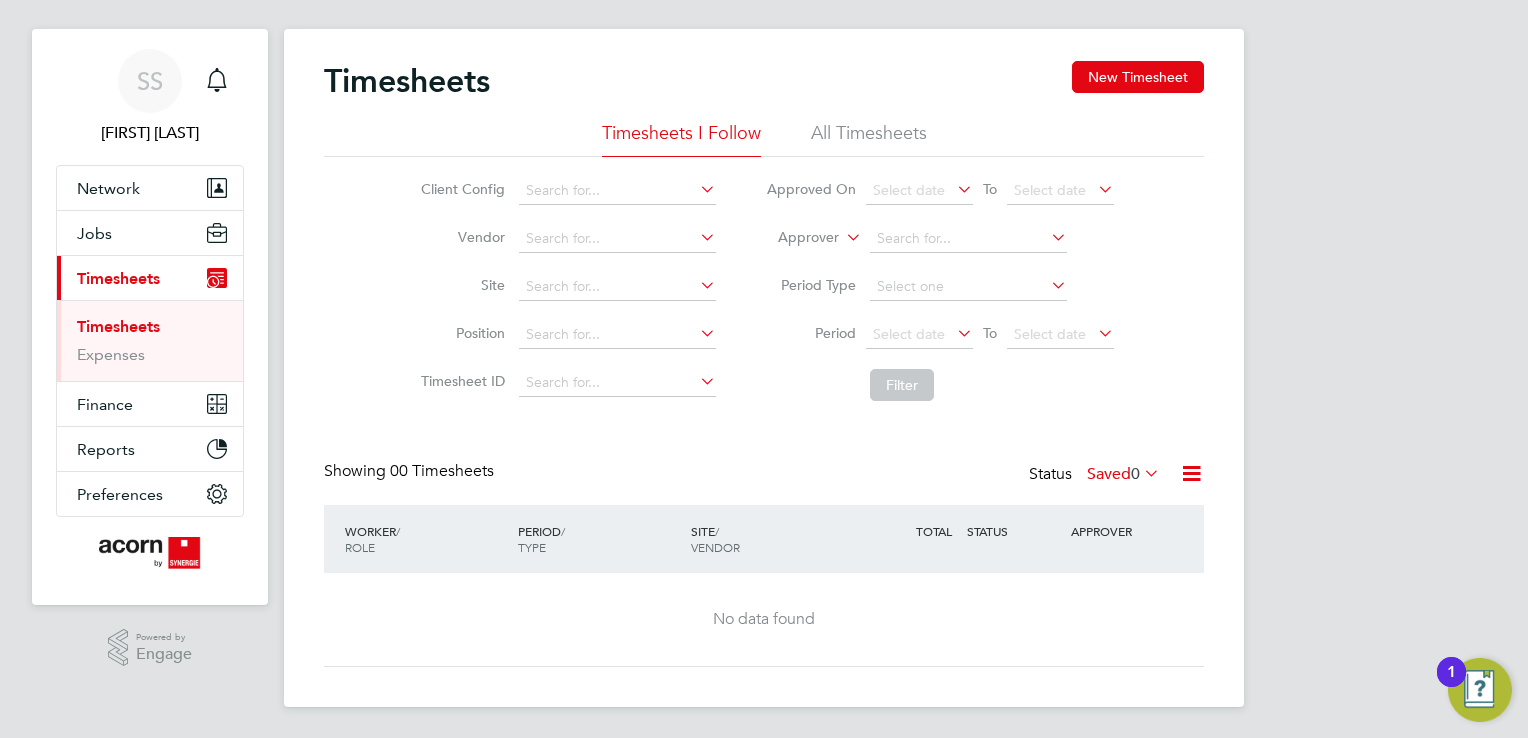click on "Saved  0" 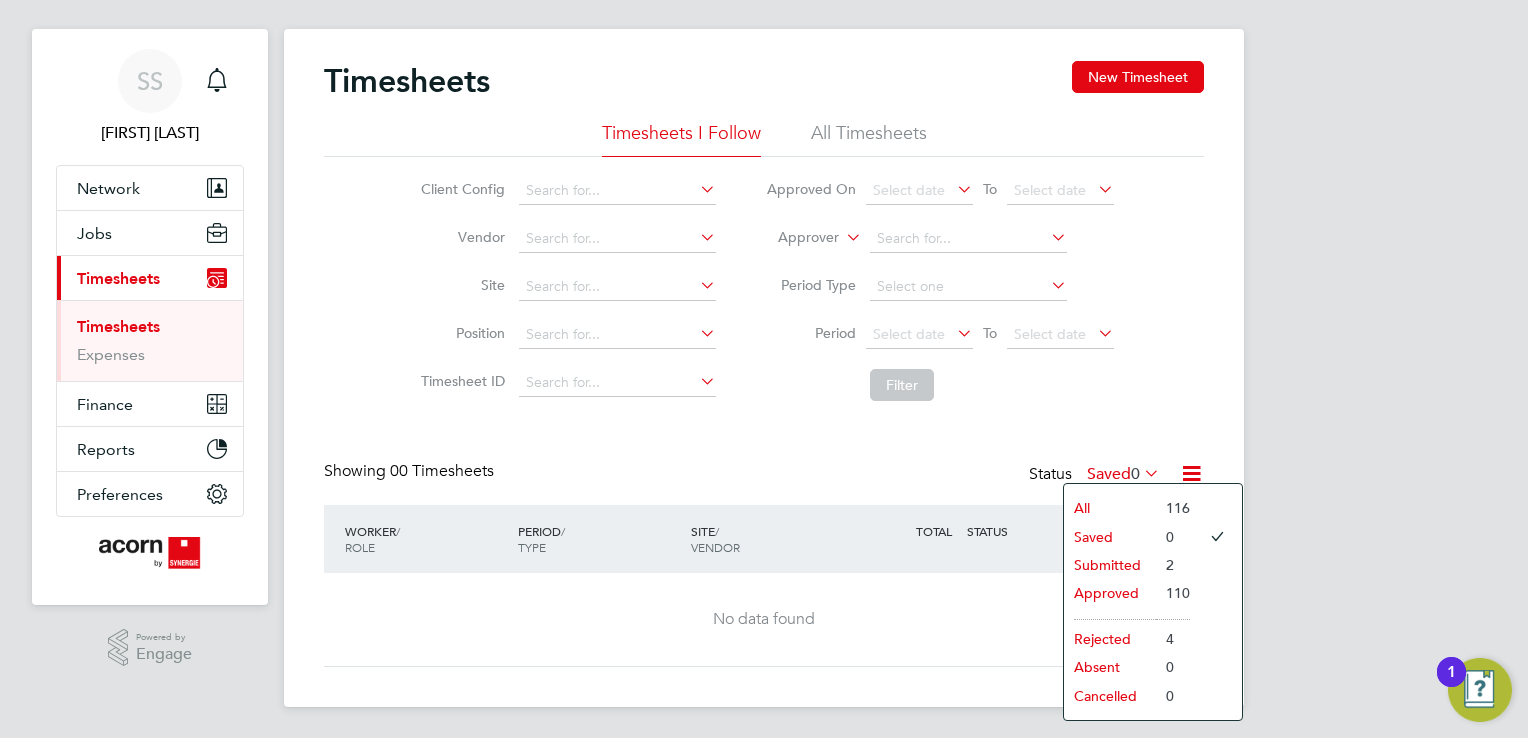click on "Submitted" 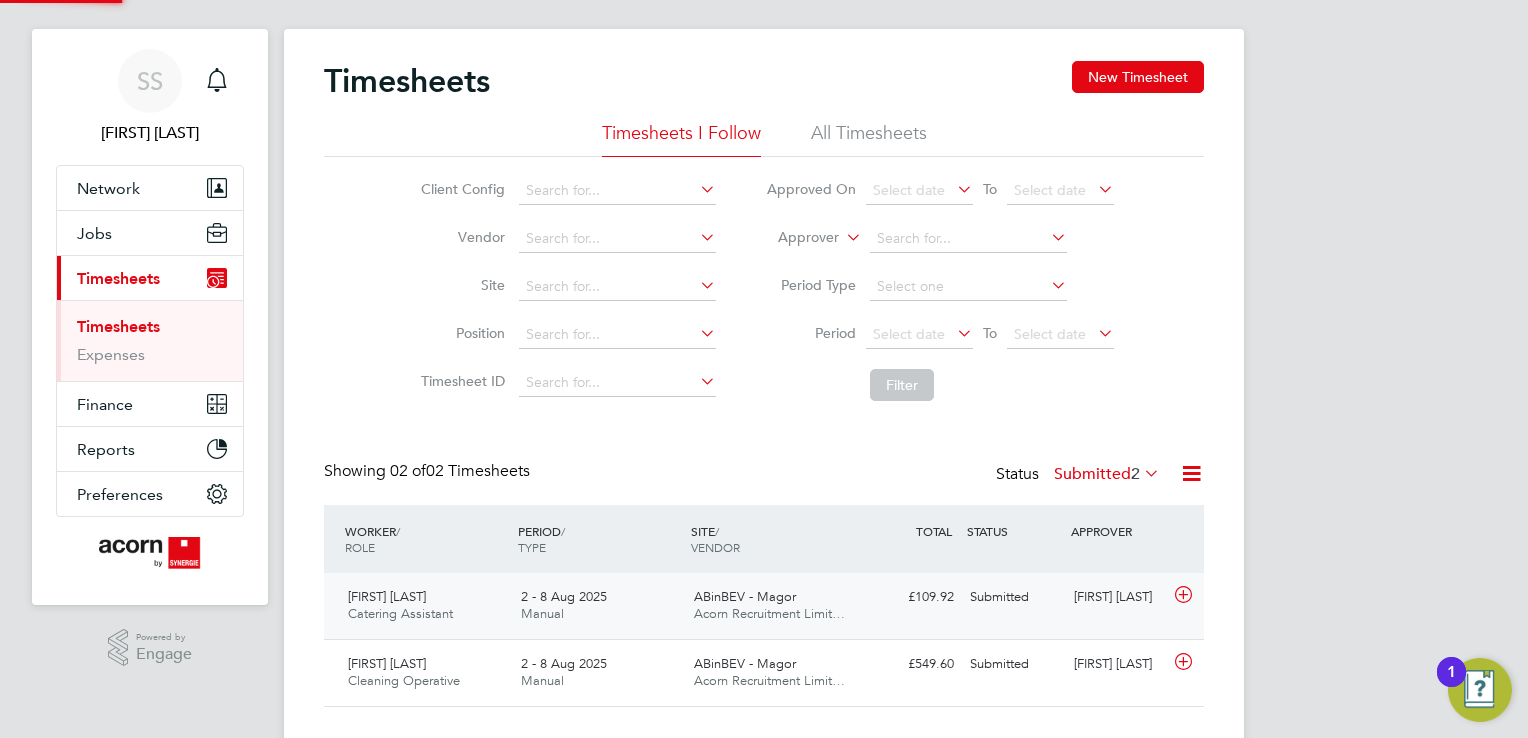 scroll, scrollTop: 9, scrollLeft: 10, axis: both 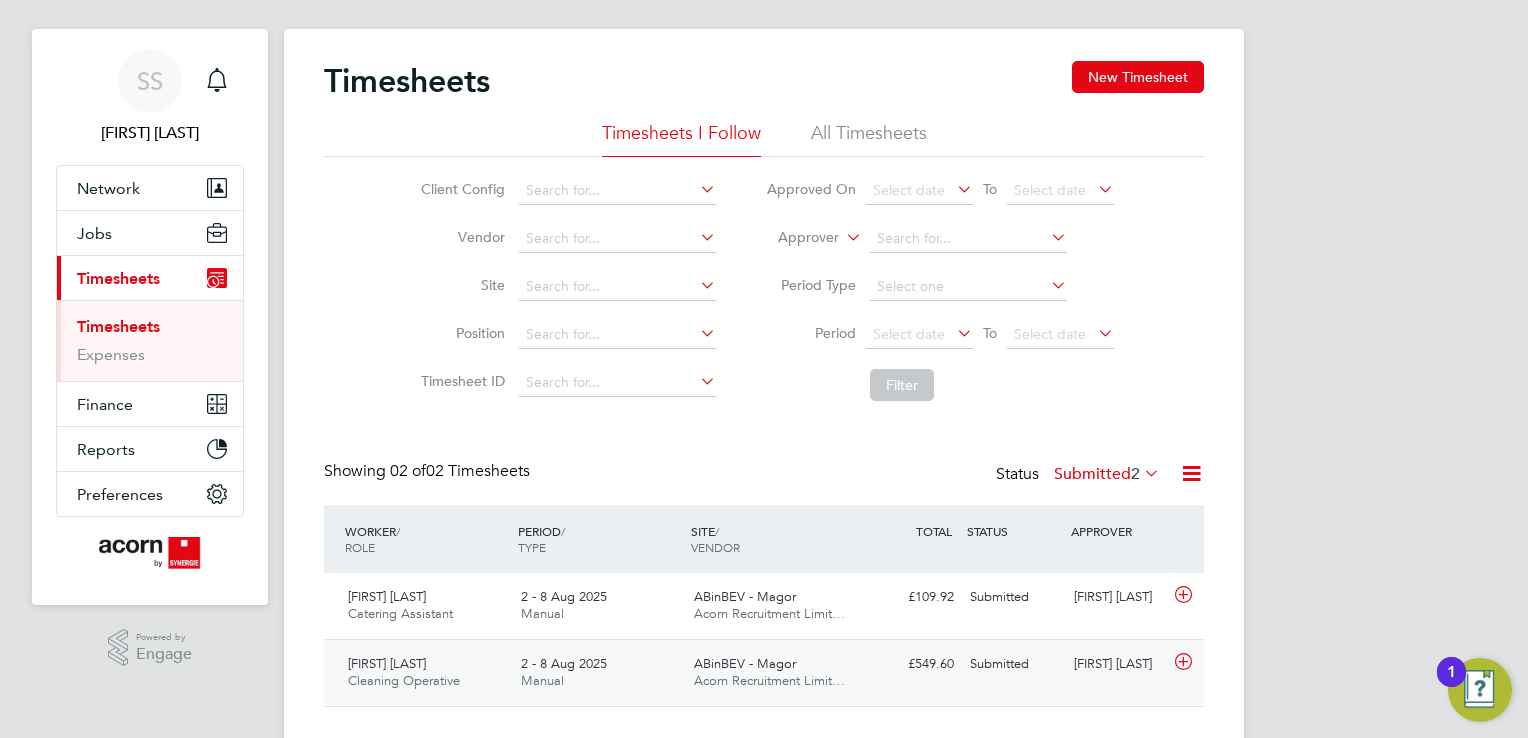 click on "Pawel Cichon Cleaning Operative   2 - 8 Aug 2025" 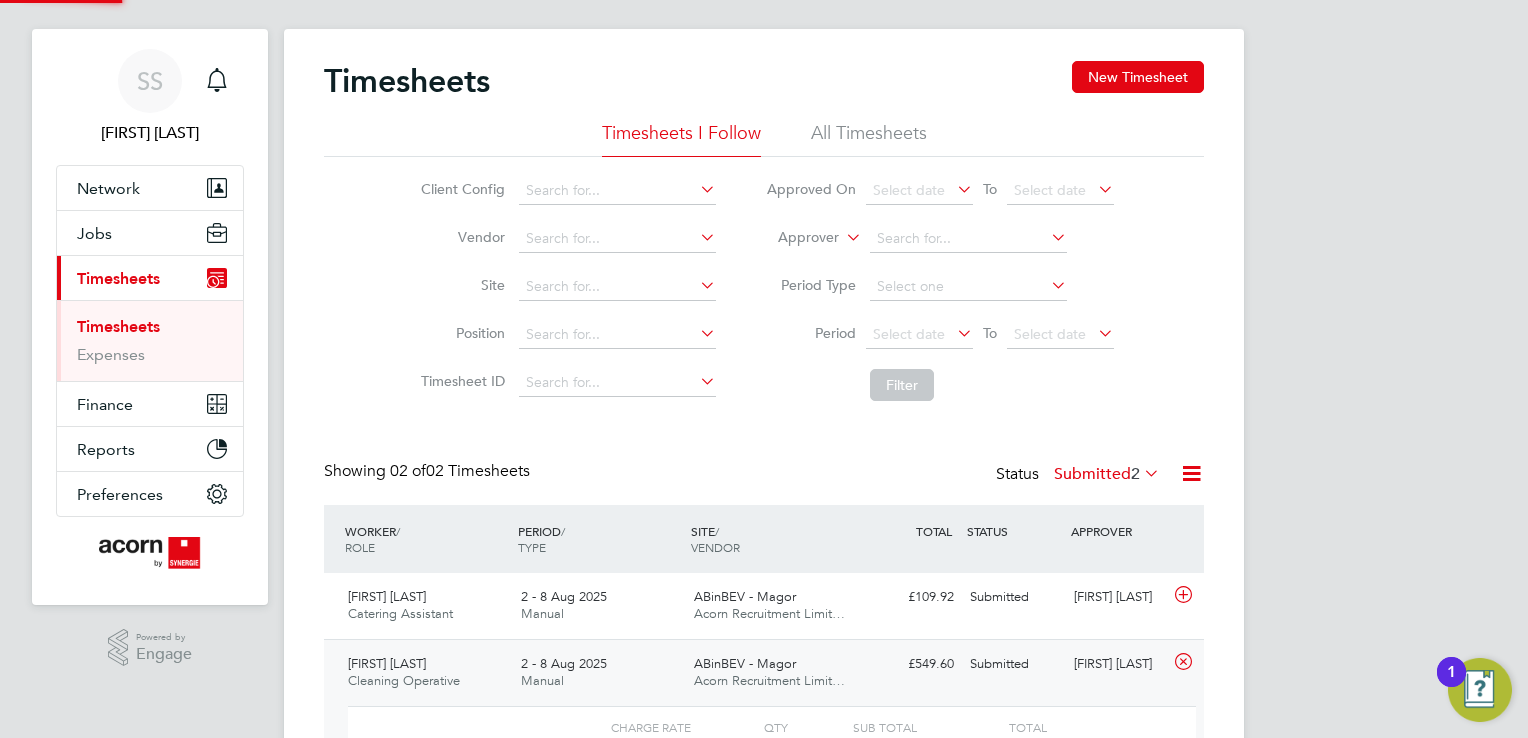 scroll, scrollTop: 9, scrollLeft: 9, axis: both 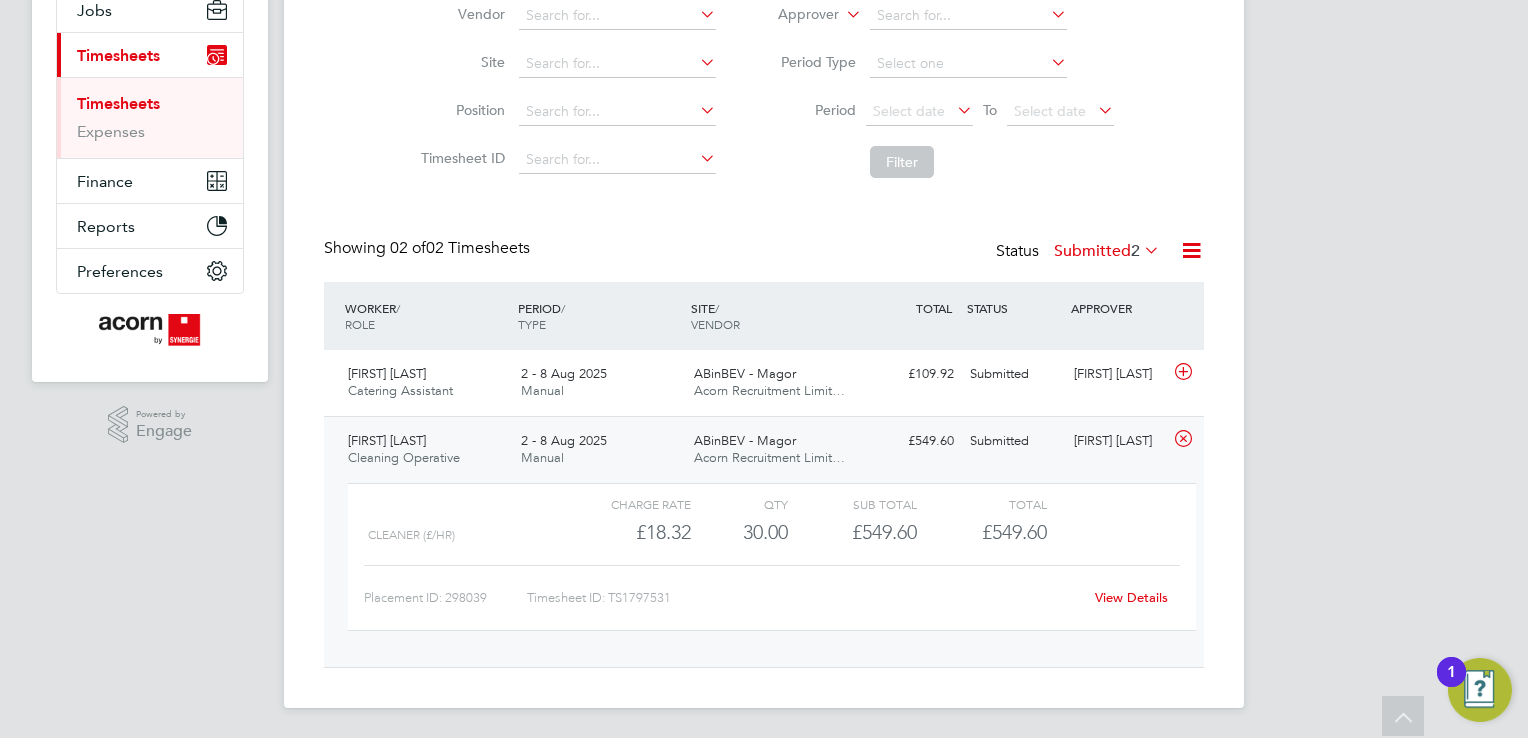 click on "View Details" 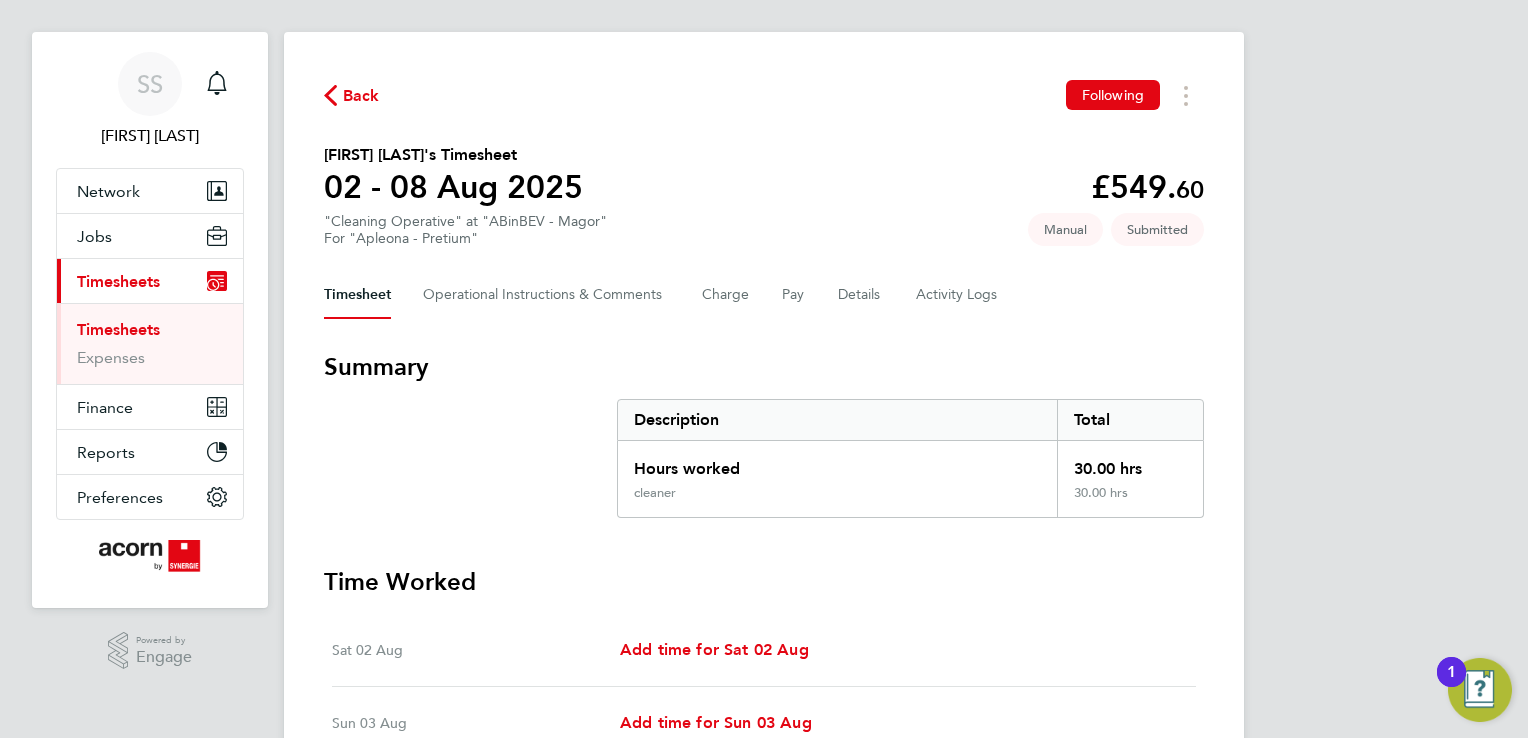 scroll, scrollTop: 0, scrollLeft: 0, axis: both 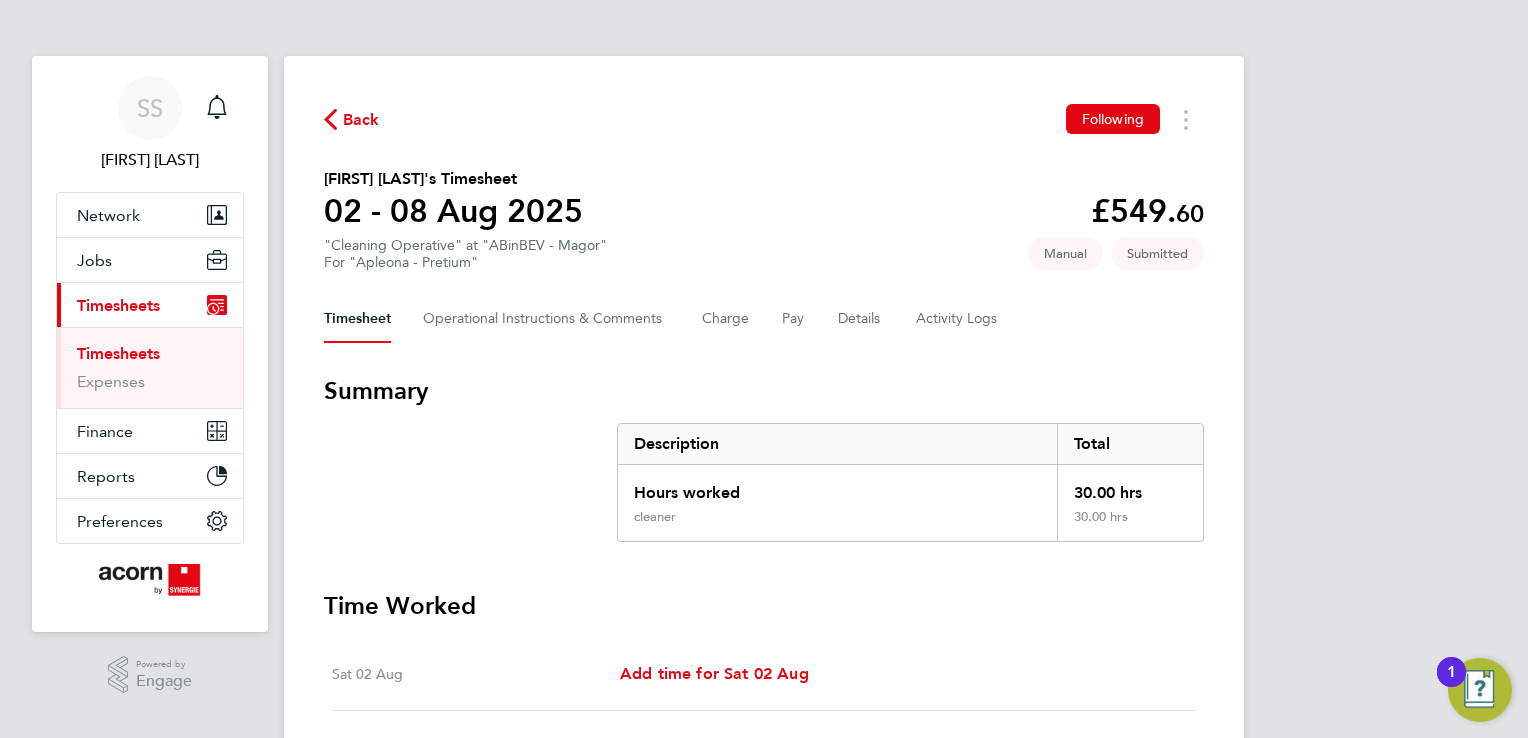 click on "Back" 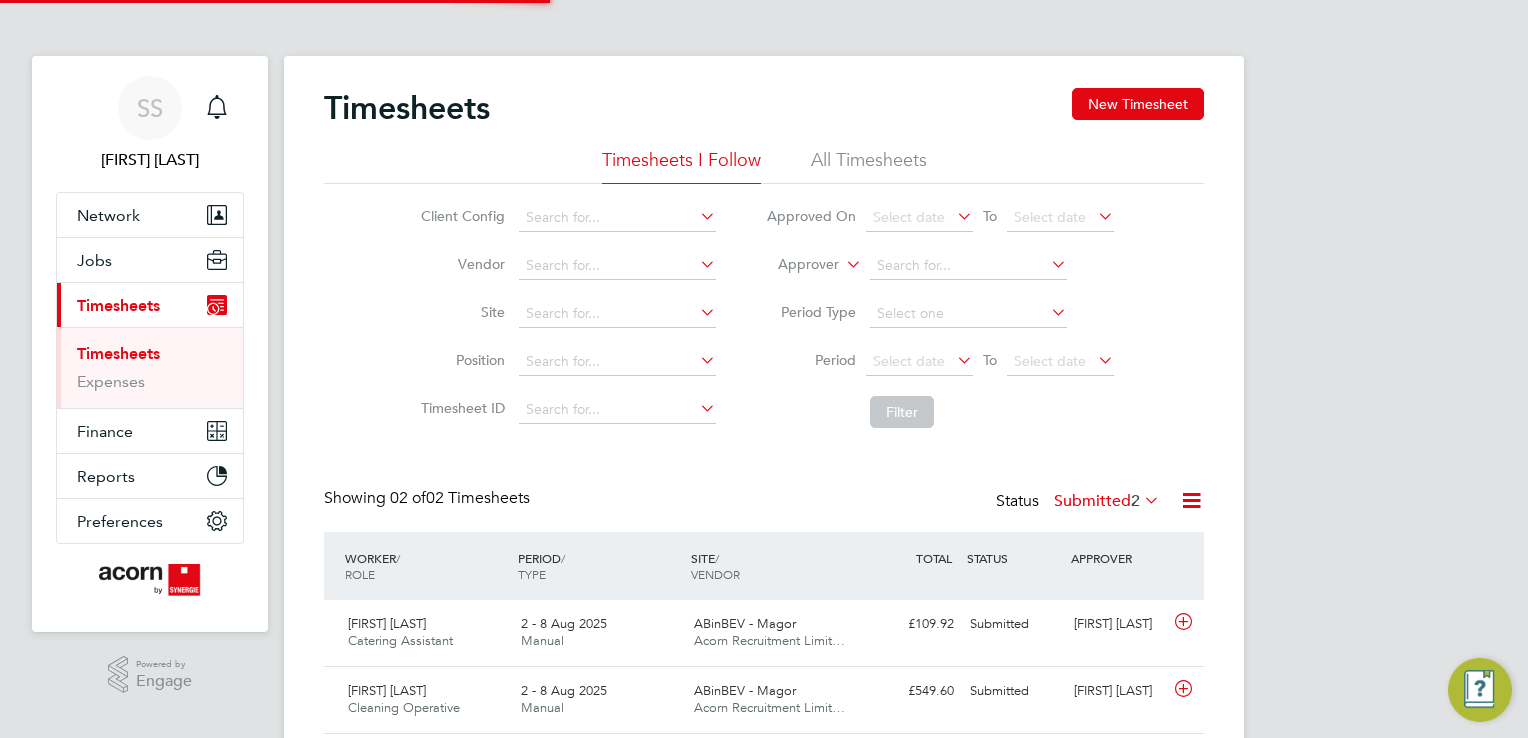scroll, scrollTop: 9, scrollLeft: 10, axis: both 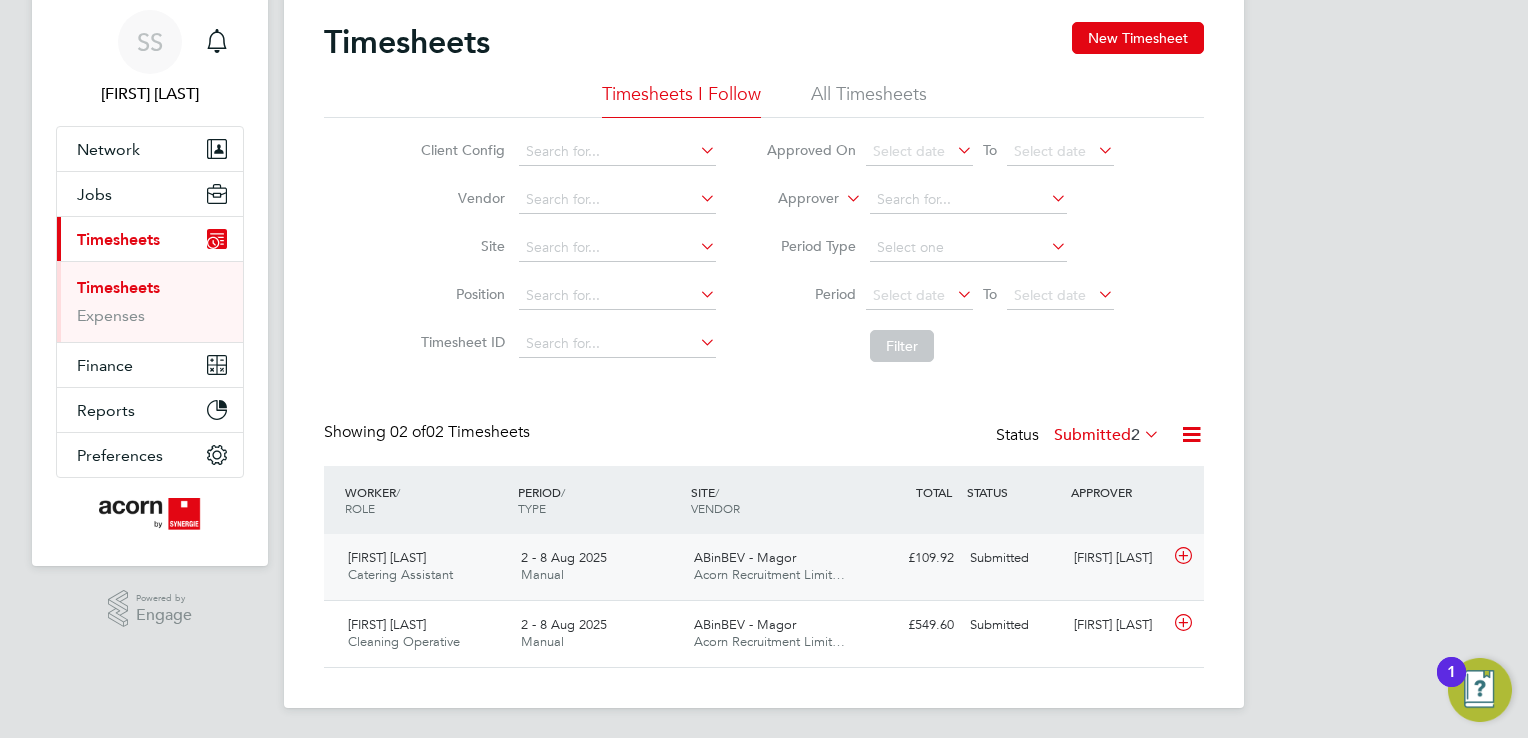 click on "[FIRST] [LAST] Catering Assistant   2 - 8 Aug 2025" 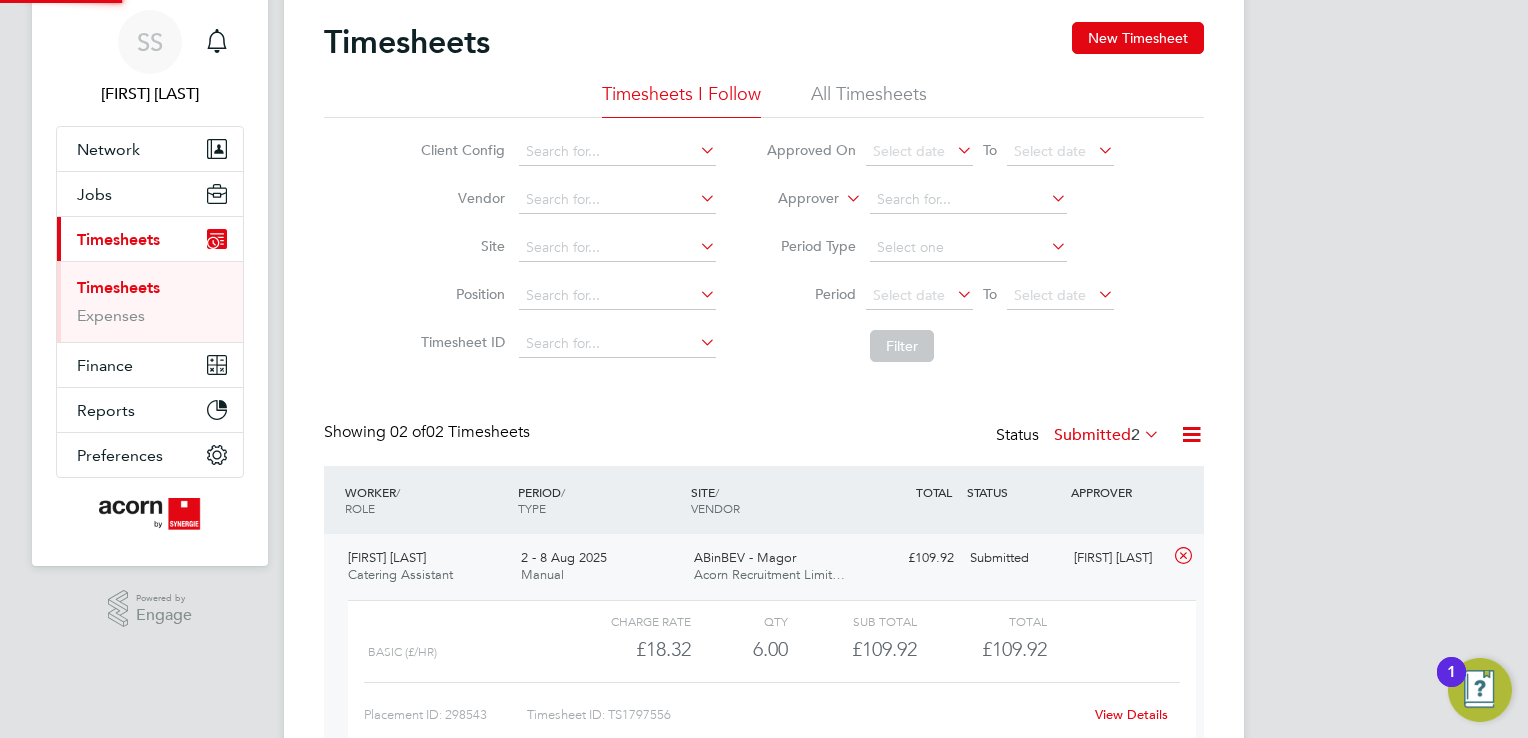 scroll, scrollTop: 9, scrollLeft: 9, axis: both 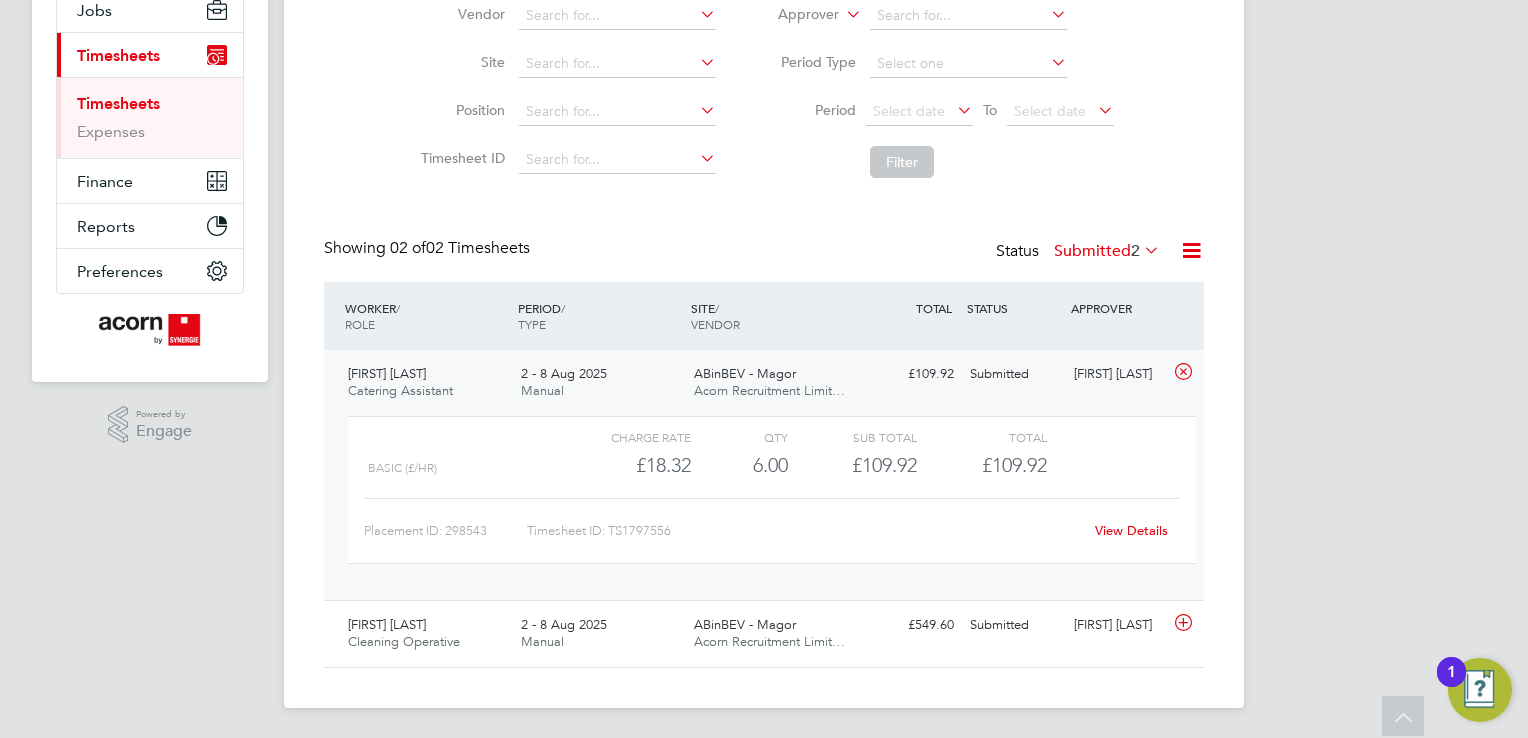 click on "View Details" 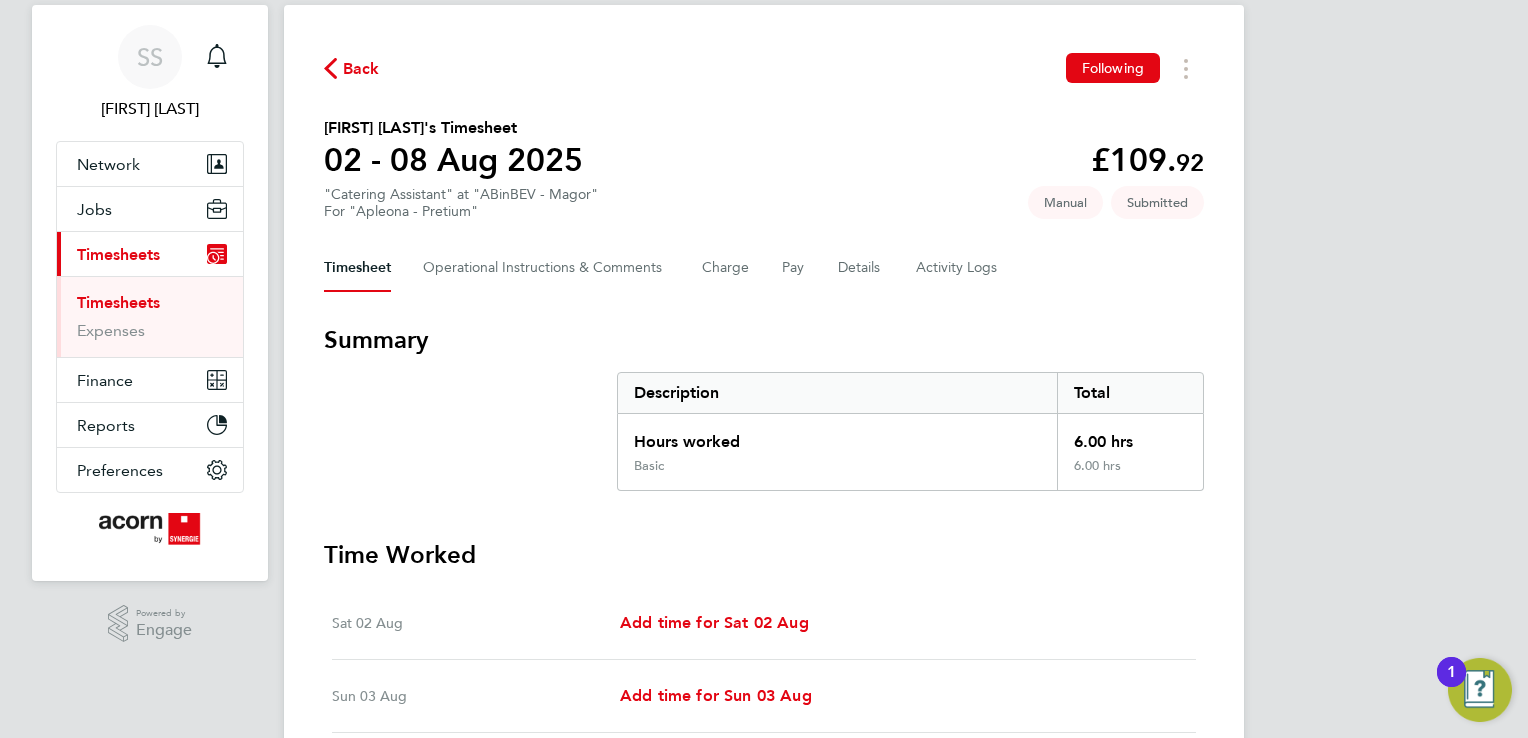 scroll, scrollTop: 0, scrollLeft: 0, axis: both 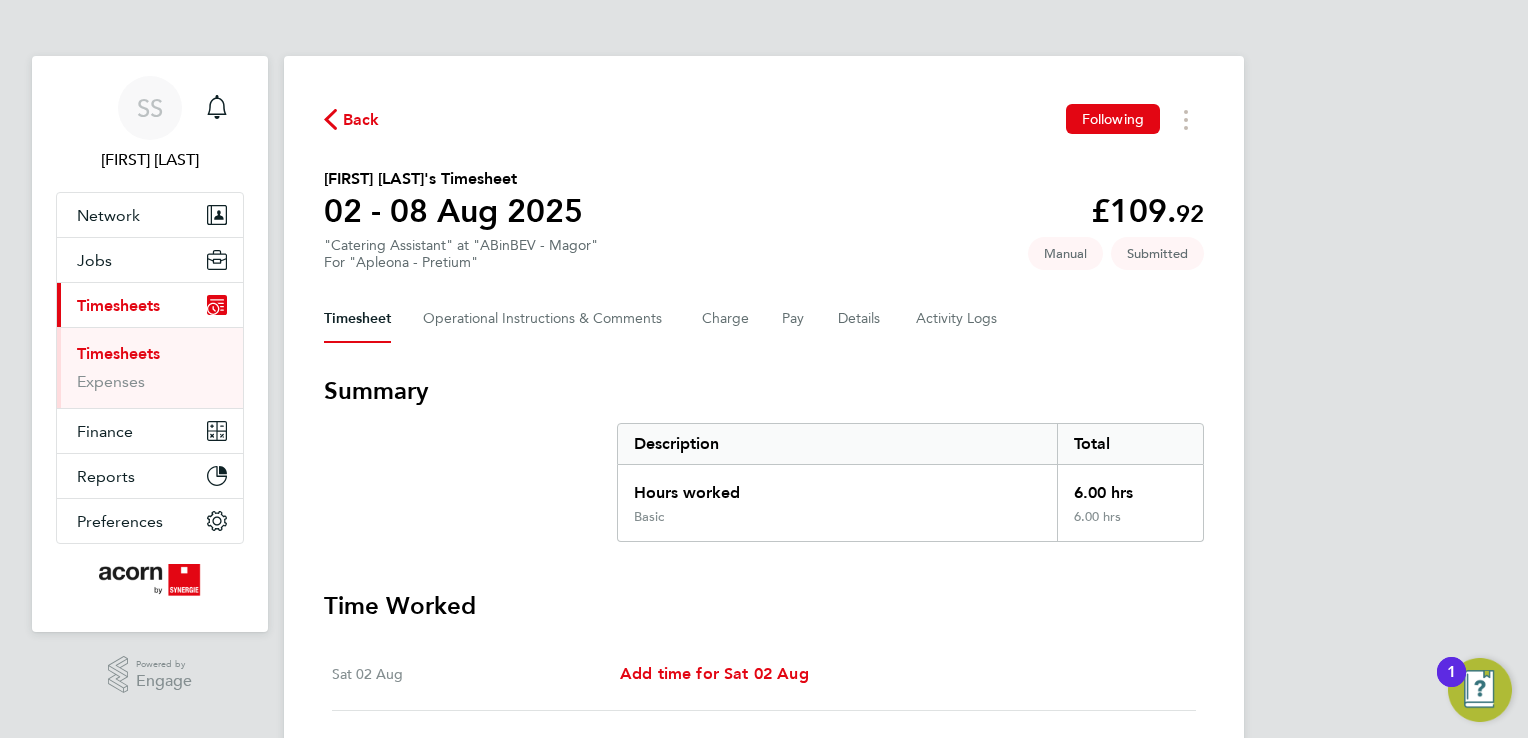 click on "Back" 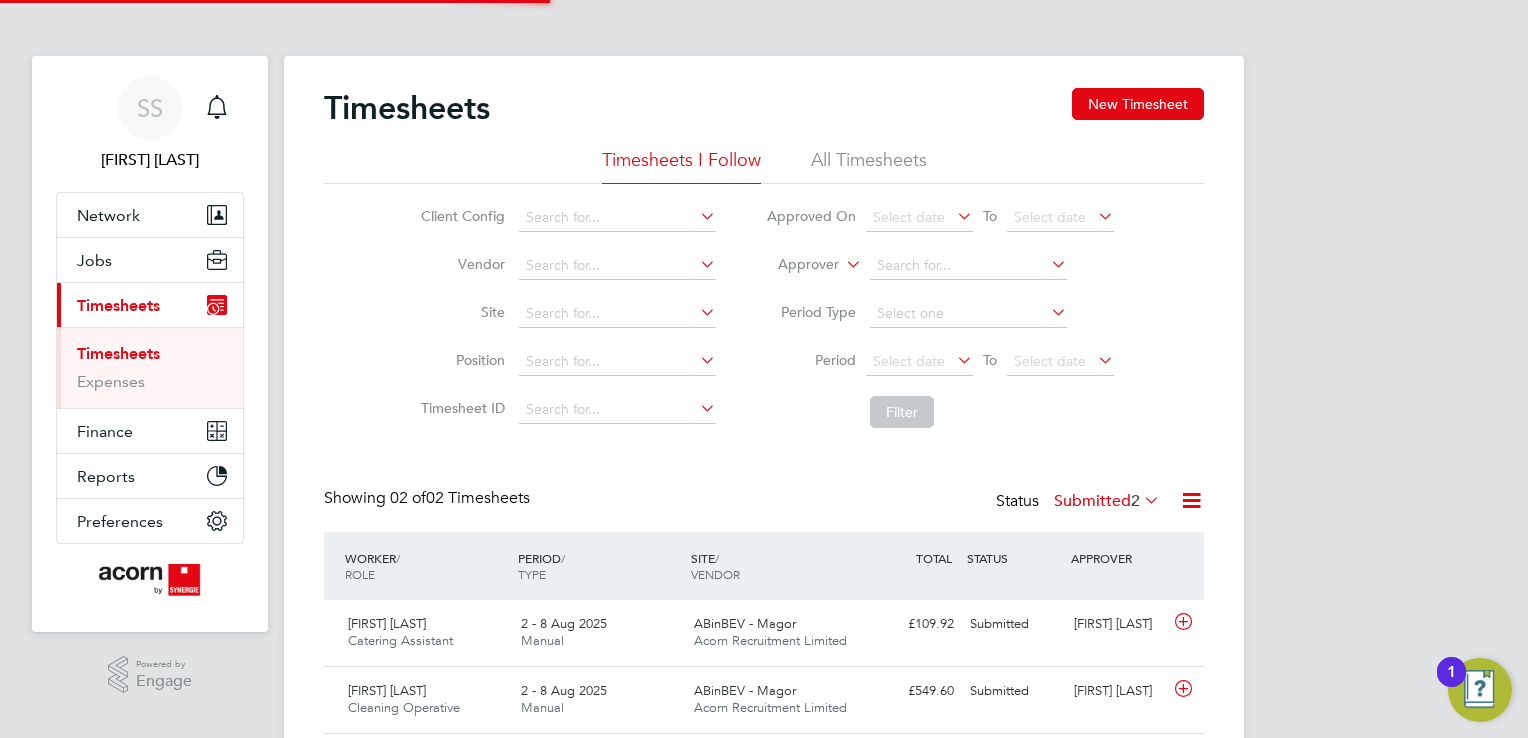 scroll, scrollTop: 9, scrollLeft: 10, axis: both 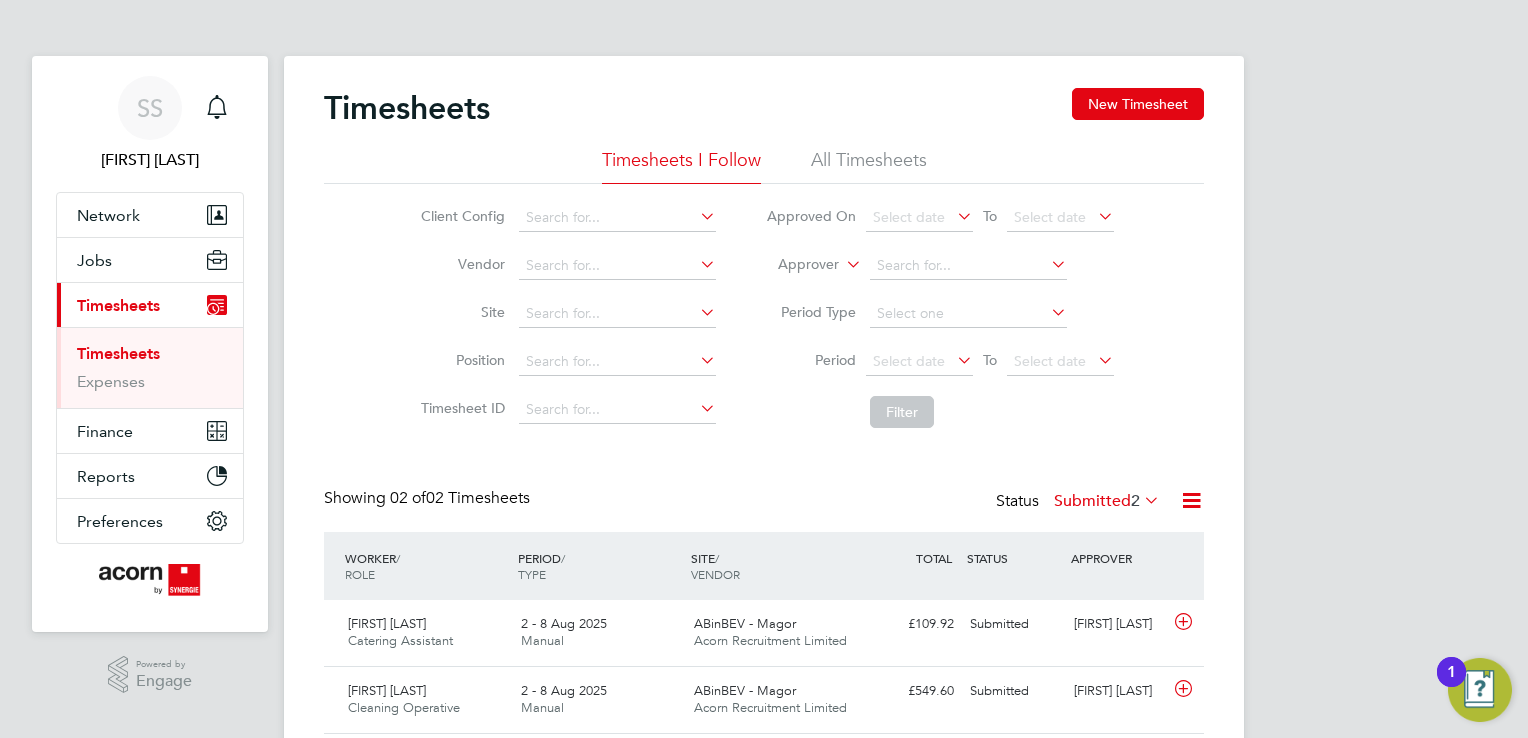 click on "Submitted  2" 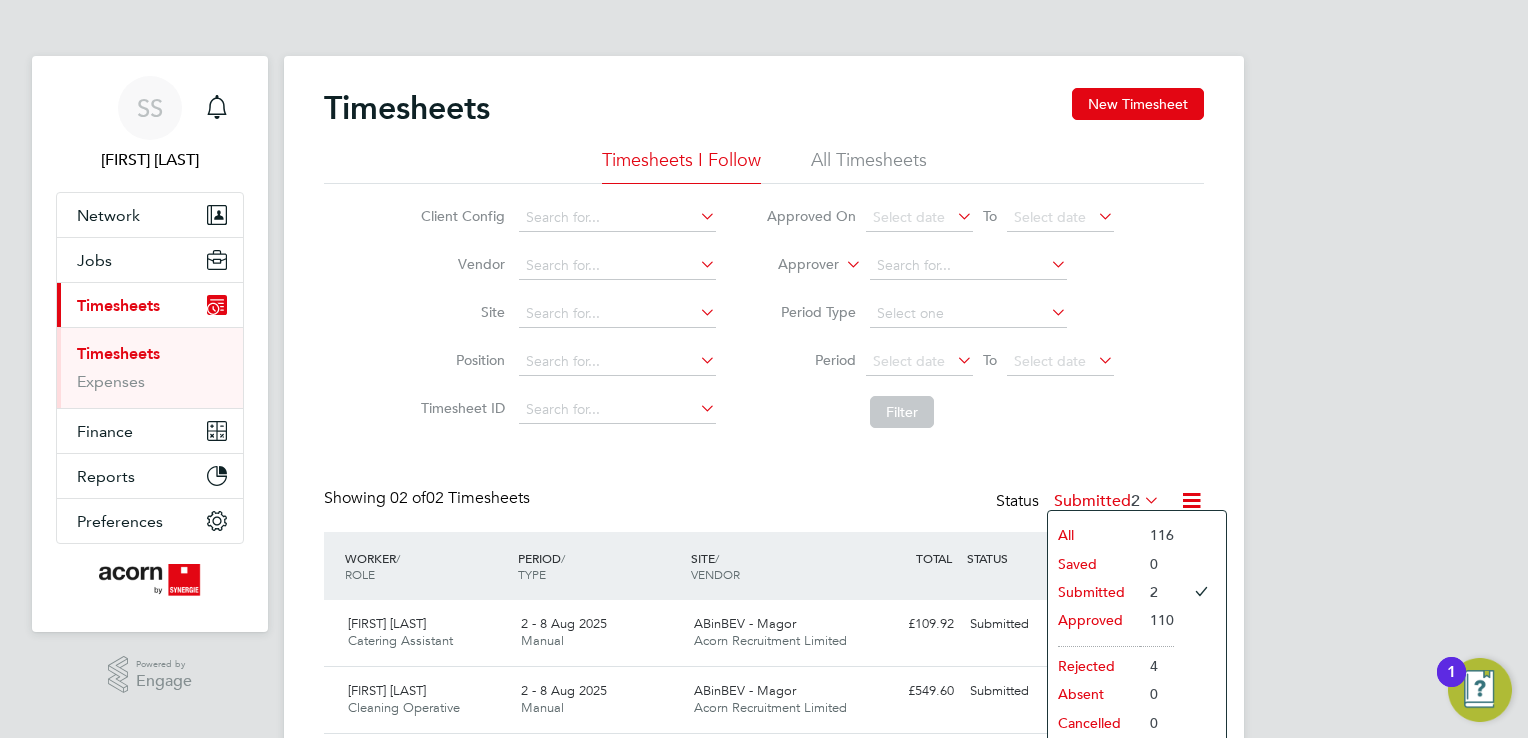 click on "Approved" 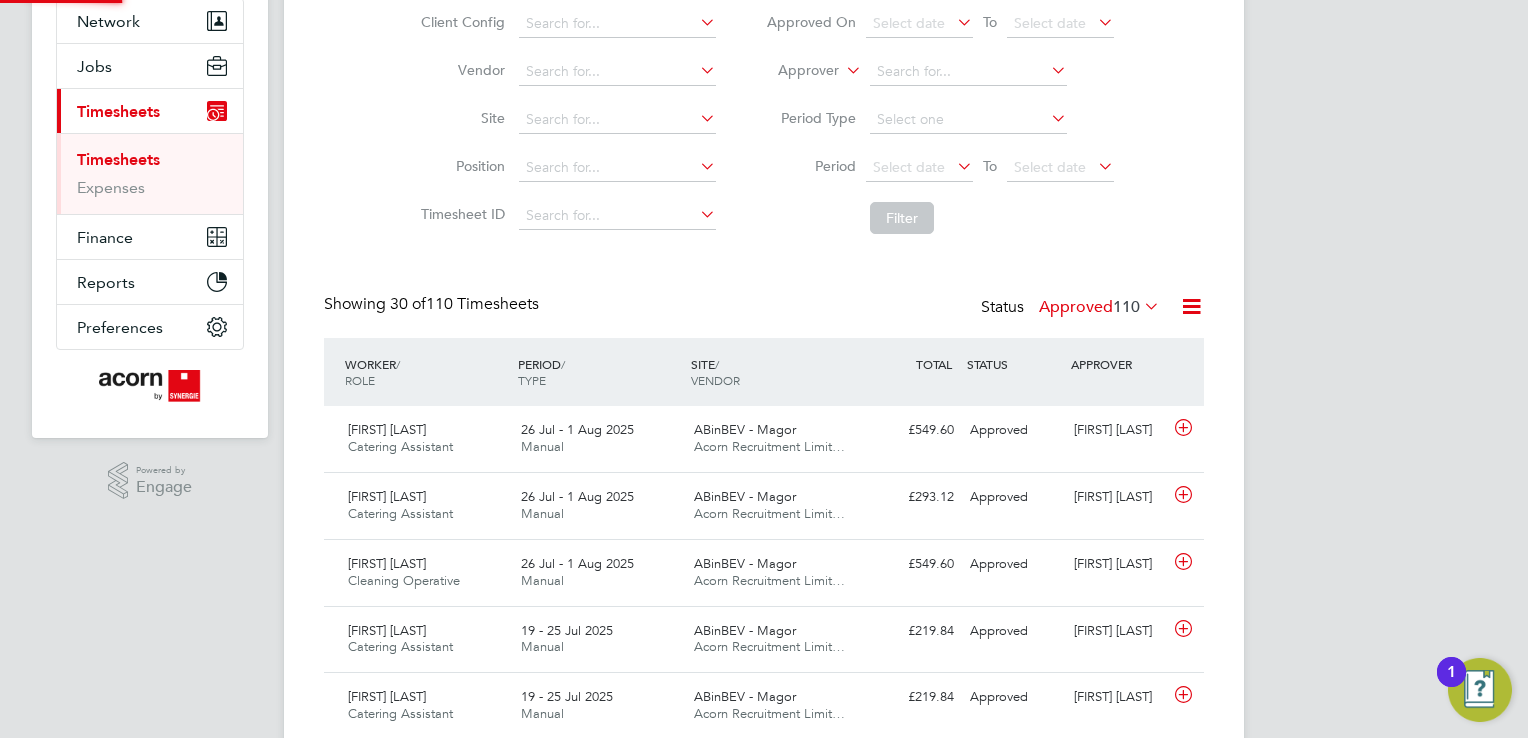 scroll, scrollTop: 227, scrollLeft: 0, axis: vertical 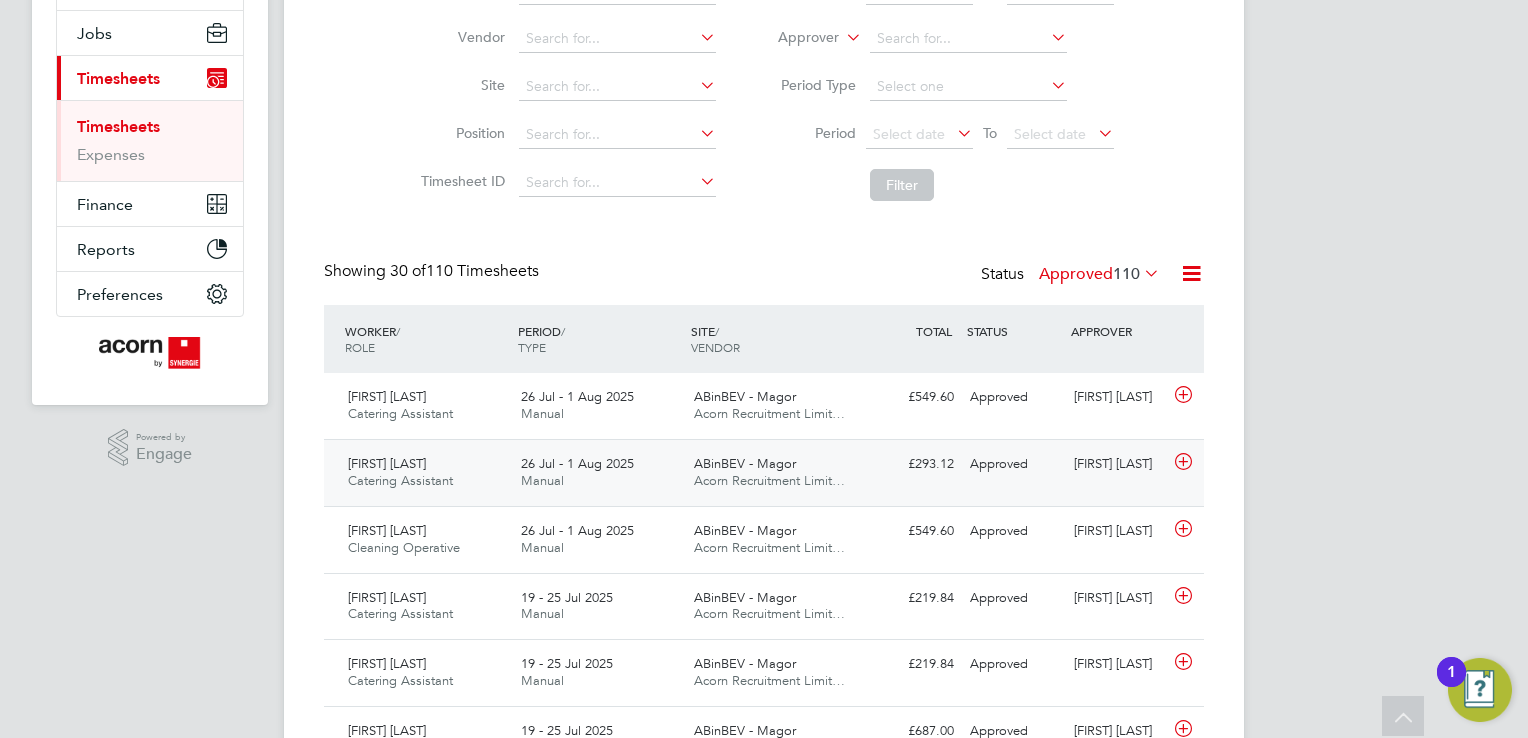 click on "[FIRST] [LAST] Catering Assistant [DATE] - [DATE] [YEAR]" 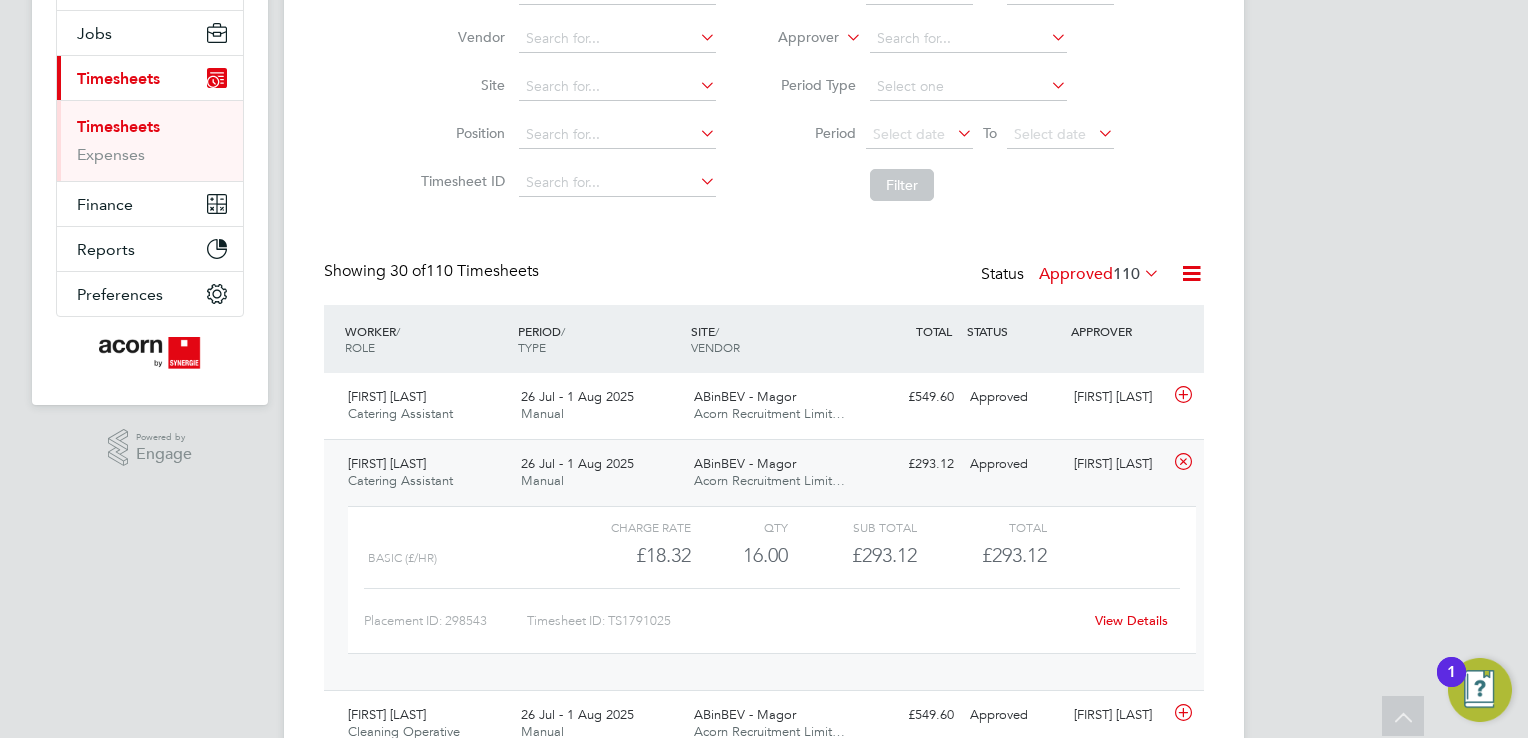 click on "View Details" 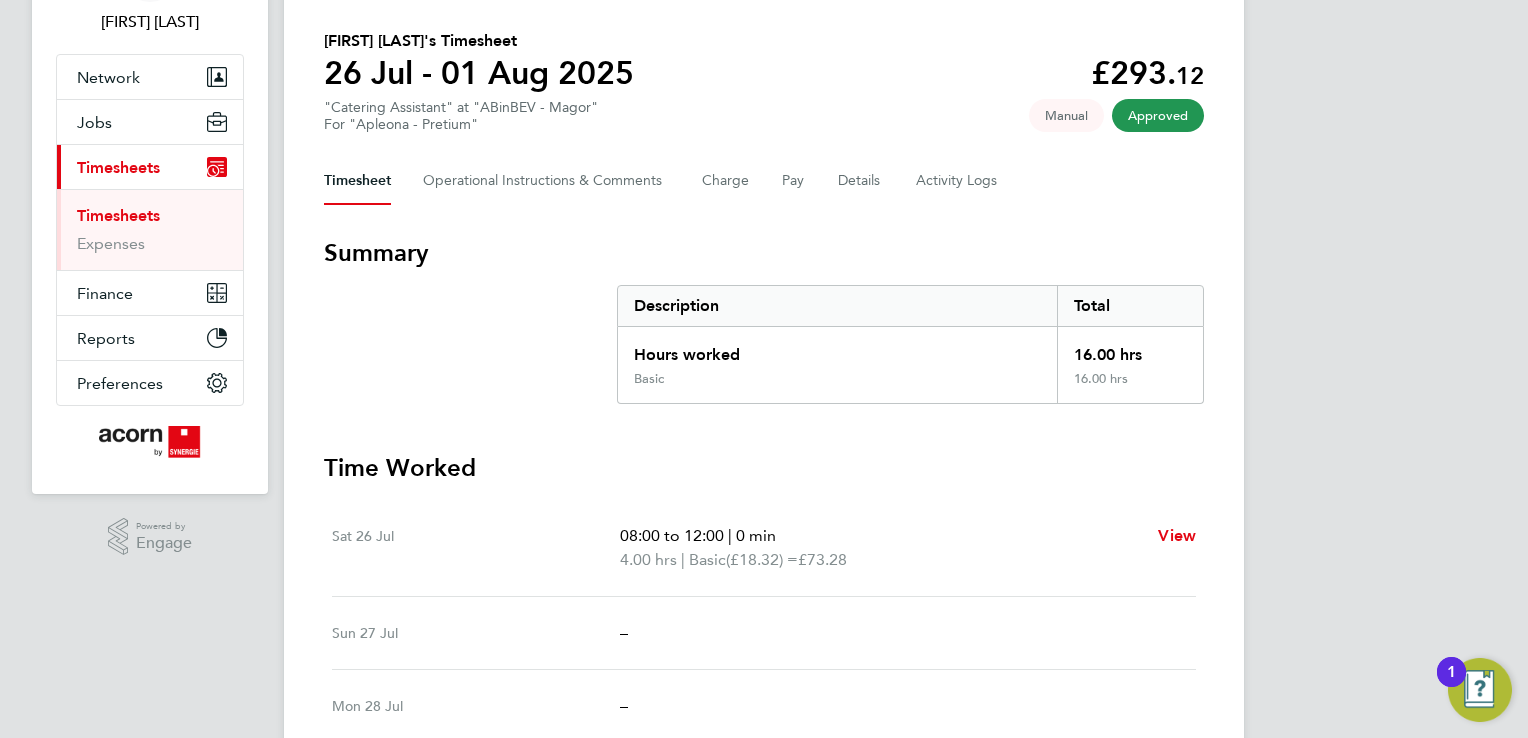 scroll, scrollTop: 0, scrollLeft: 0, axis: both 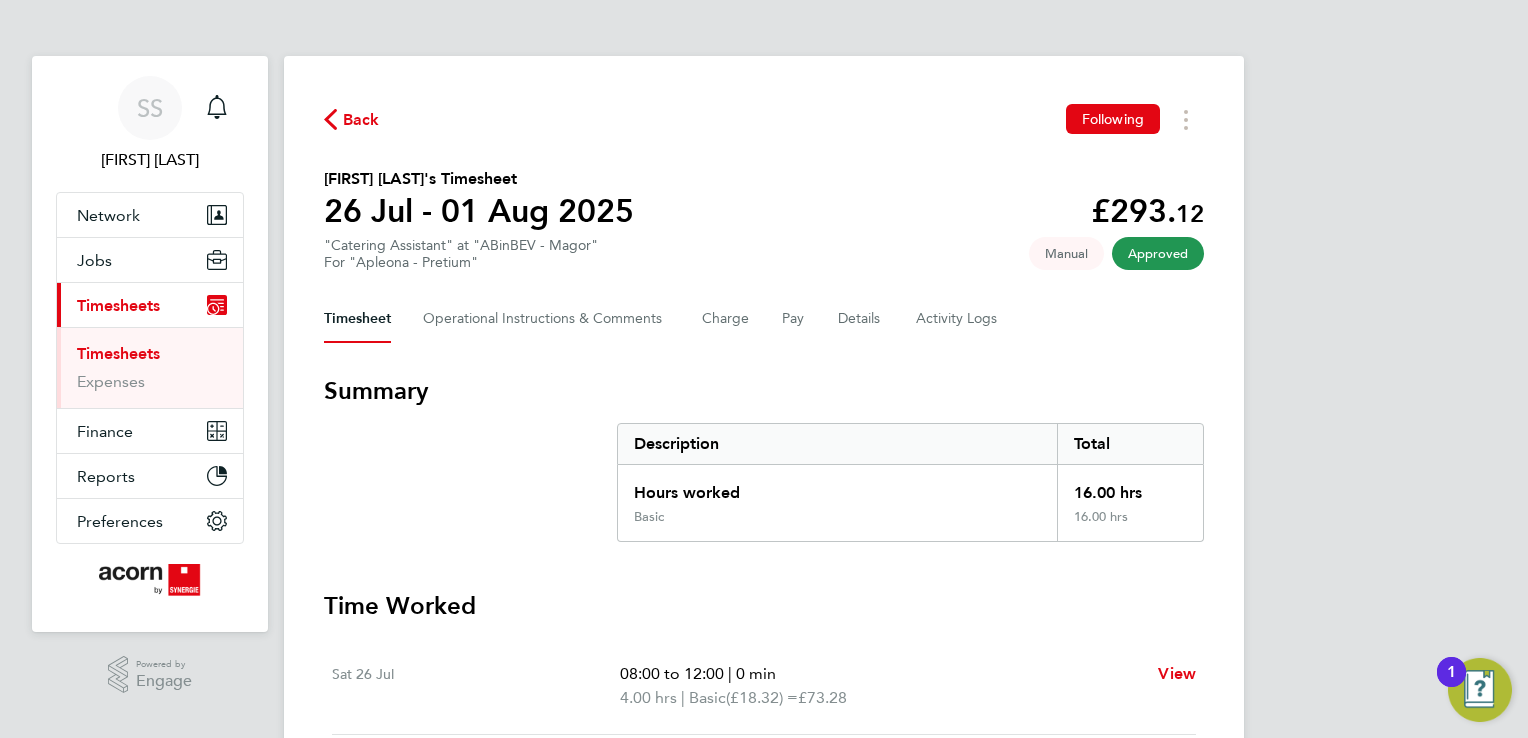 click on "Current page:   Timesheets" at bounding box center [150, 305] 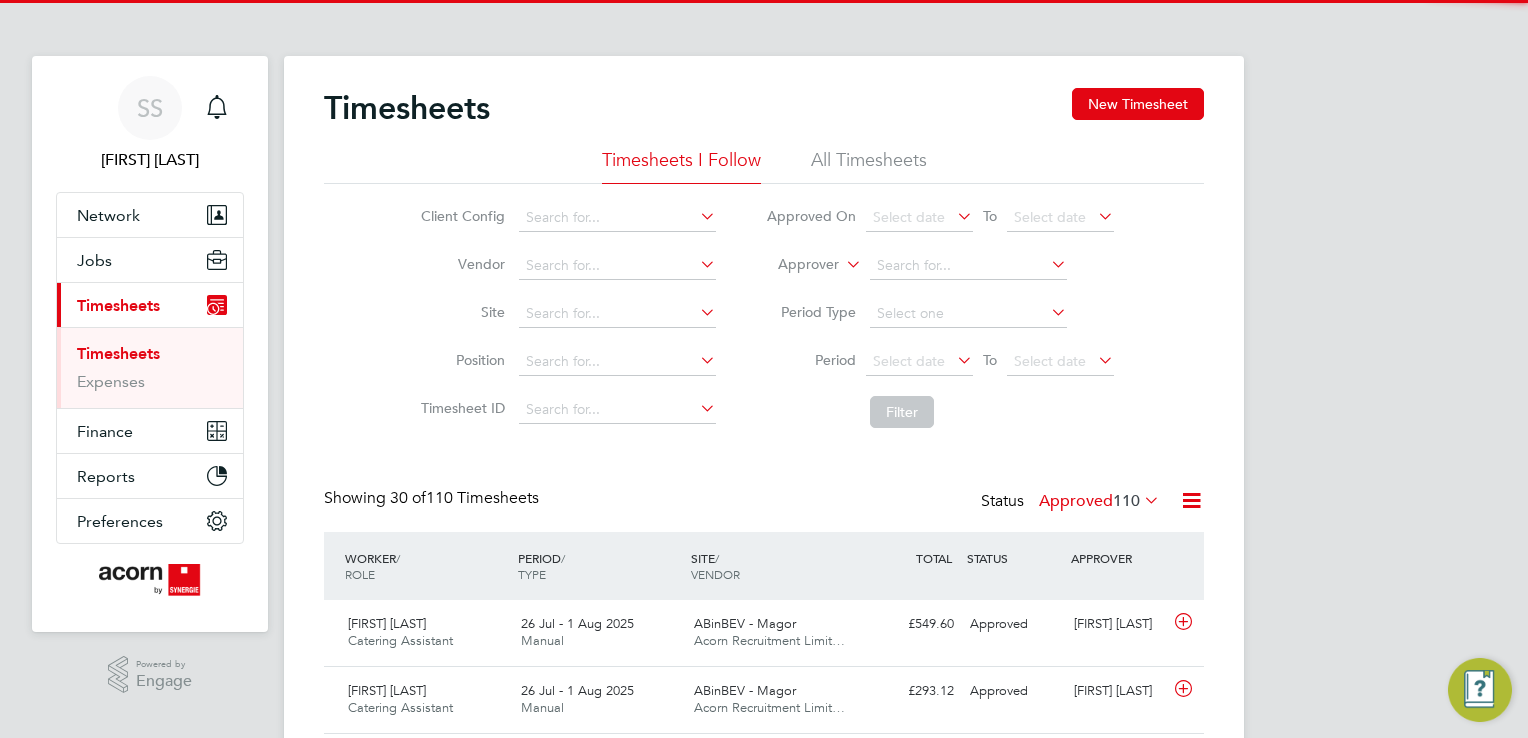 scroll, scrollTop: 9, scrollLeft: 10, axis: both 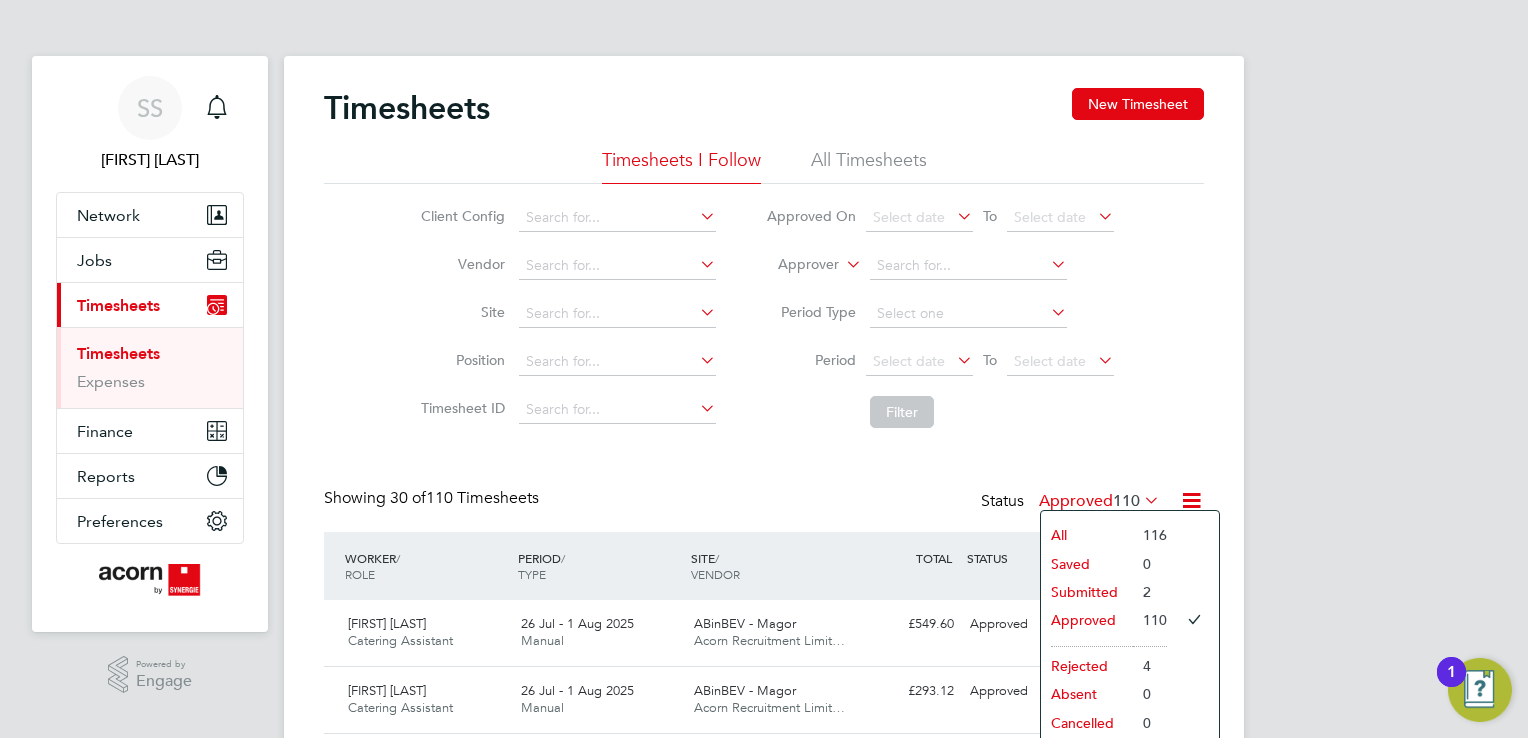 click on "Submitted" 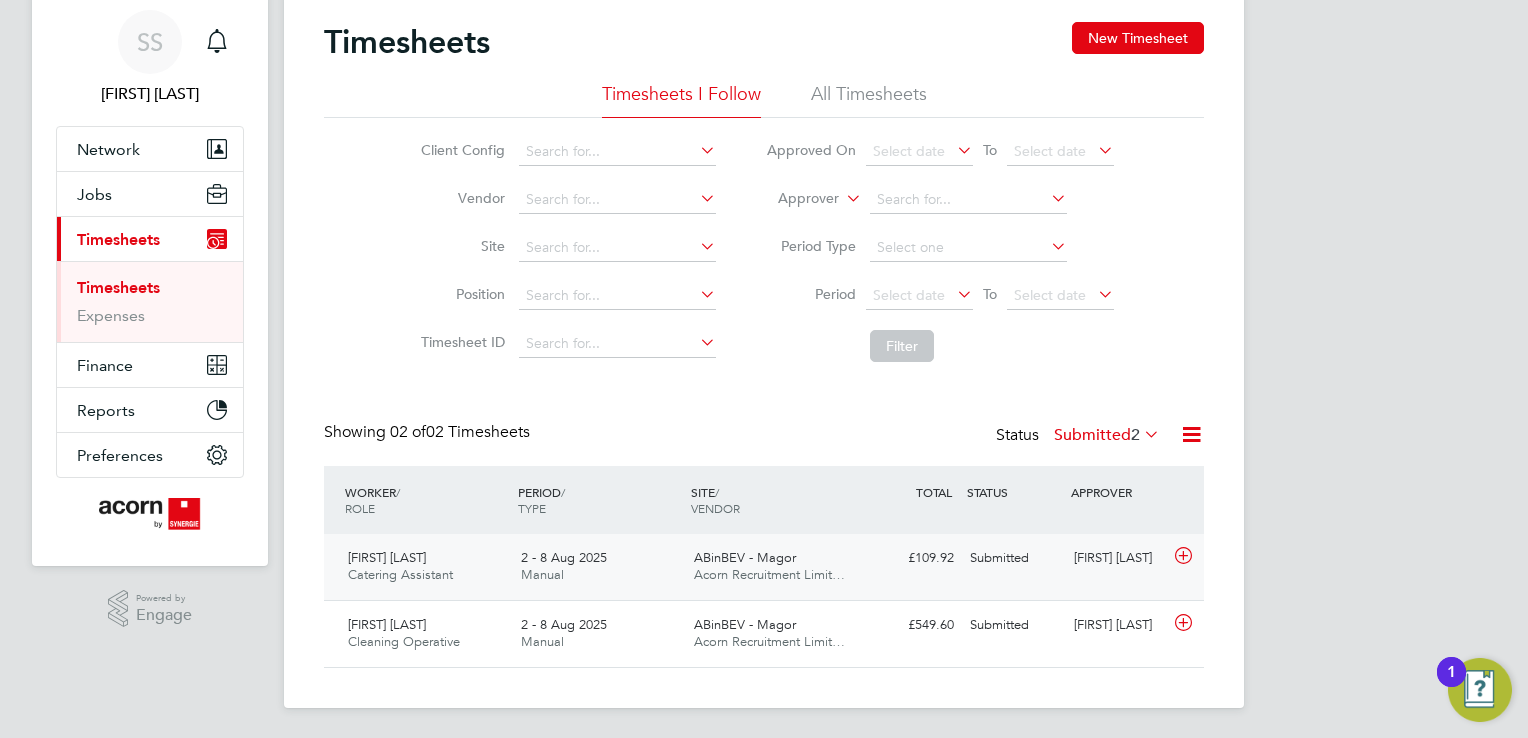 click on "[FIRST] [LAST]" 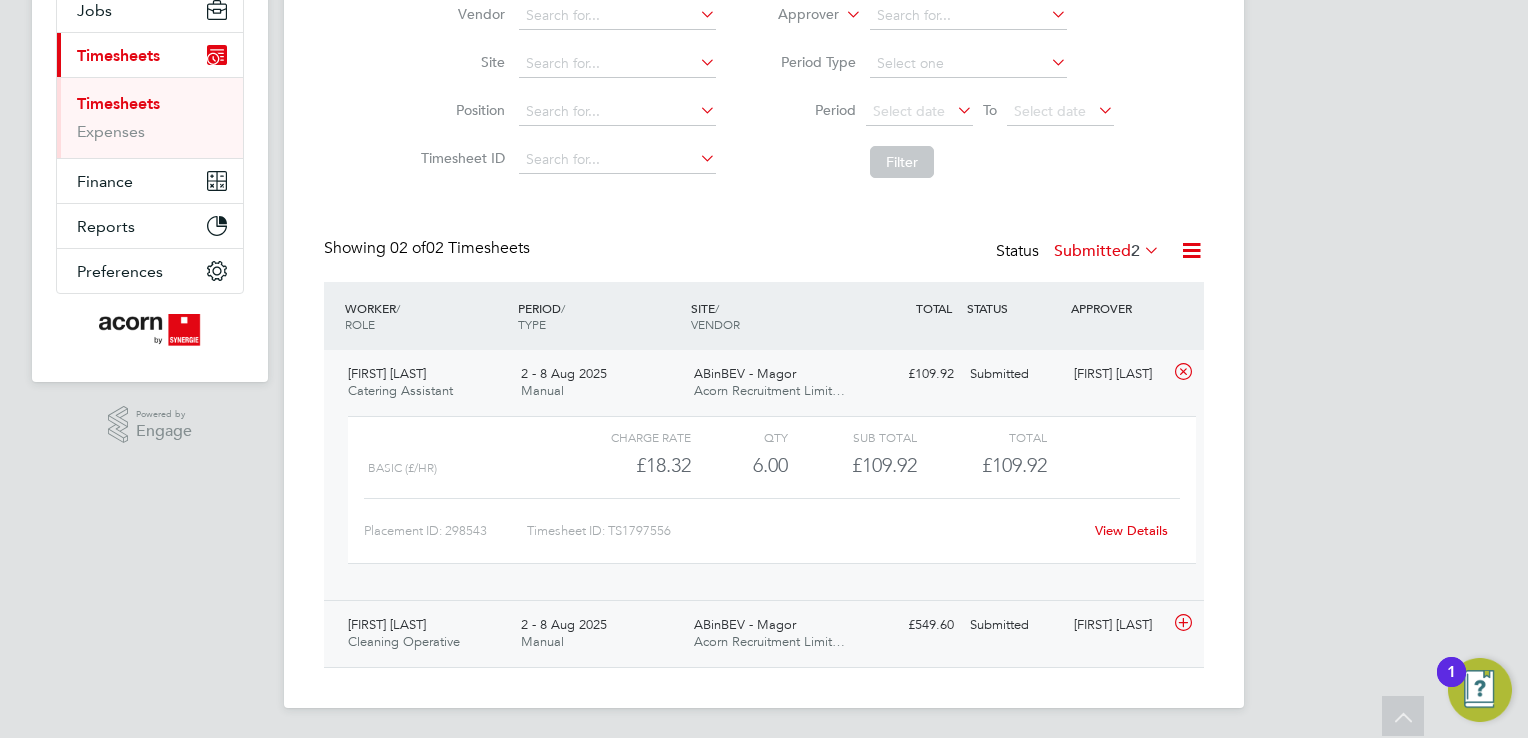 click on "£549.60 Submitted" 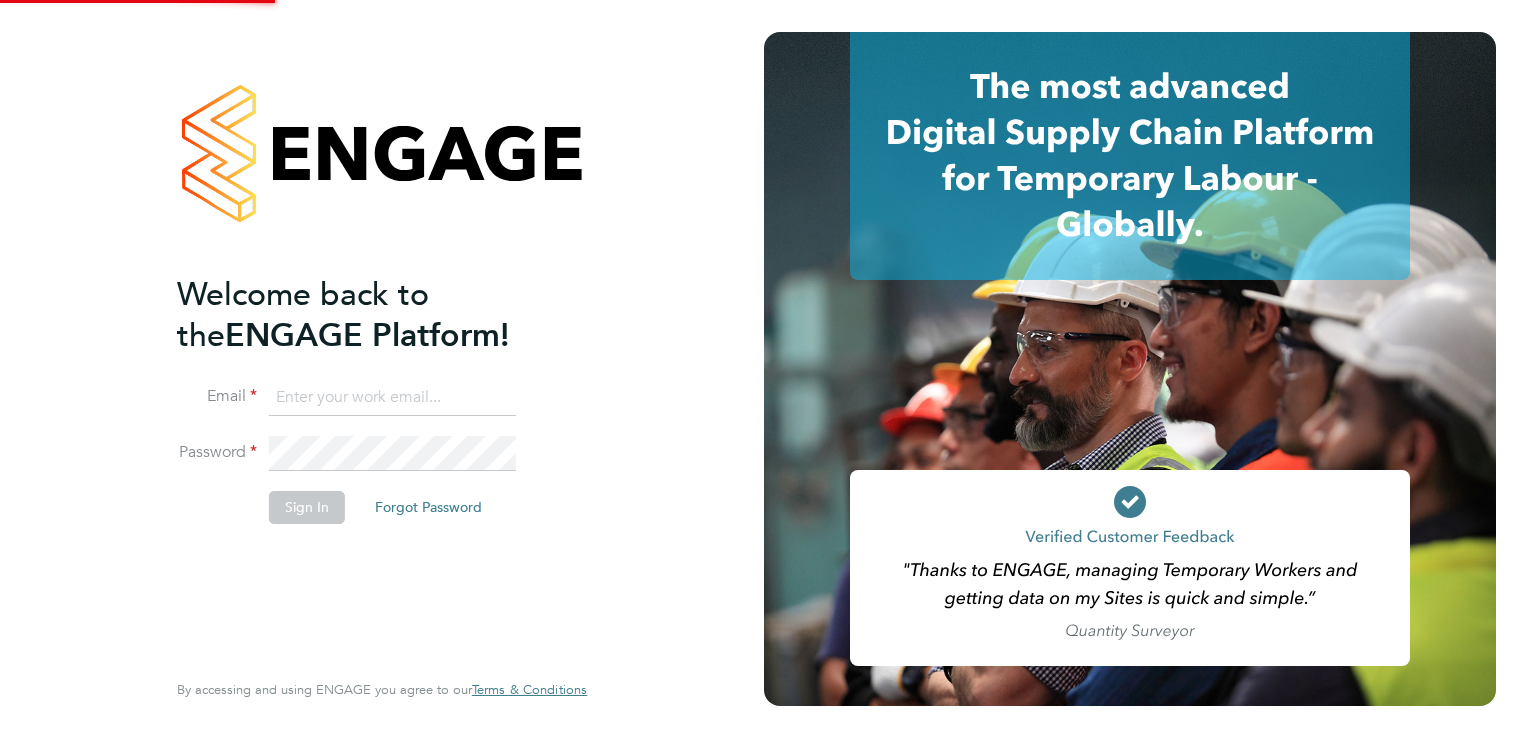 scroll, scrollTop: 0, scrollLeft: 0, axis: both 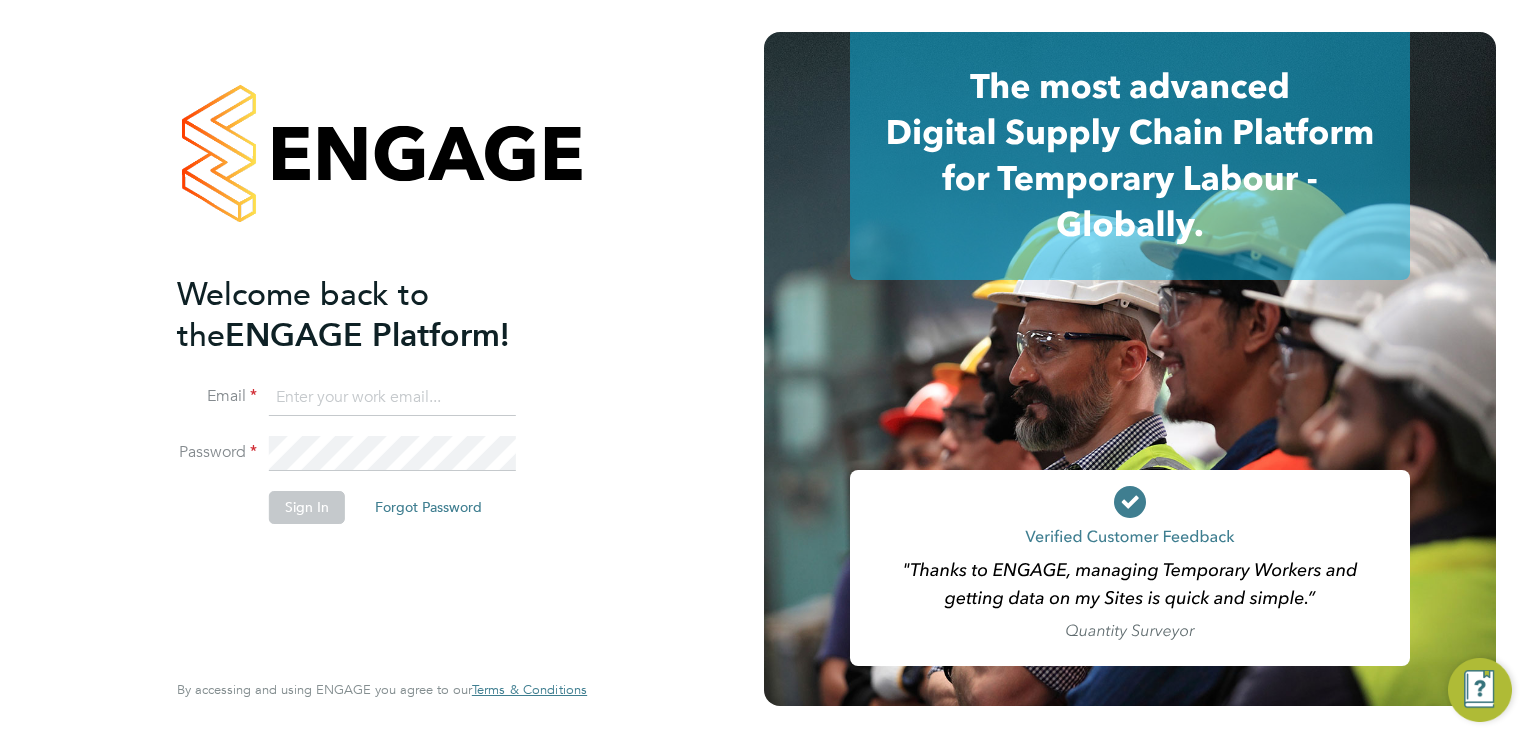 type on "sally.smith@acornpeople.com" 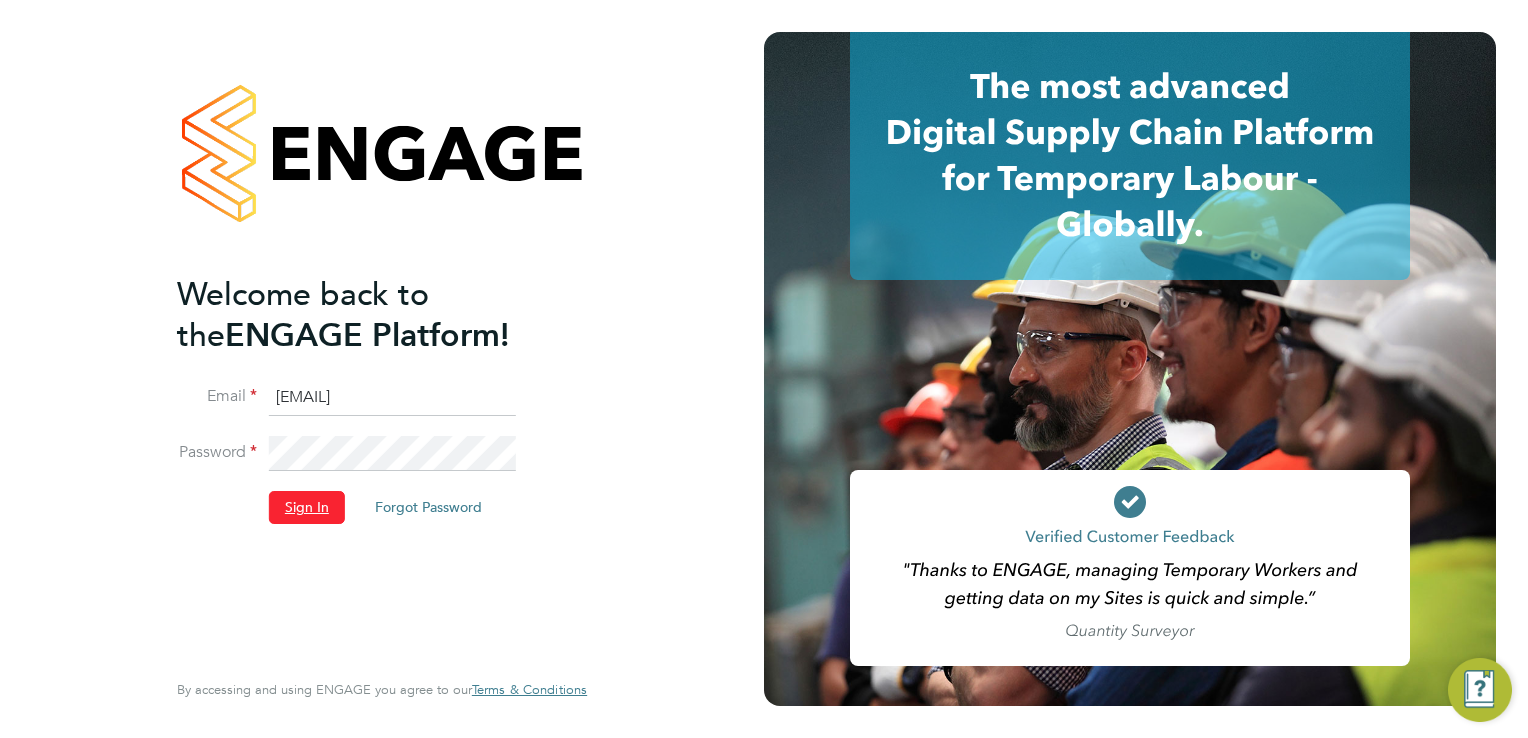 click on "Sign In" 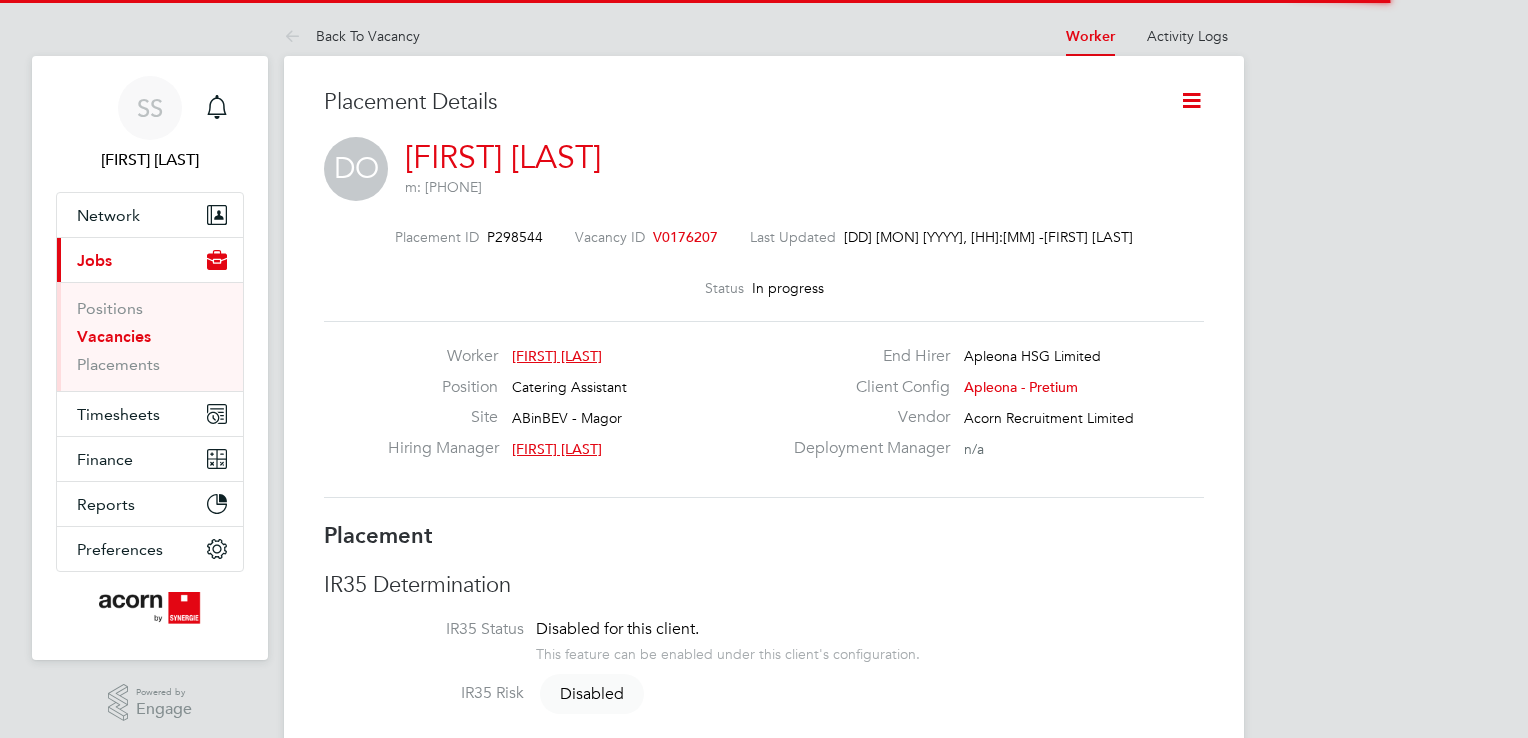 scroll, scrollTop: 0, scrollLeft: 0, axis: both 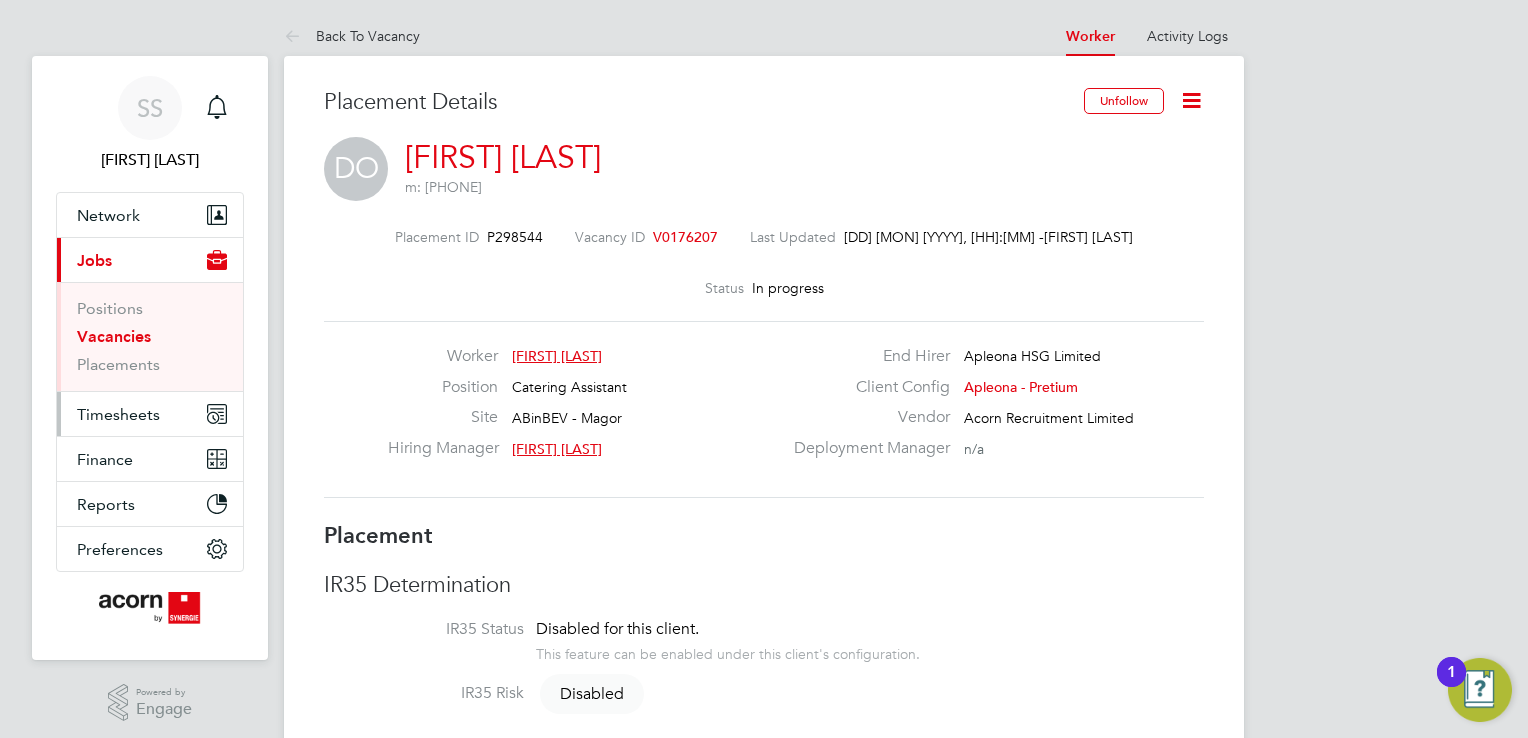click on "Timesheets" at bounding box center (118, 414) 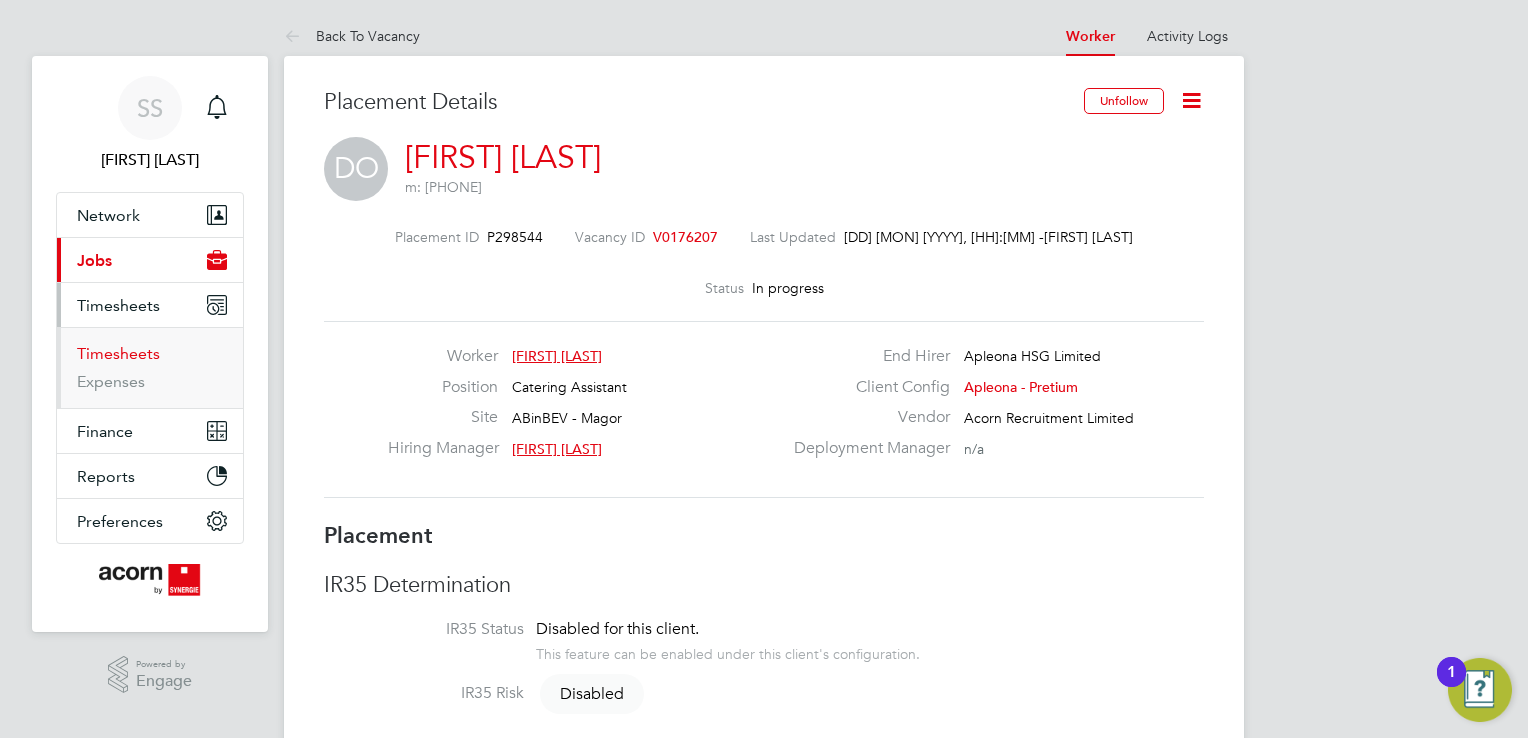 click on "Timesheets" at bounding box center (118, 353) 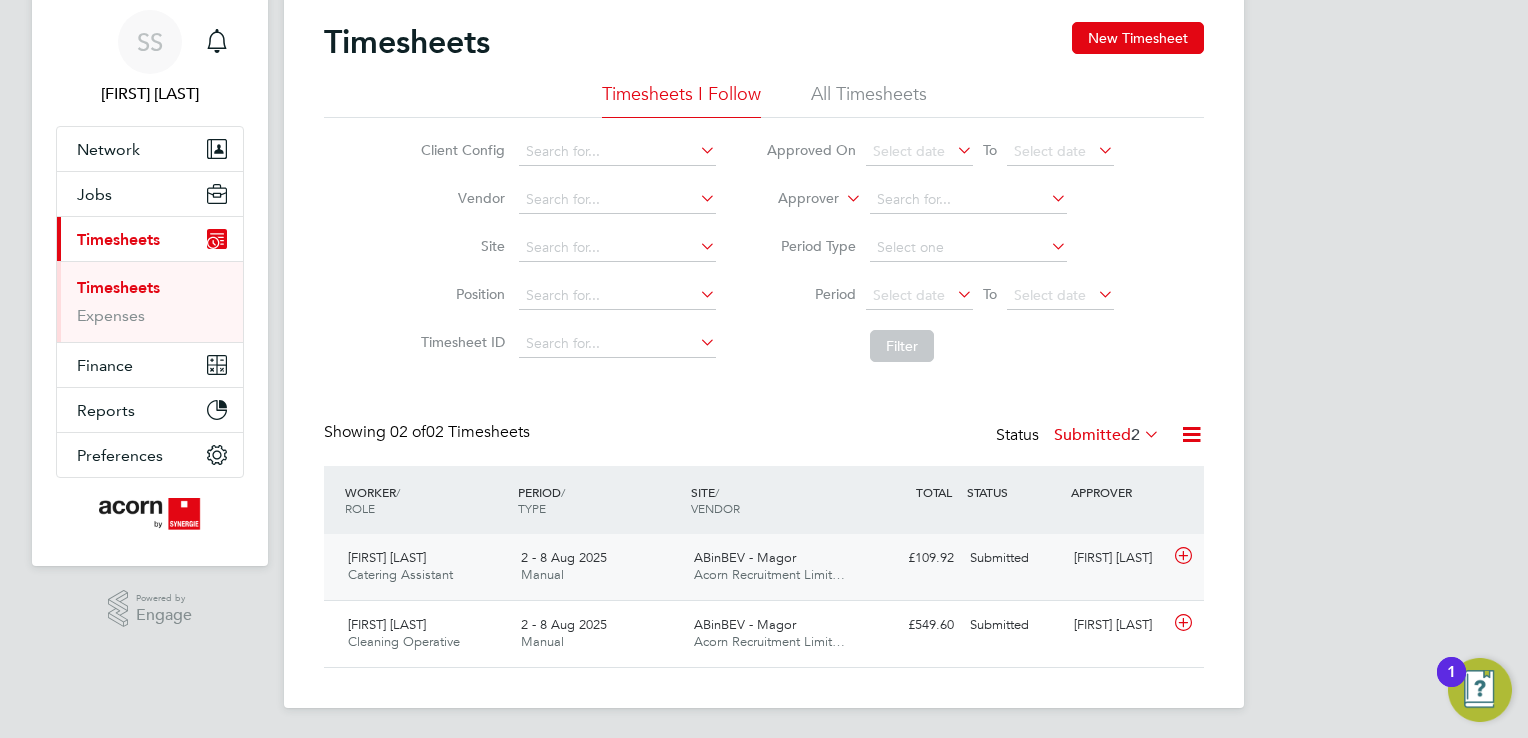 click on "£109.92 Submitted" 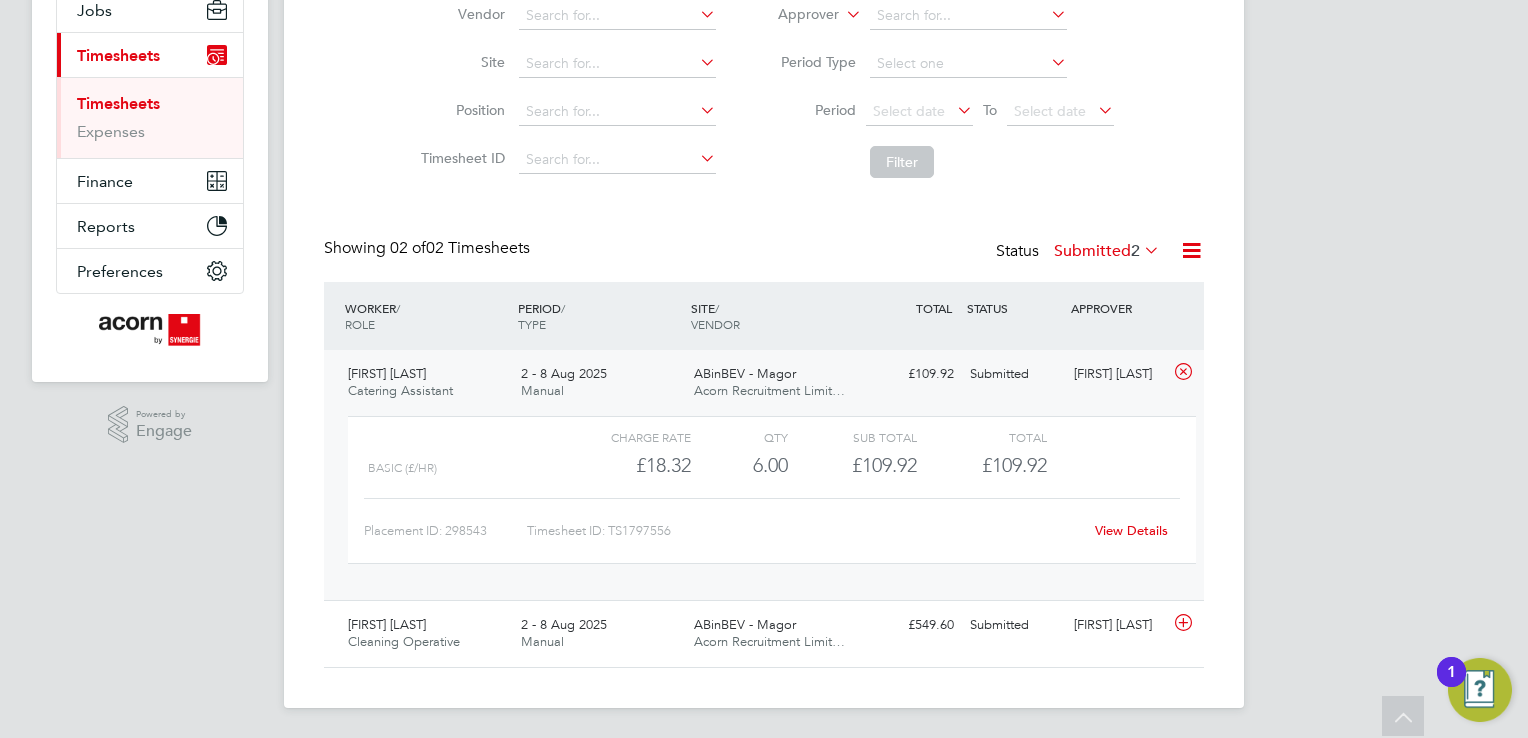 click on "£109.92 Submitted" 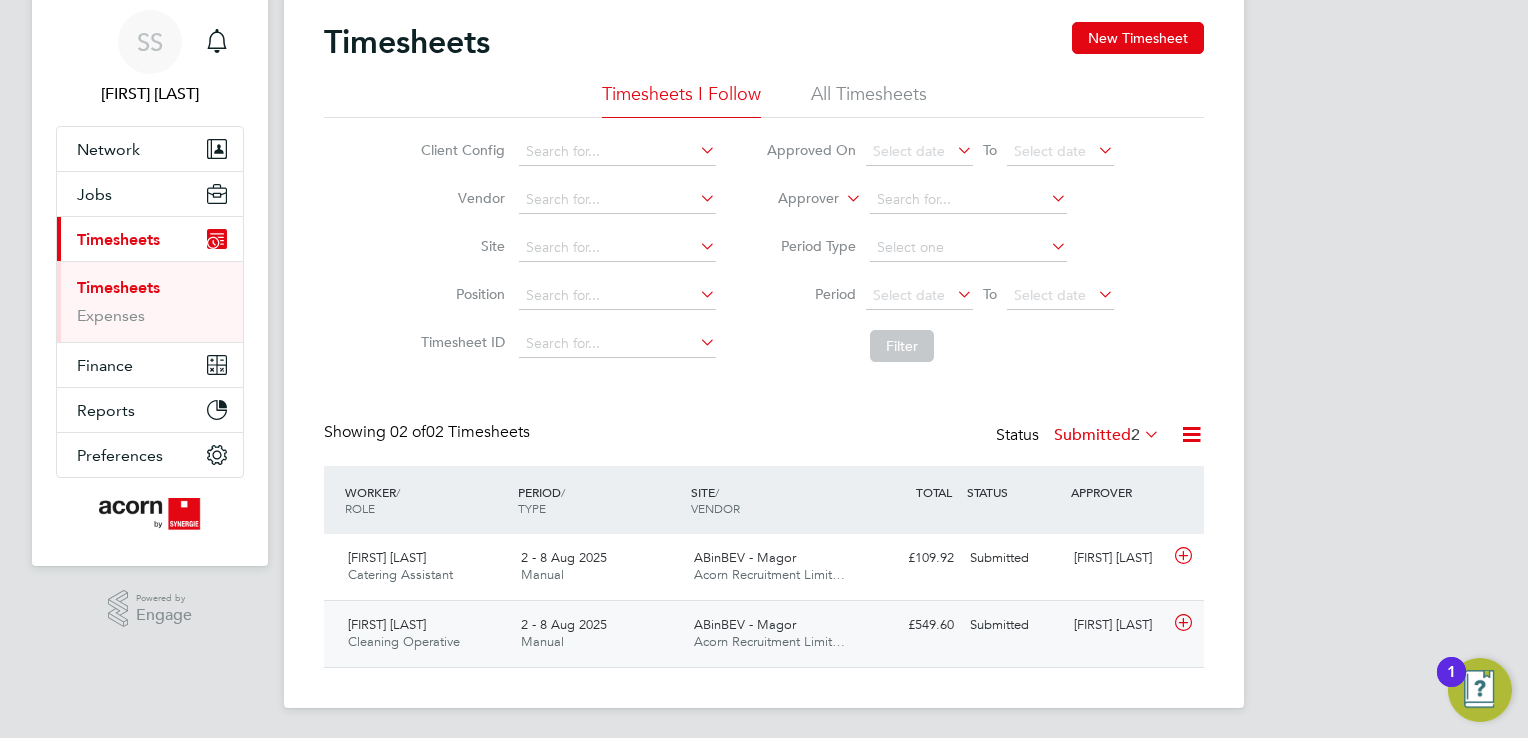 click on "Acorn Recruitment Limit…" 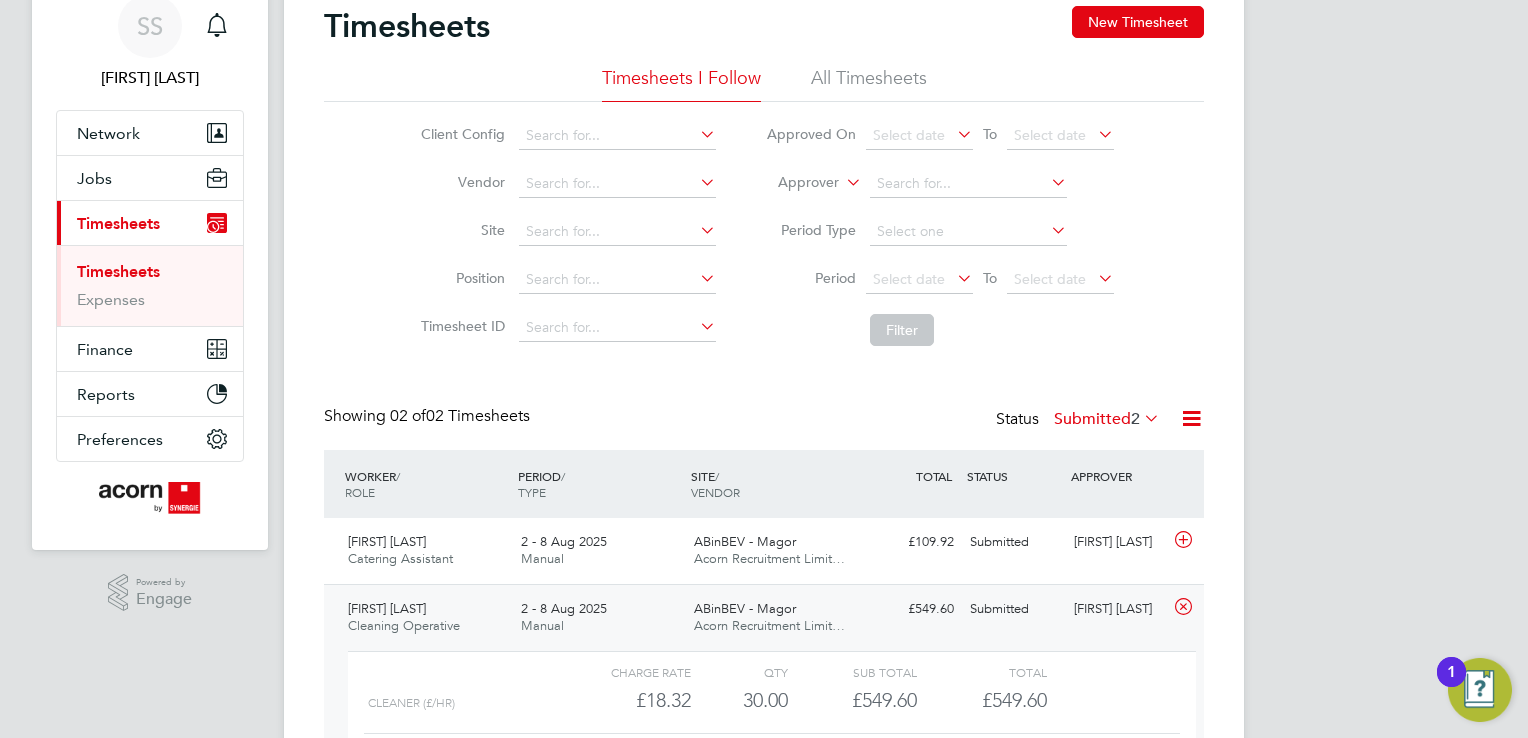 click on "ABinBEV - Magor Acorn Recruitment Limit…" 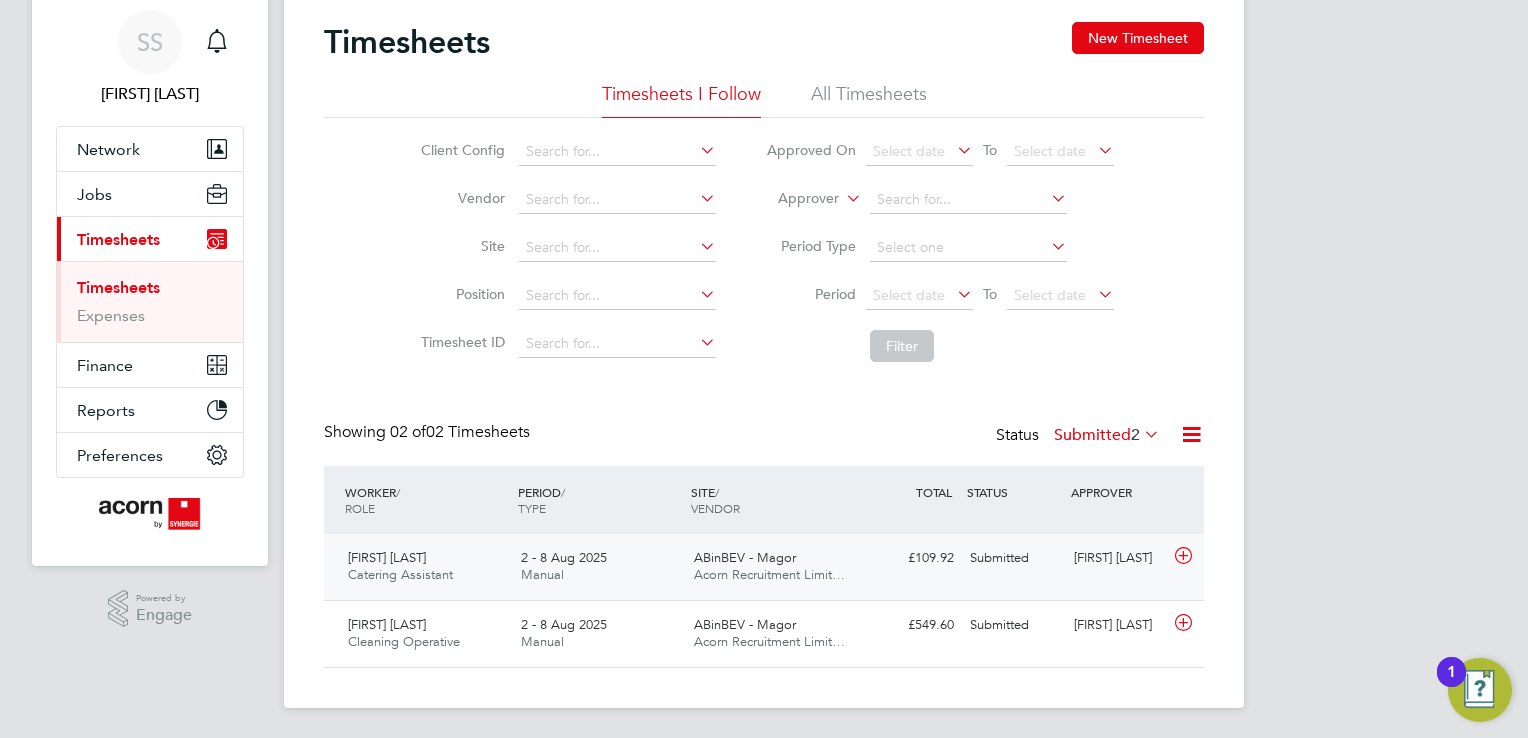 click on "Acorn Recruitment Limit…" 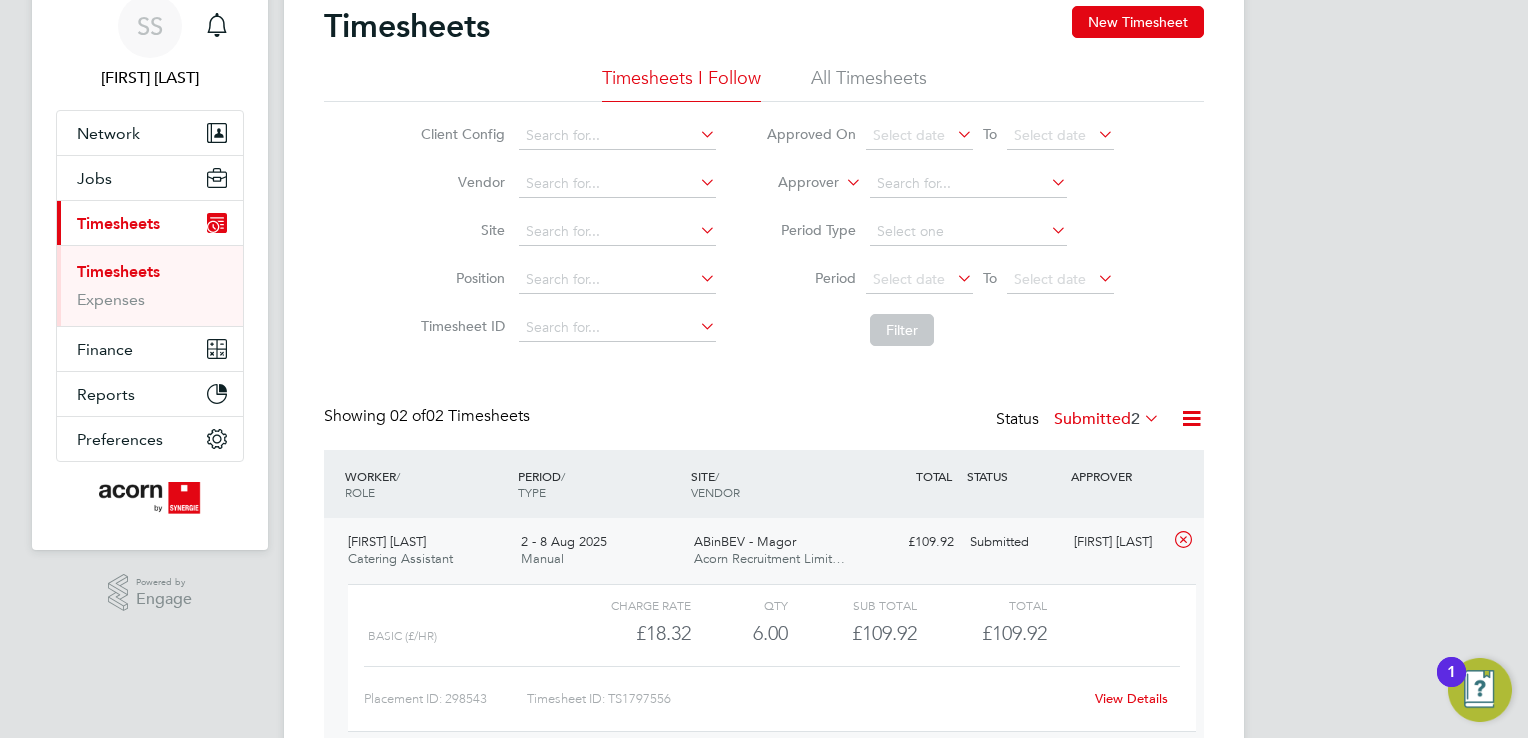 click on "Acorn Recruitment Limit…" 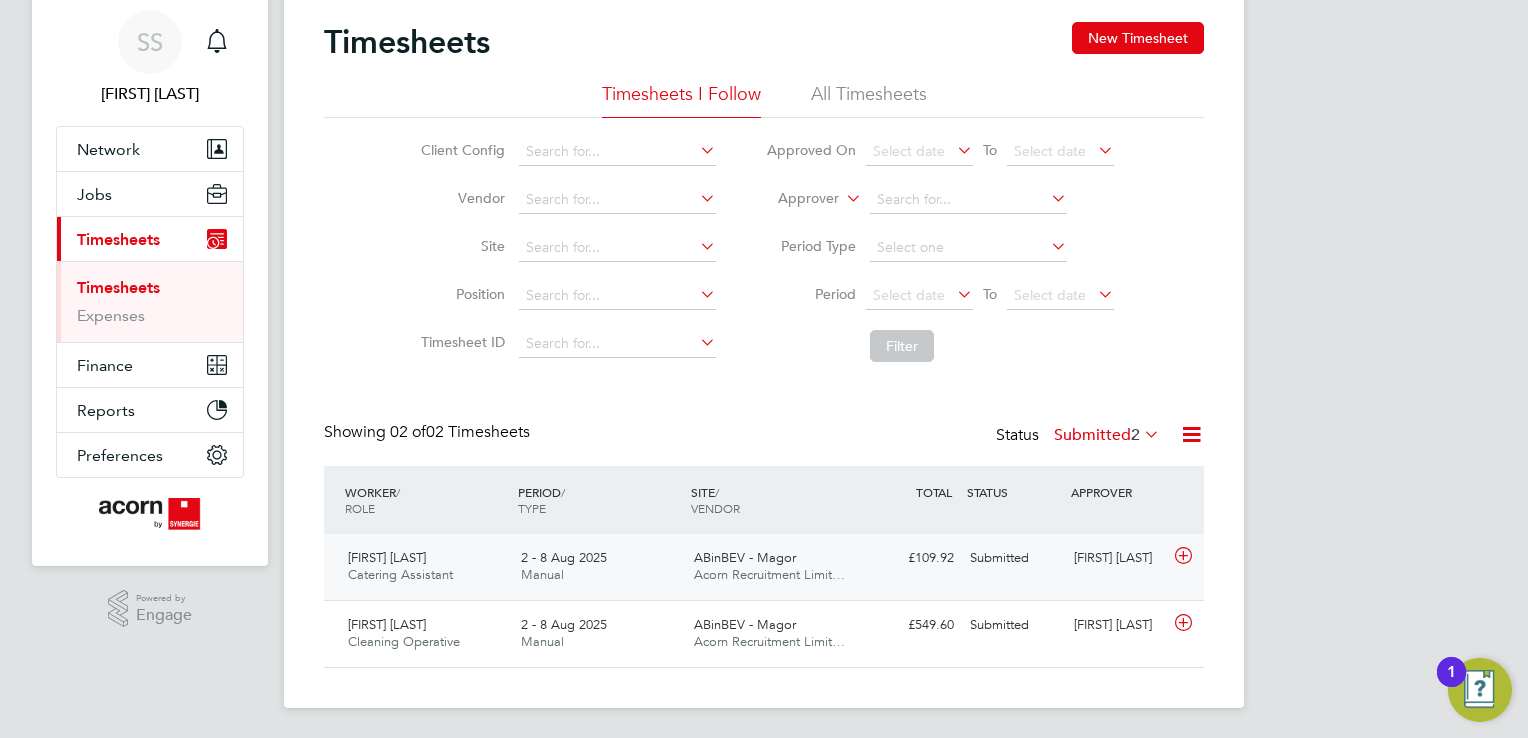 click on "ABinBEV - Magor Acorn Recruitment Limit…" 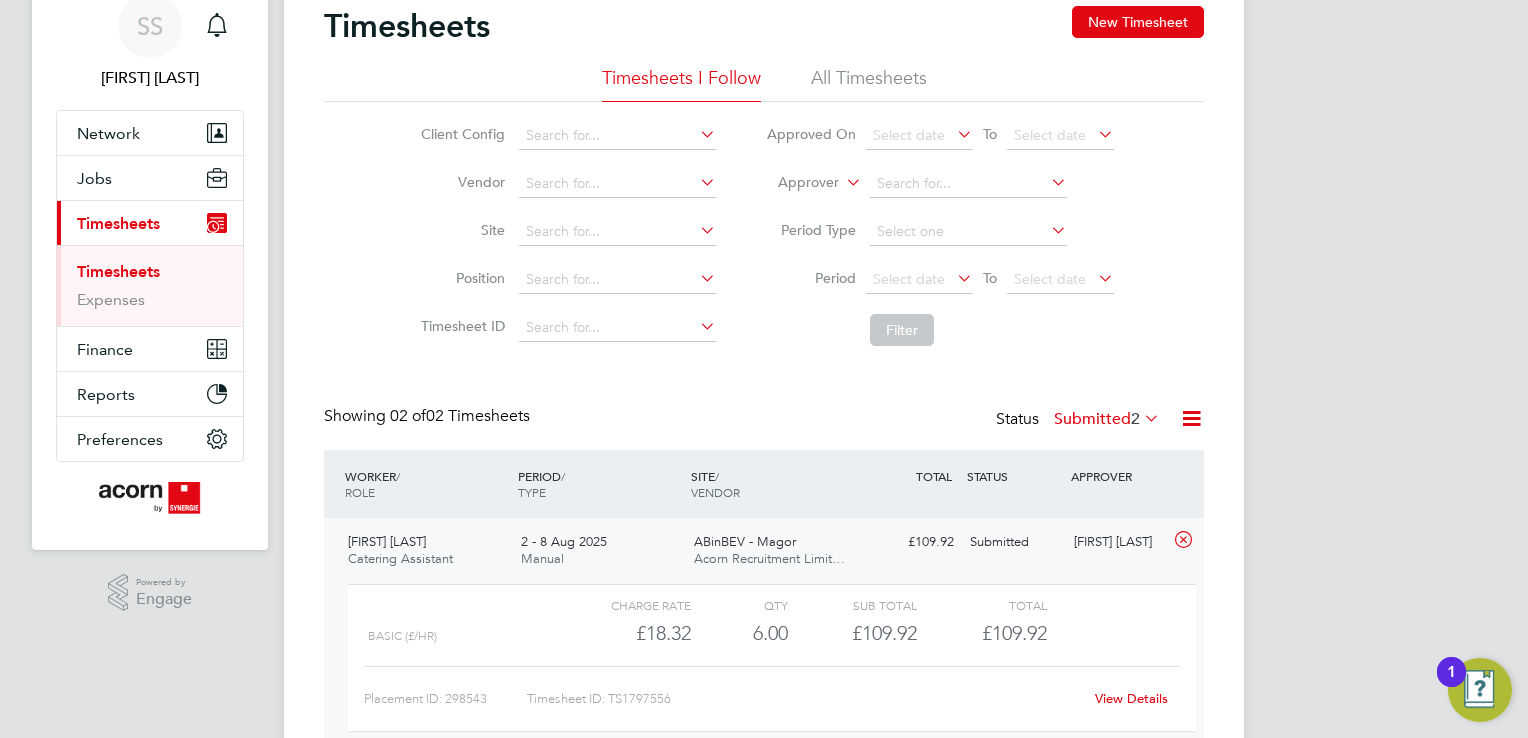 click on "ABinBEV - Magor Acorn Recruitment Limit…" 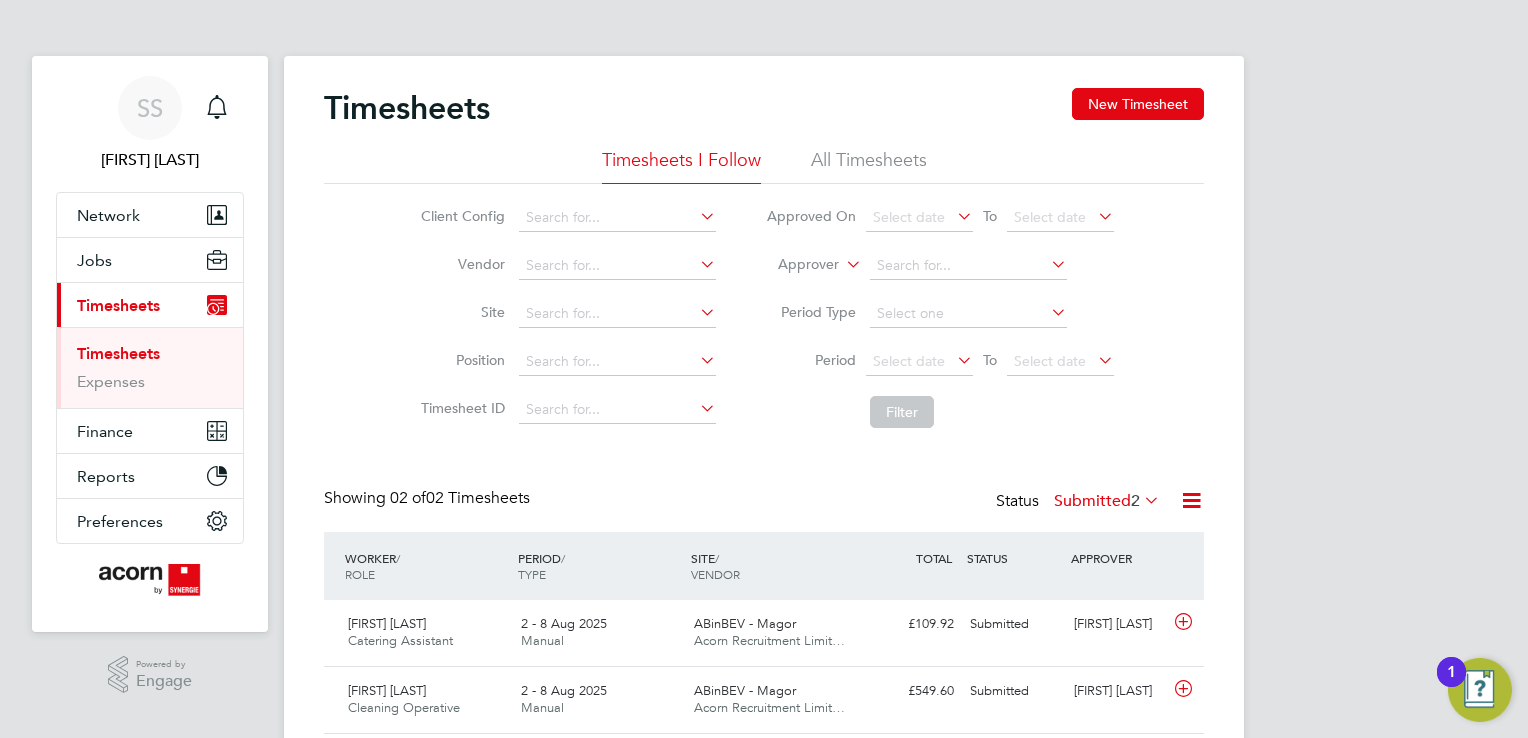 drag, startPoint x: 144, startPoint y: 353, endPoint x: 191, endPoint y: 338, distance: 49.335587 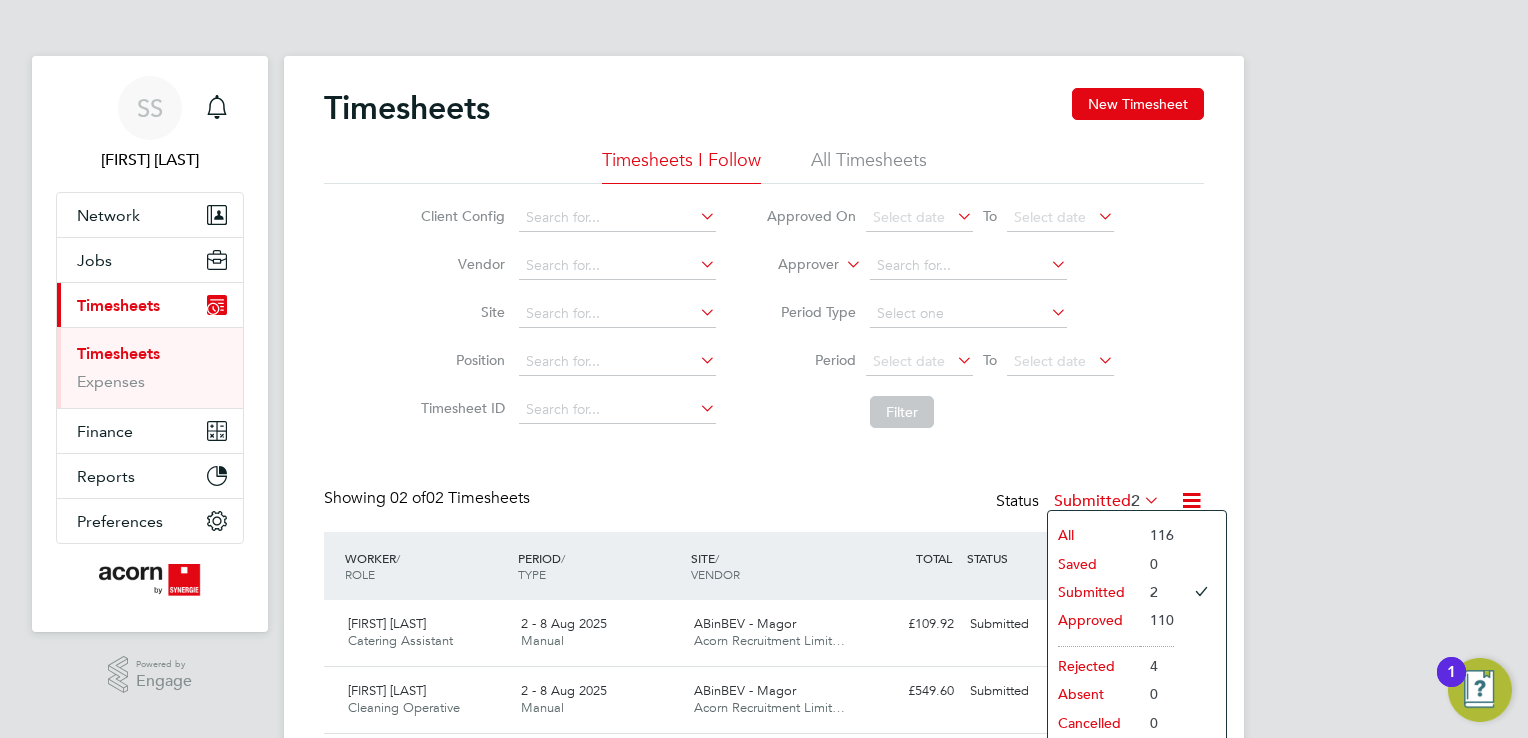 click on "Approved" 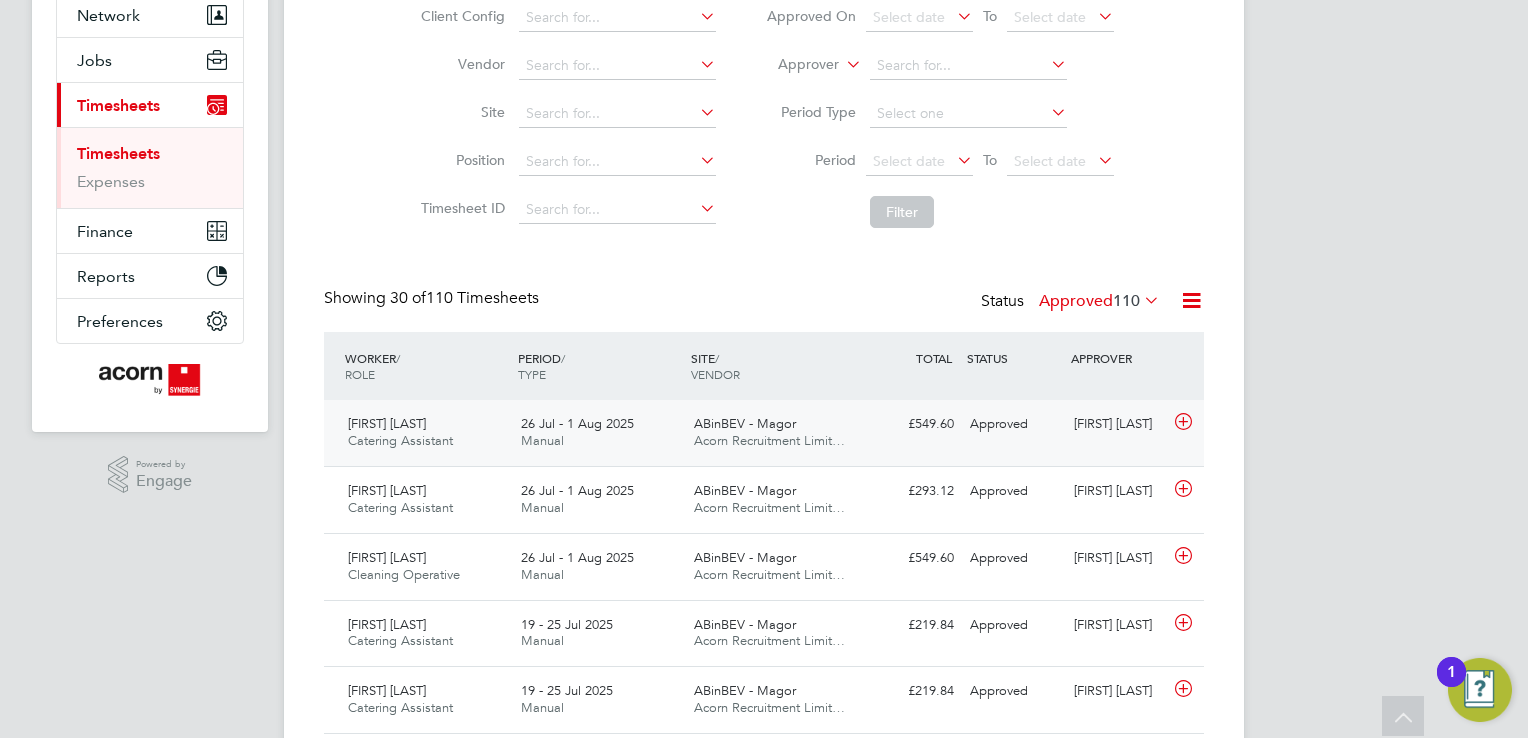 click on "[FIRST] [LAST] Catering Assistant   [DD] [MON] - [DD] [MON] [YYYY]" 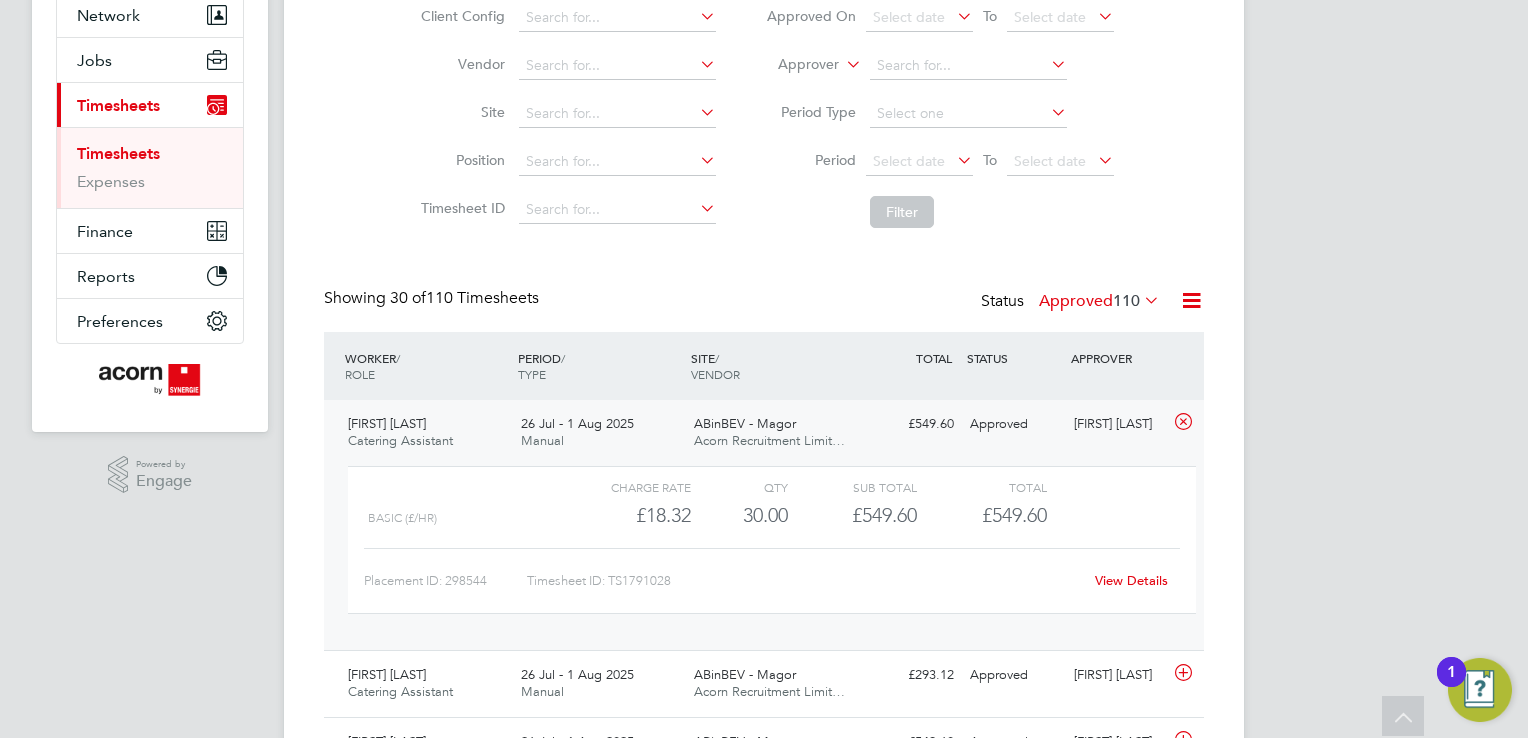 click on "[FIRST] [LAST] Catering Assistant   [DD] [MON] - [DD] [MON] [YYYY]" 